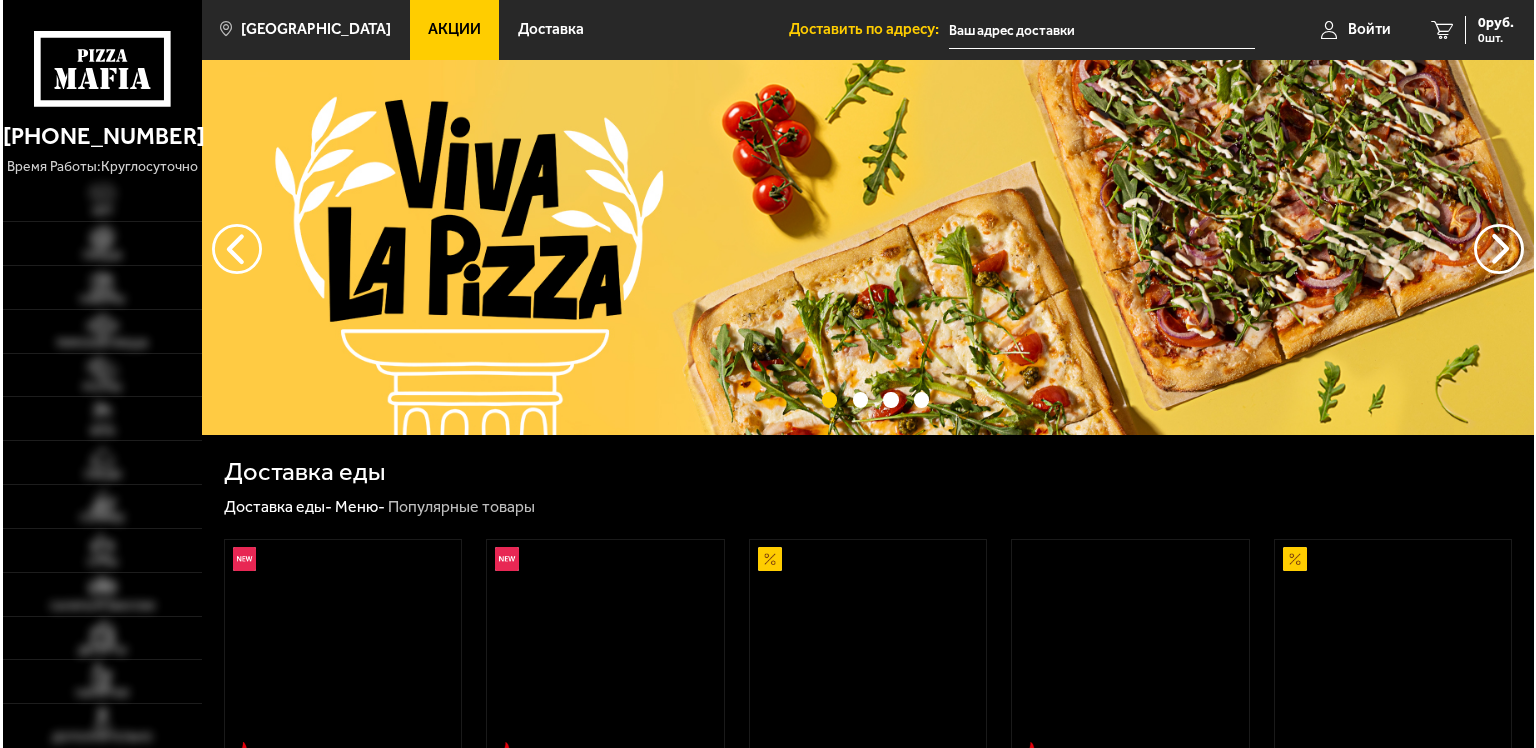 scroll, scrollTop: 0, scrollLeft: 0, axis: both 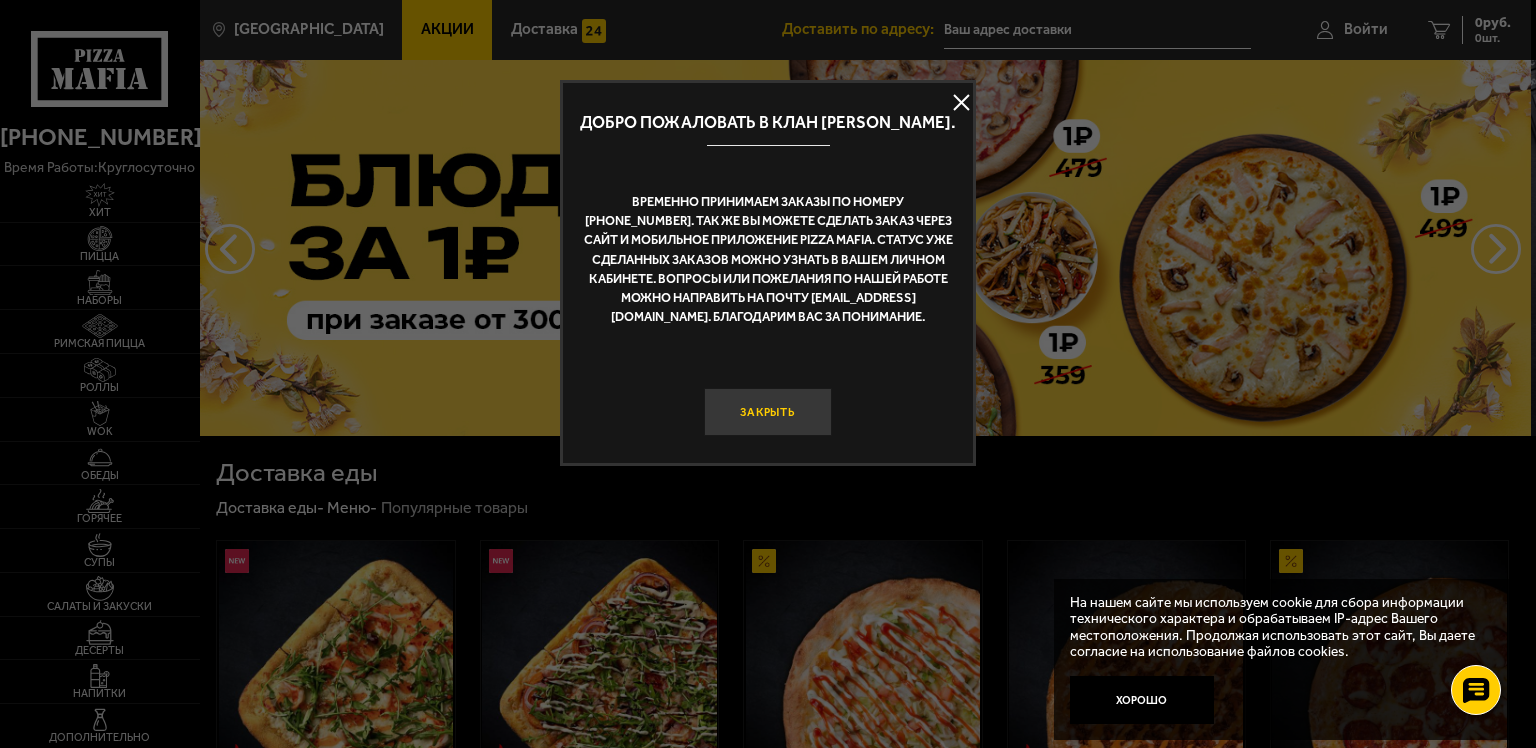 click on "Закрыть" at bounding box center (768, 412) 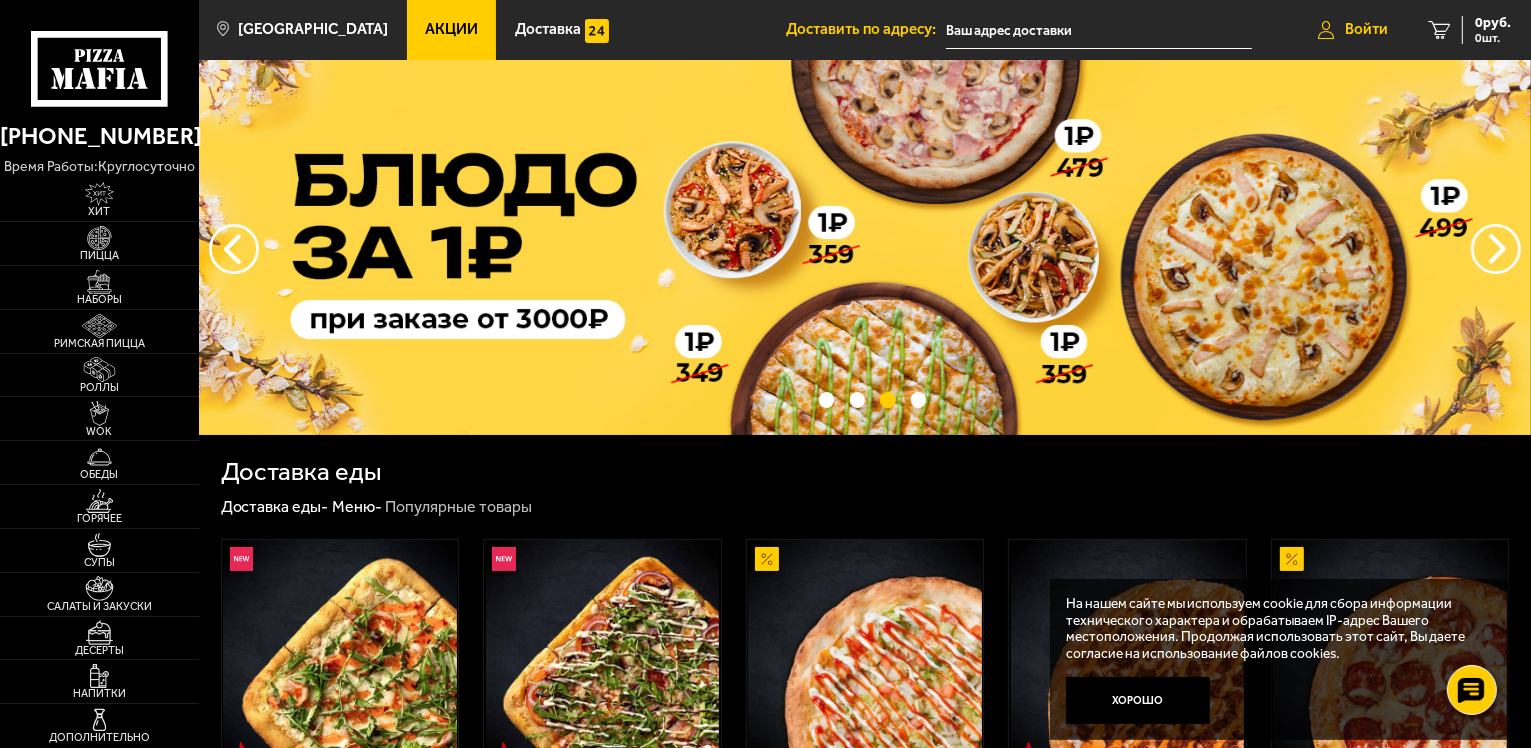 click on "Войти" at bounding box center [1366, 29] 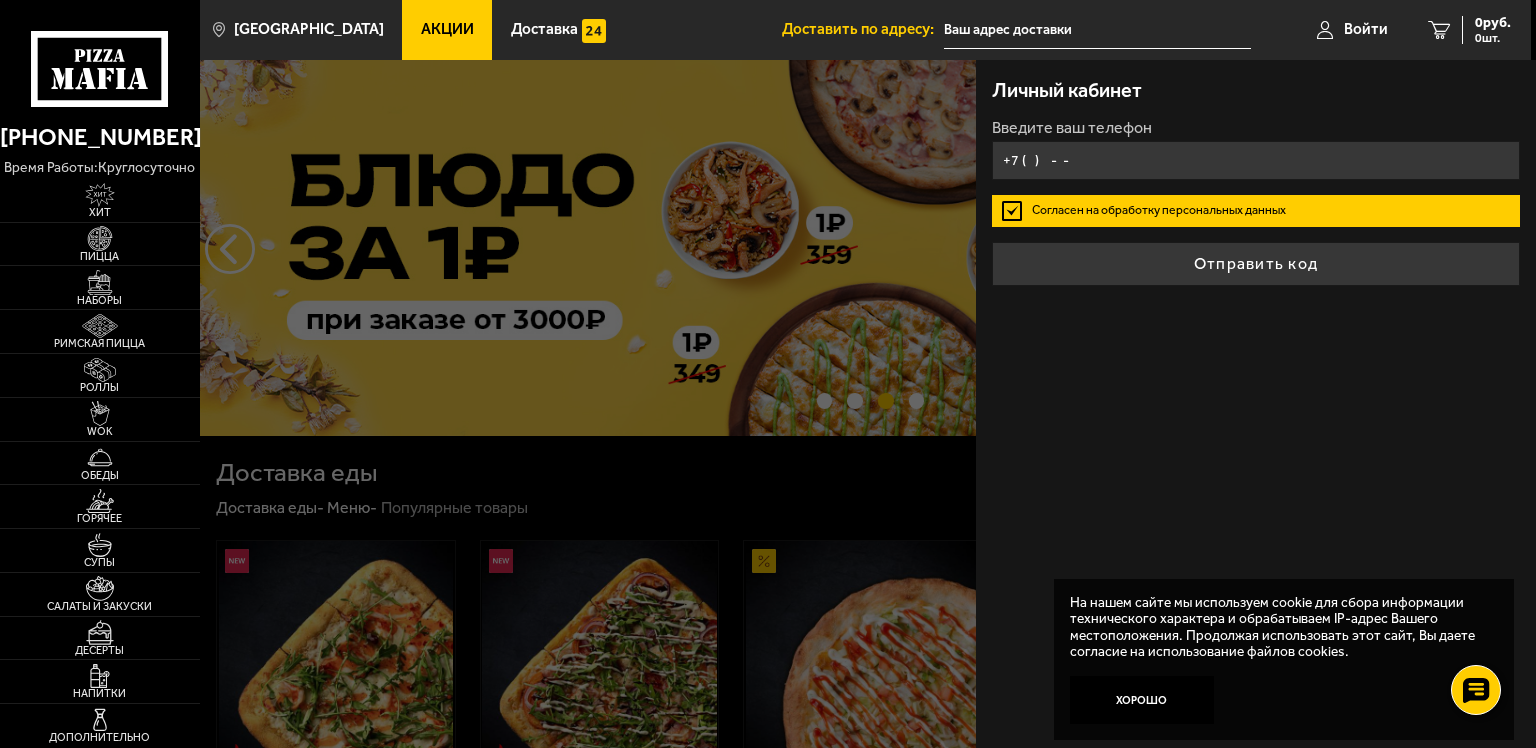 click on "+7 (   )    -  -" at bounding box center (1256, 160) 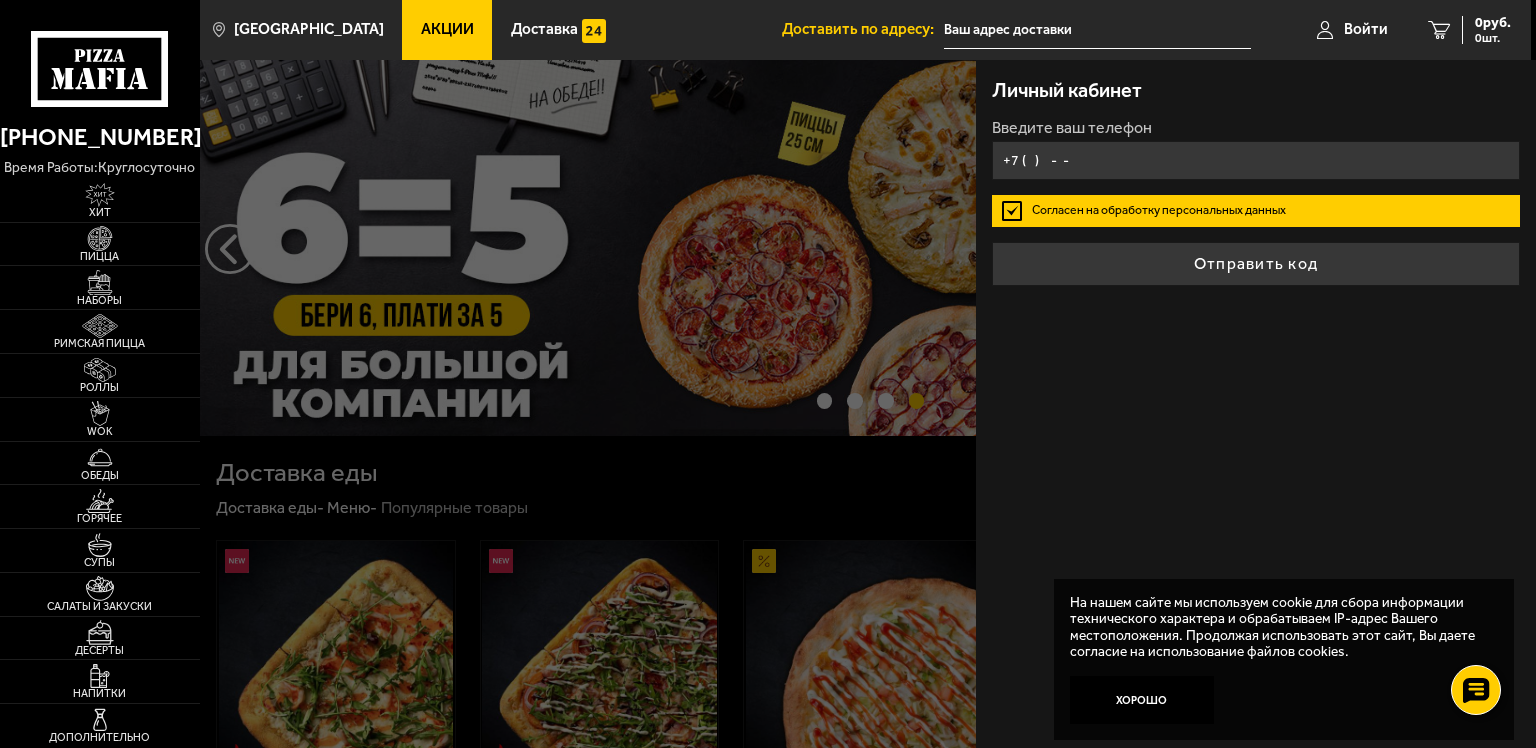 type on "+7 (   )    -  -" 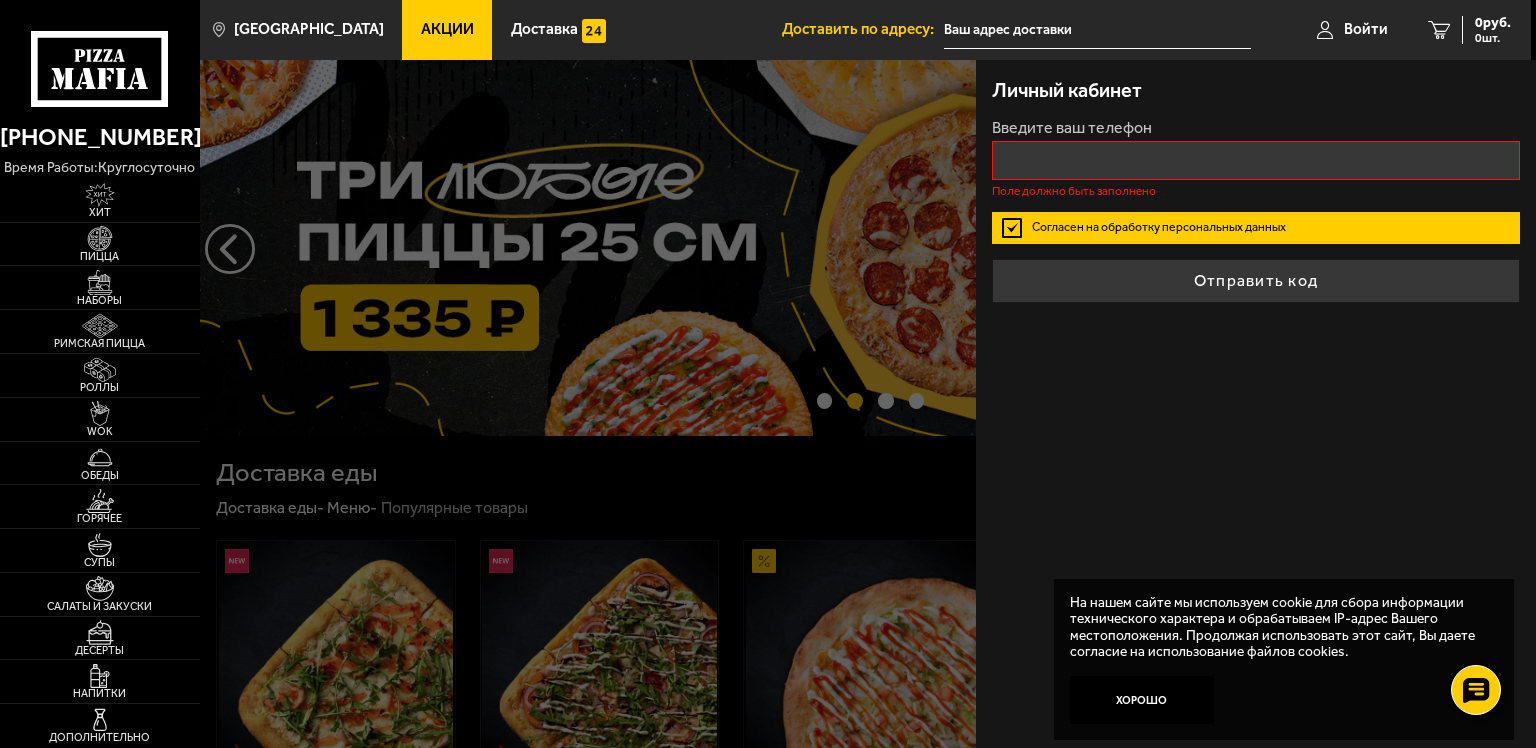 click on "Личный кабинет Введите ваш телефон Поле должно быть заполнено Согласен на обработку персональных данных Отправить код" at bounding box center (1256, 404) 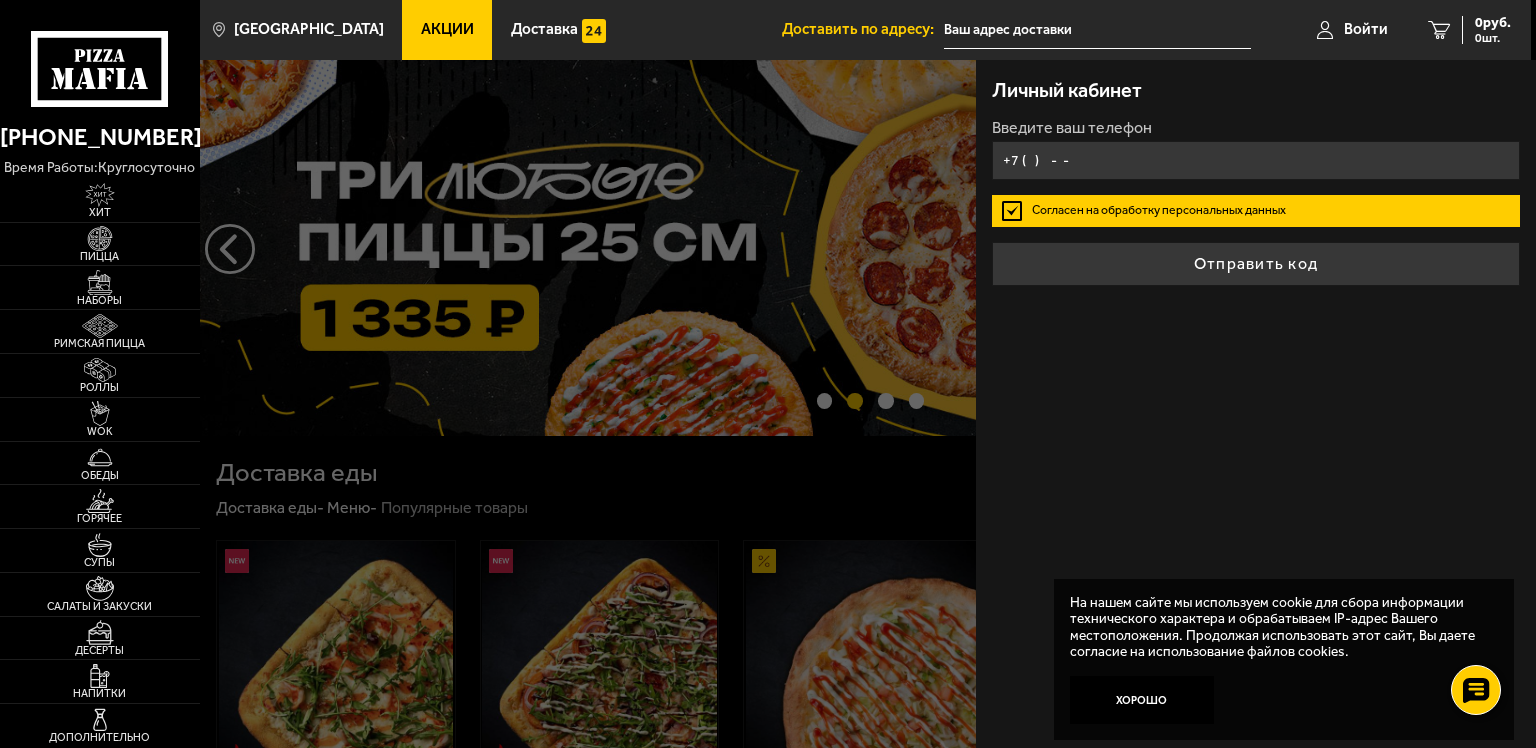click on "+7 (   )    -  -" at bounding box center (1256, 160) 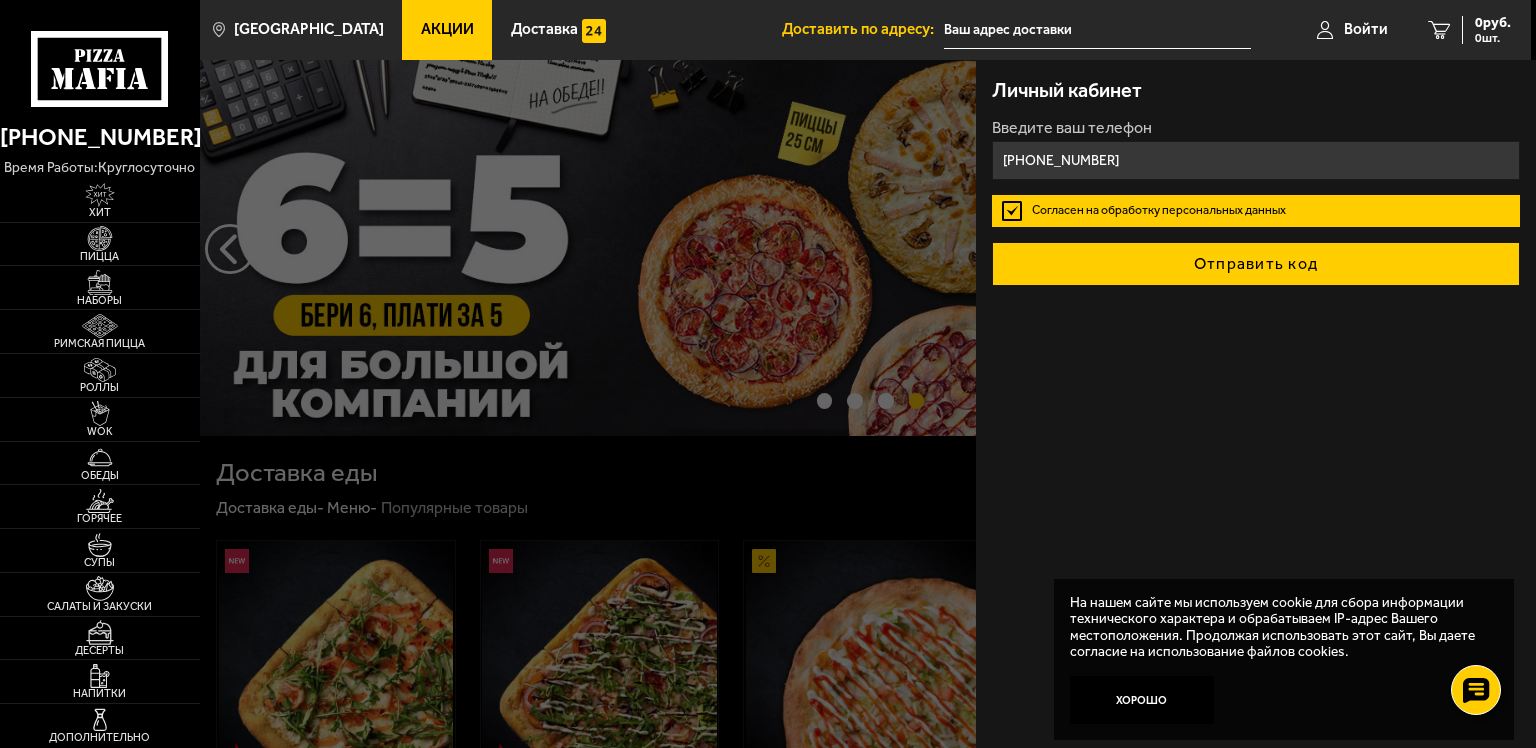 type on "+7 (931) 297-74-88" 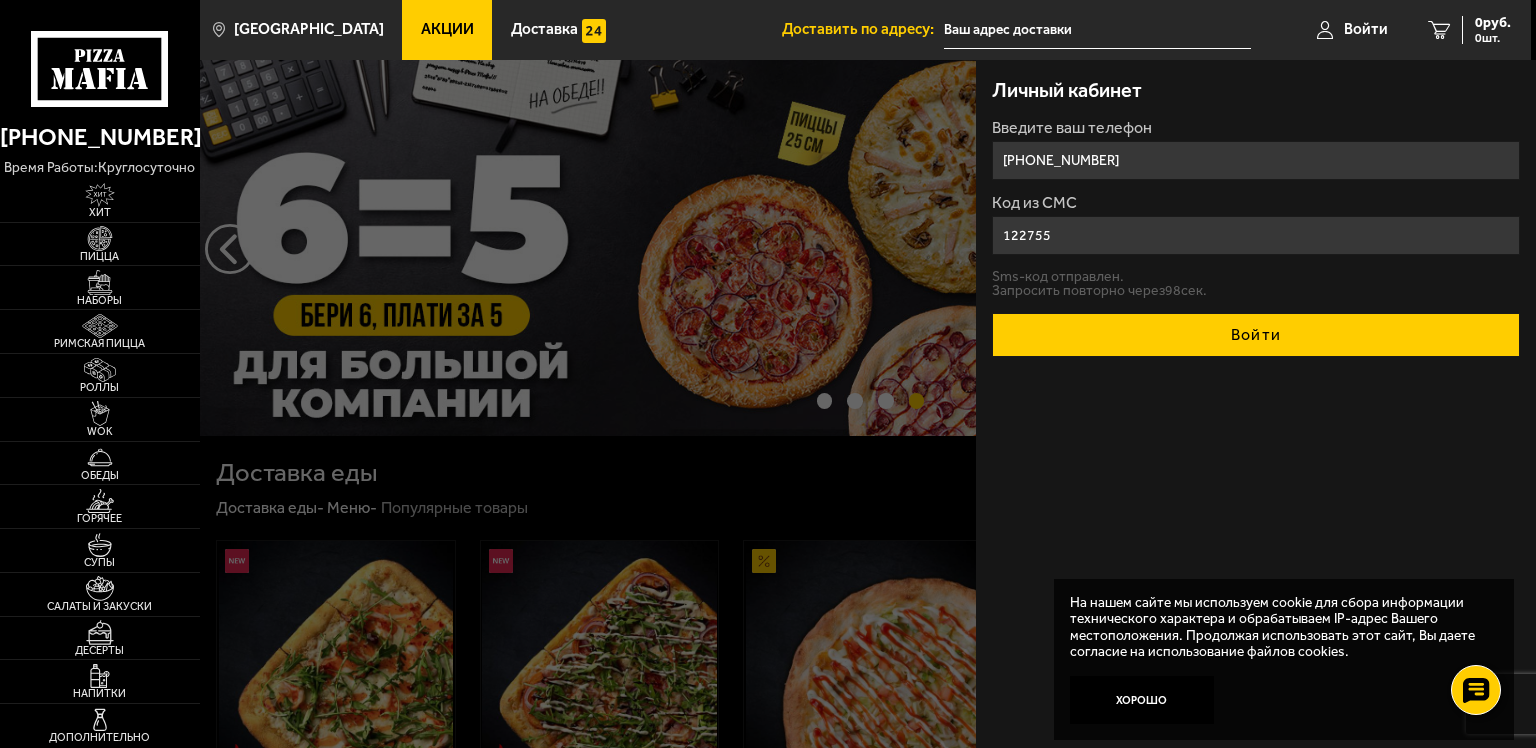 type on "122755" 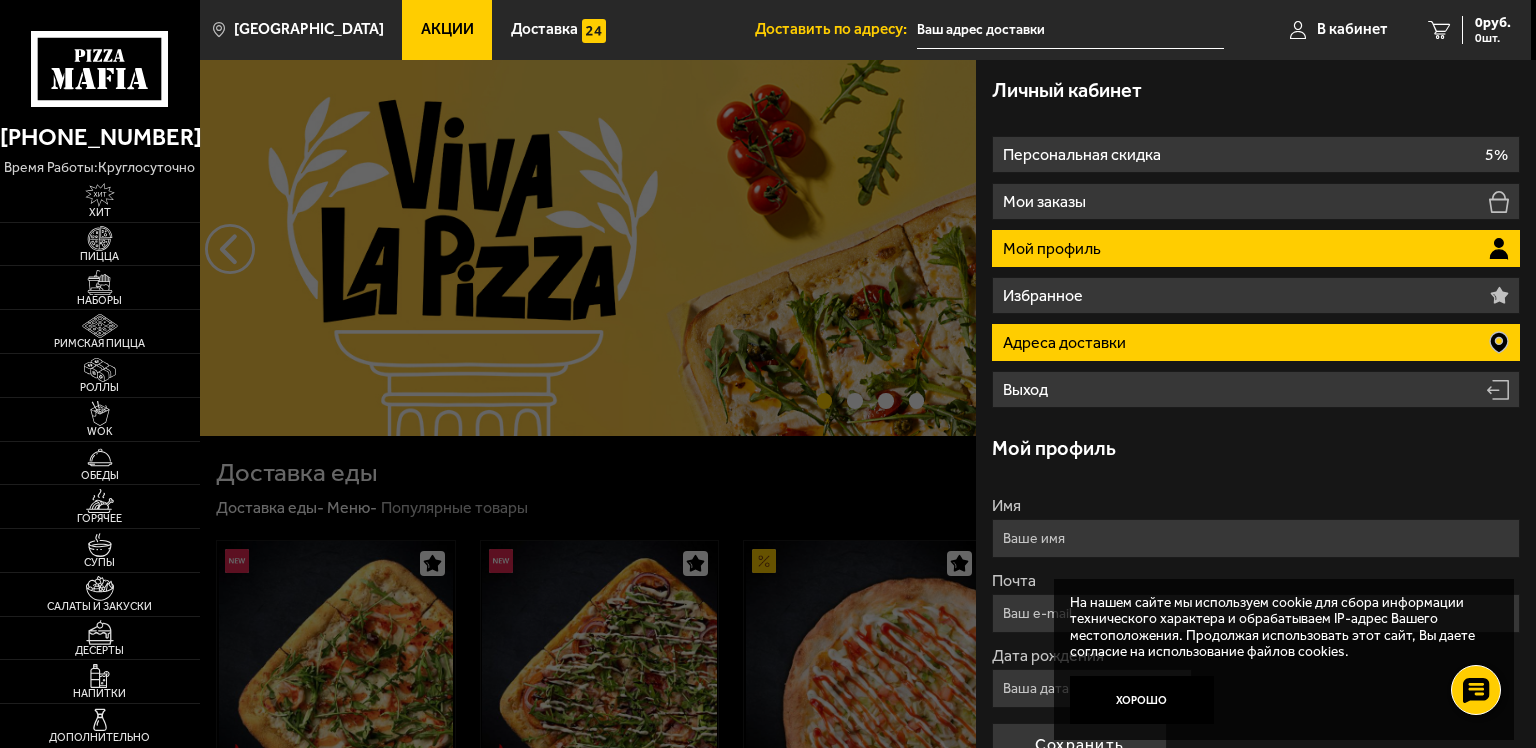 click on "Адреса доставки" at bounding box center [1256, 342] 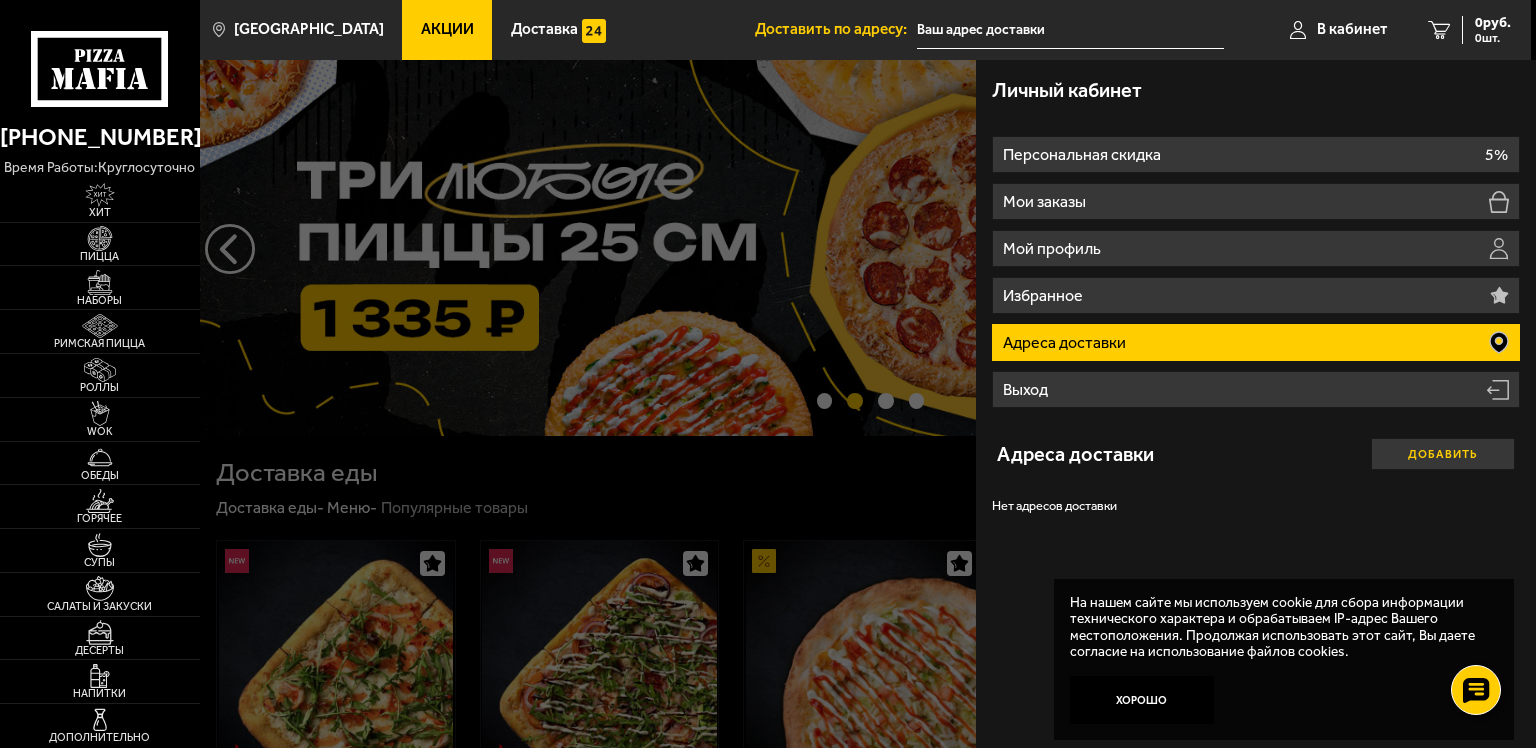 click on "Добавить" at bounding box center (1443, 454) 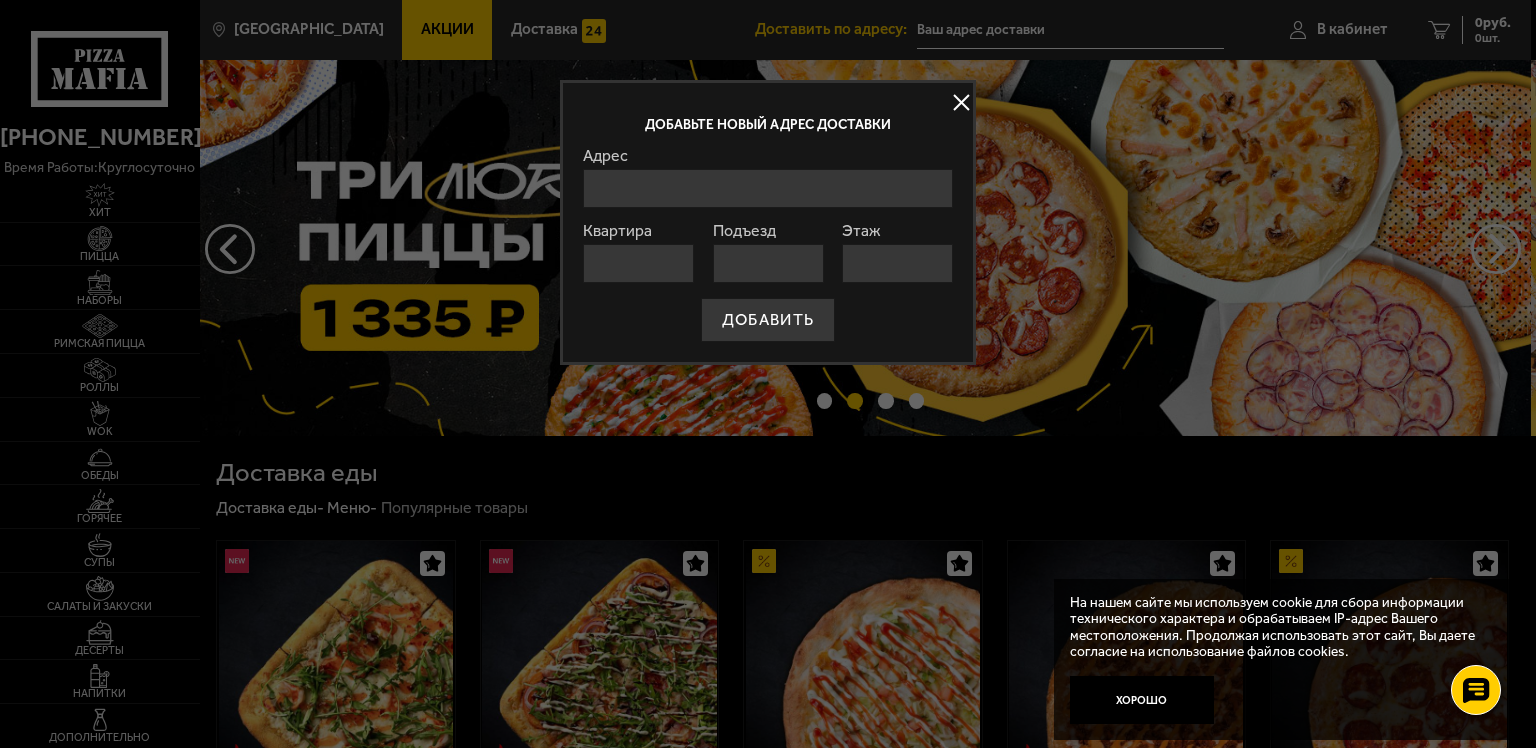 click on "Адрес" at bounding box center [768, 188] 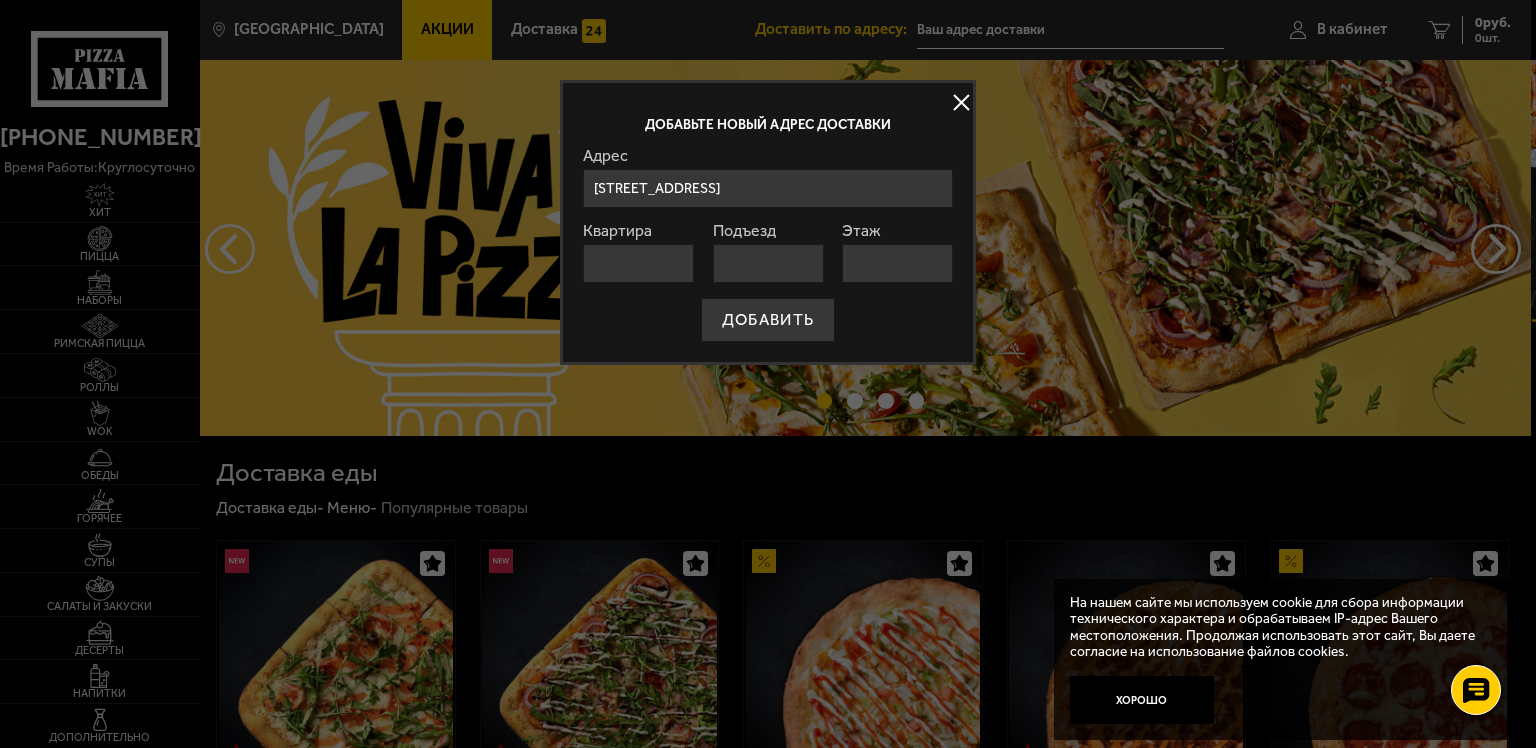click on "Заречная 45, к.2, стр.1 кв541Санкт-Петербург" at bounding box center [768, 188] 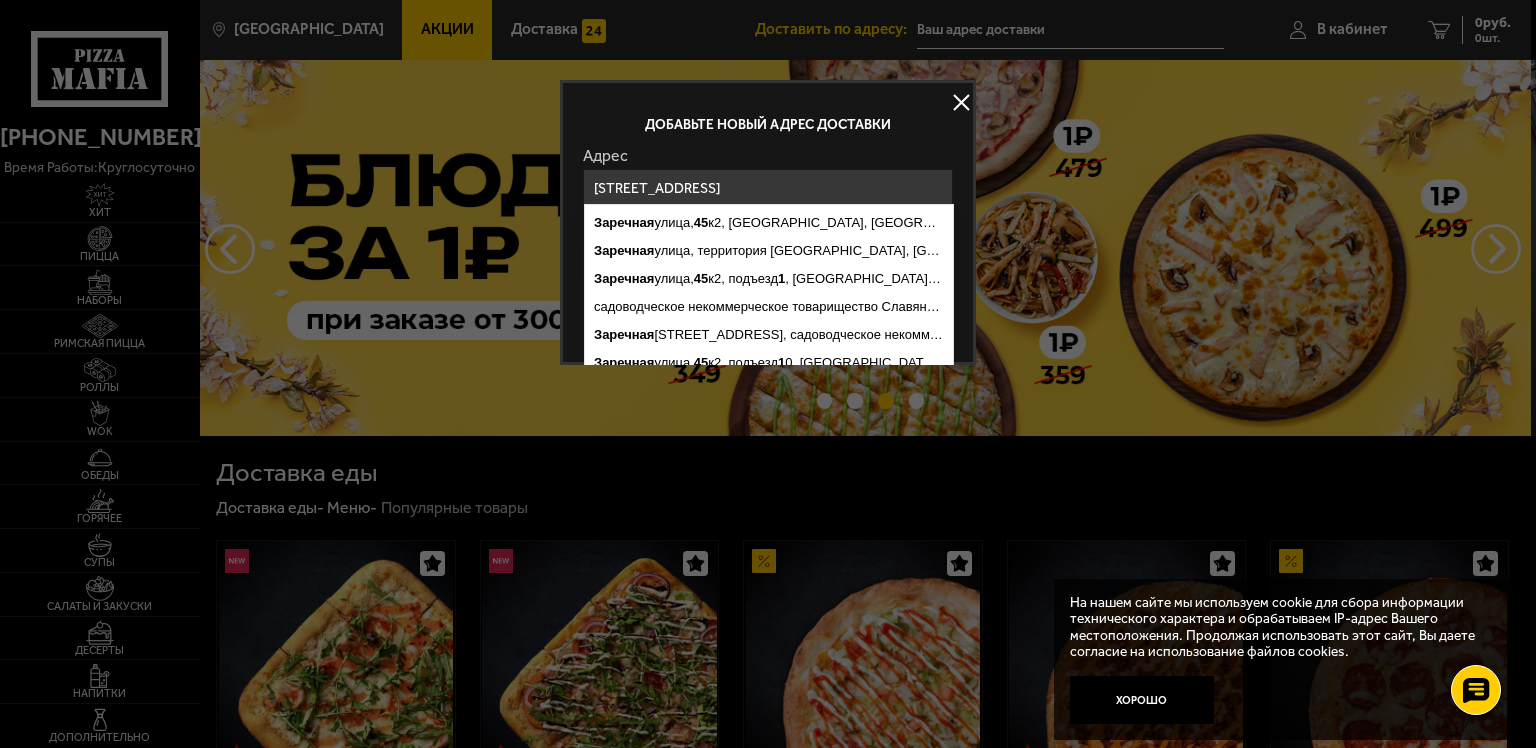 type on "Заречная 45, к.2, стр.1" 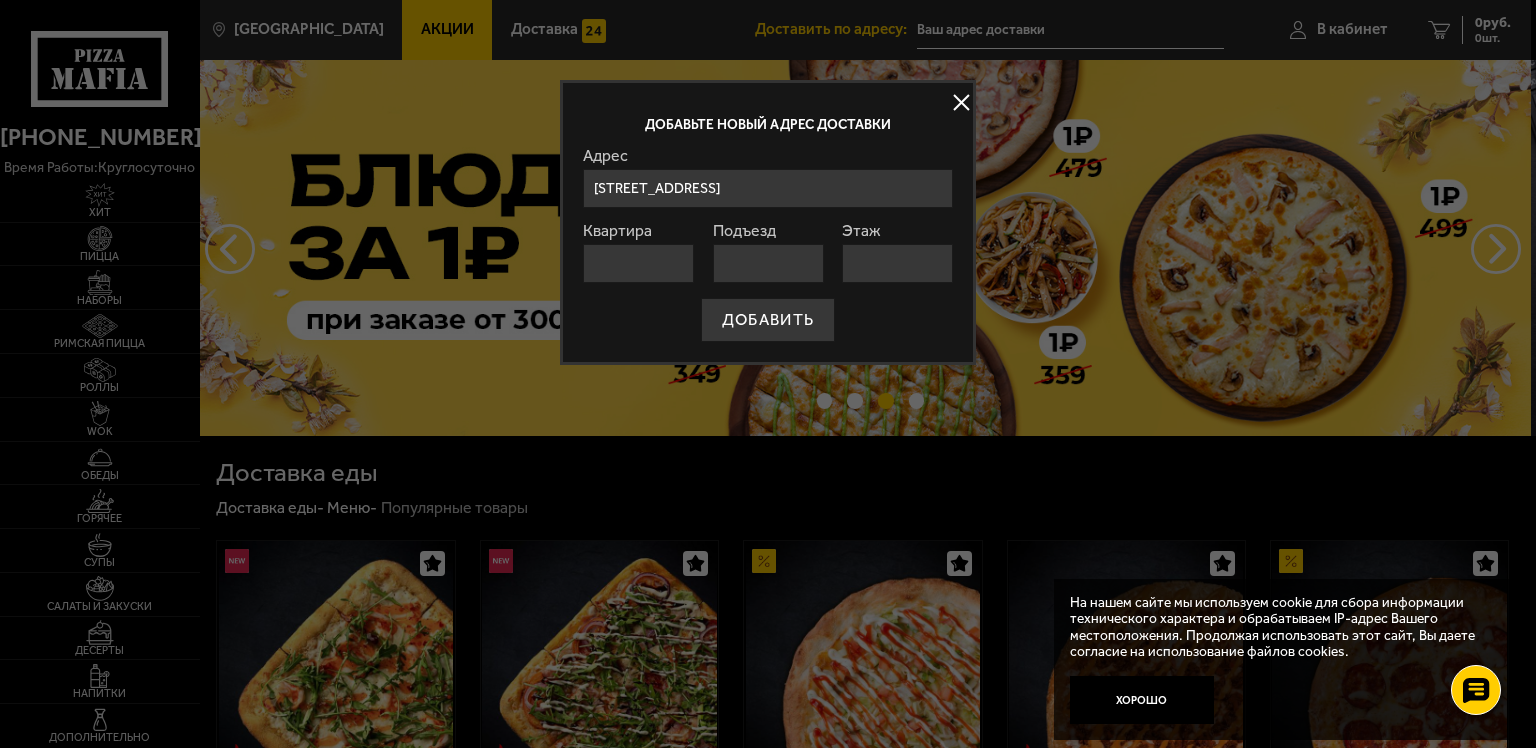 click at bounding box center [768, 374] 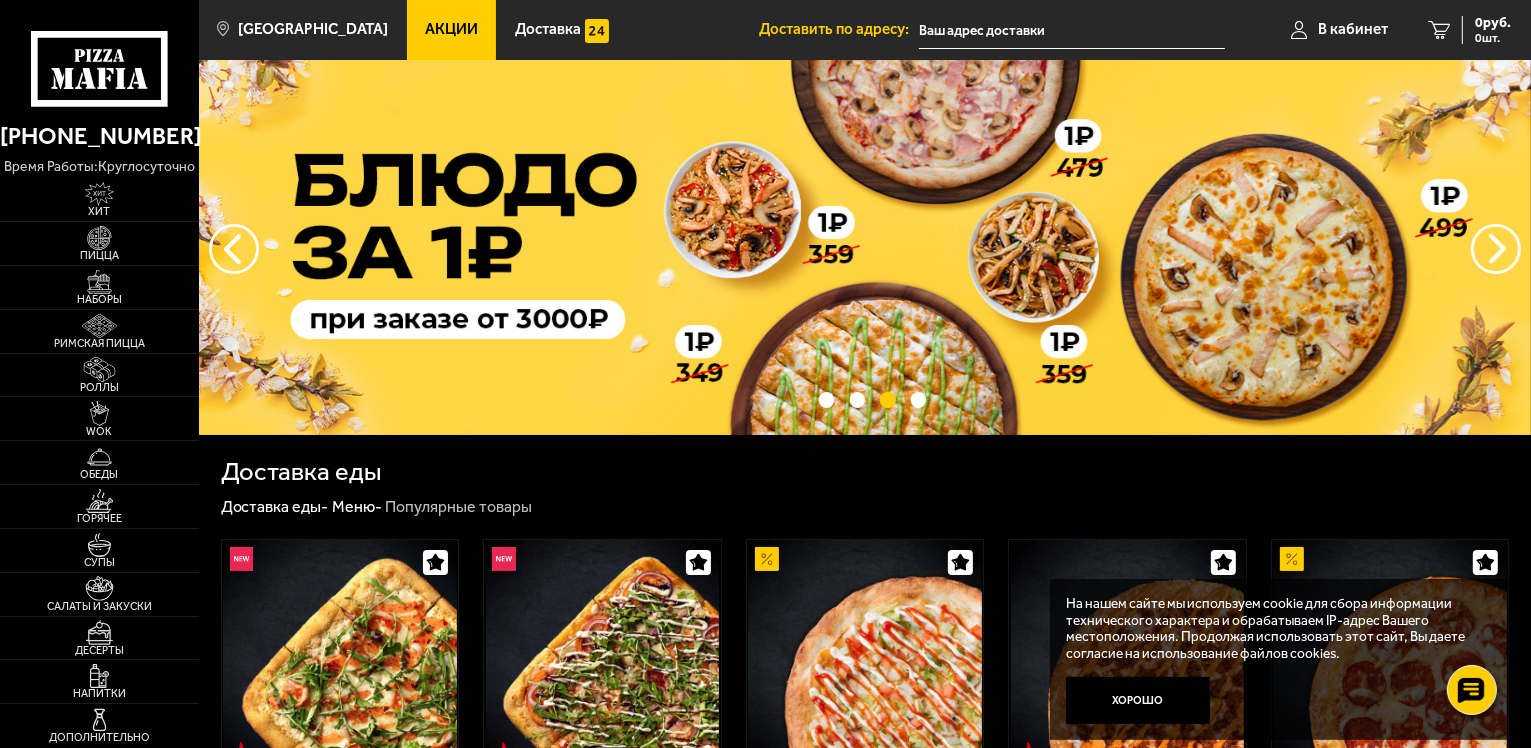 click at bounding box center (1072, 30) 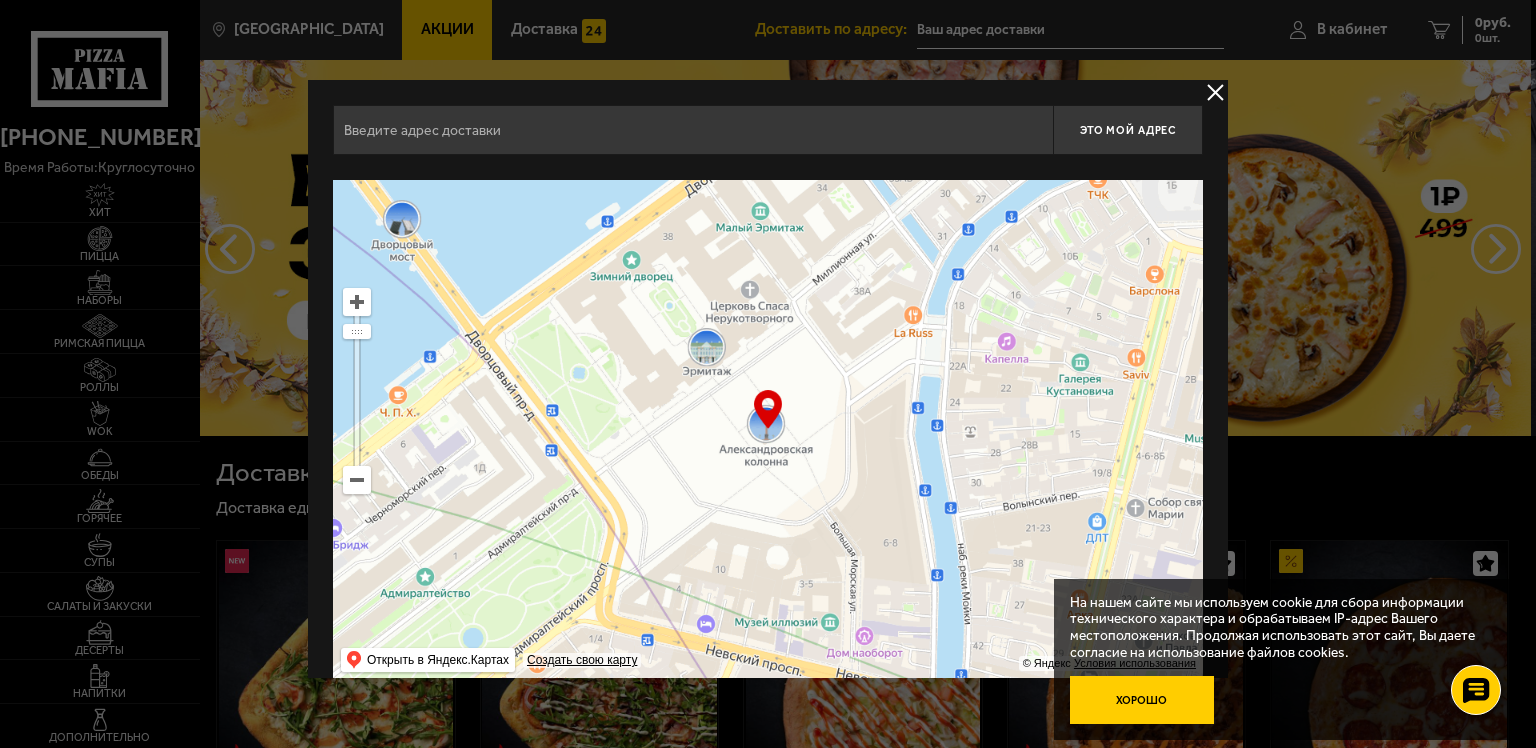 click on "Хорошо" at bounding box center (1142, 700) 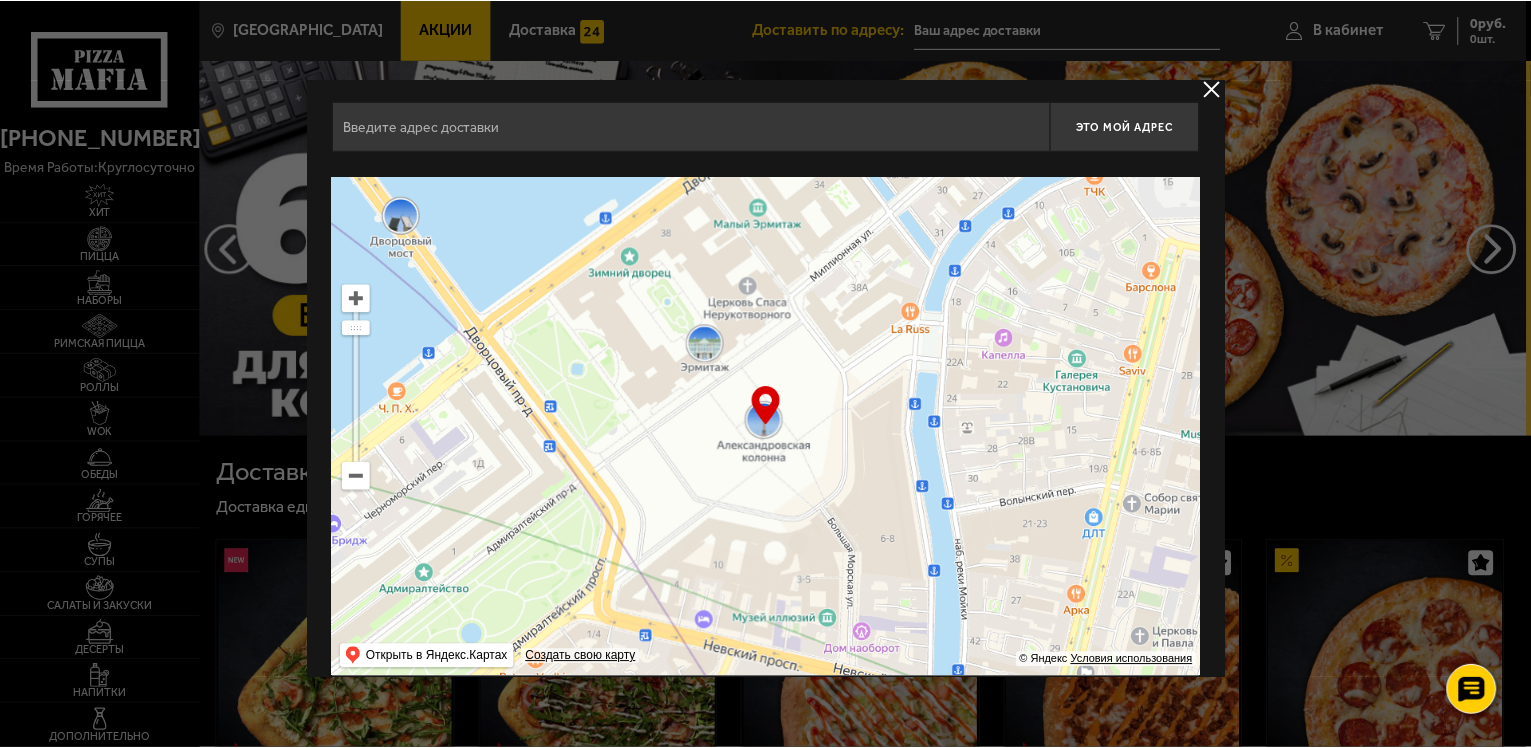 scroll, scrollTop: 0, scrollLeft: 0, axis: both 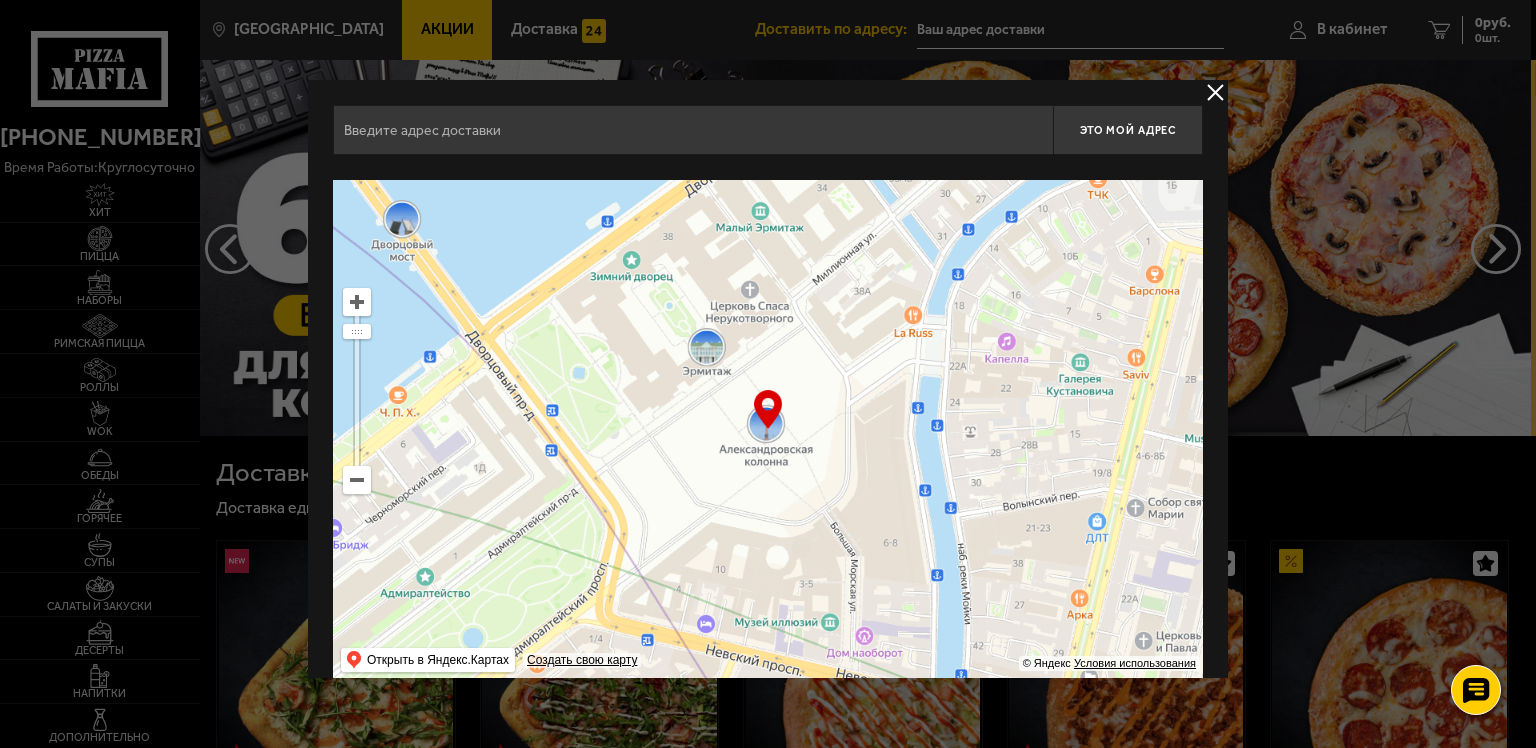 click at bounding box center (1215, 92) 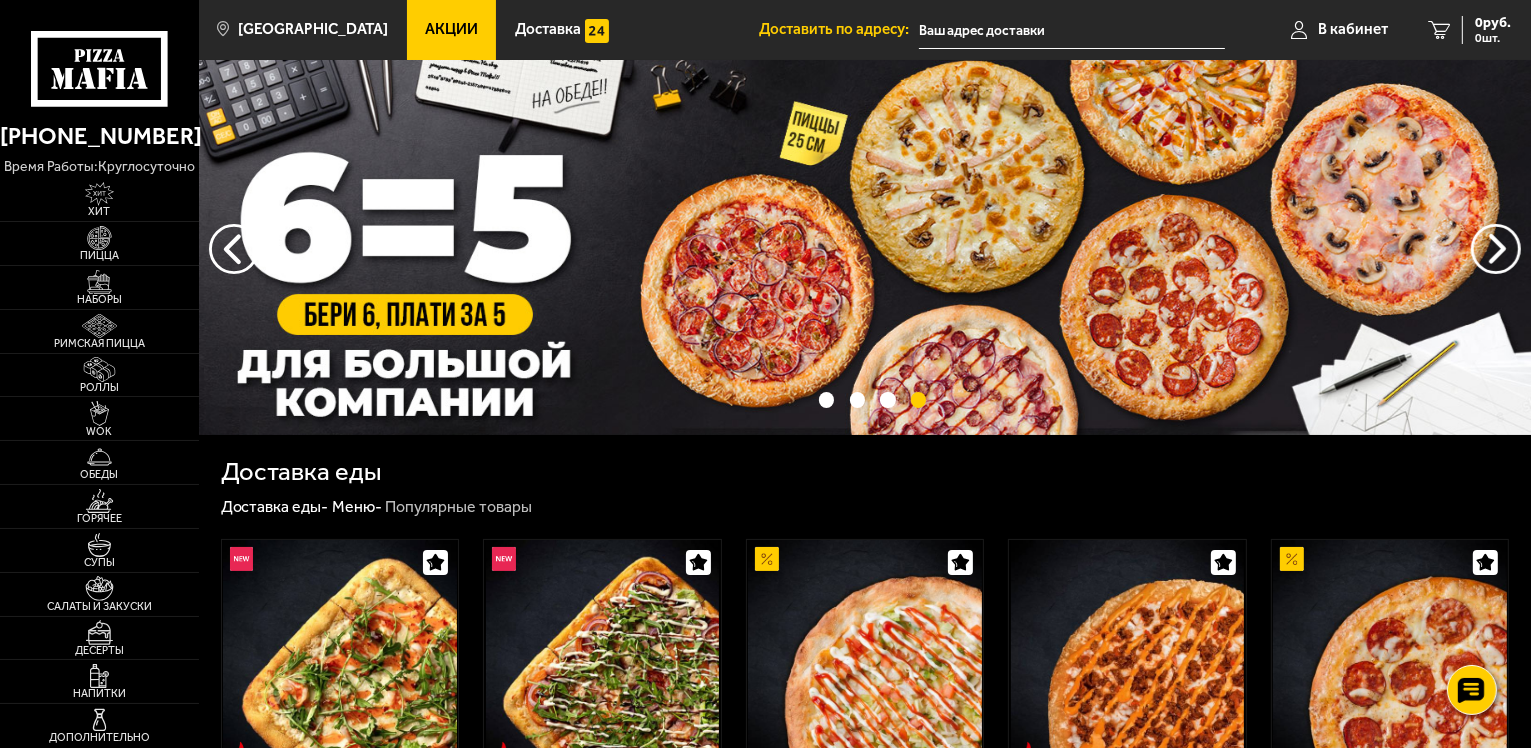 click at bounding box center [1072, 30] 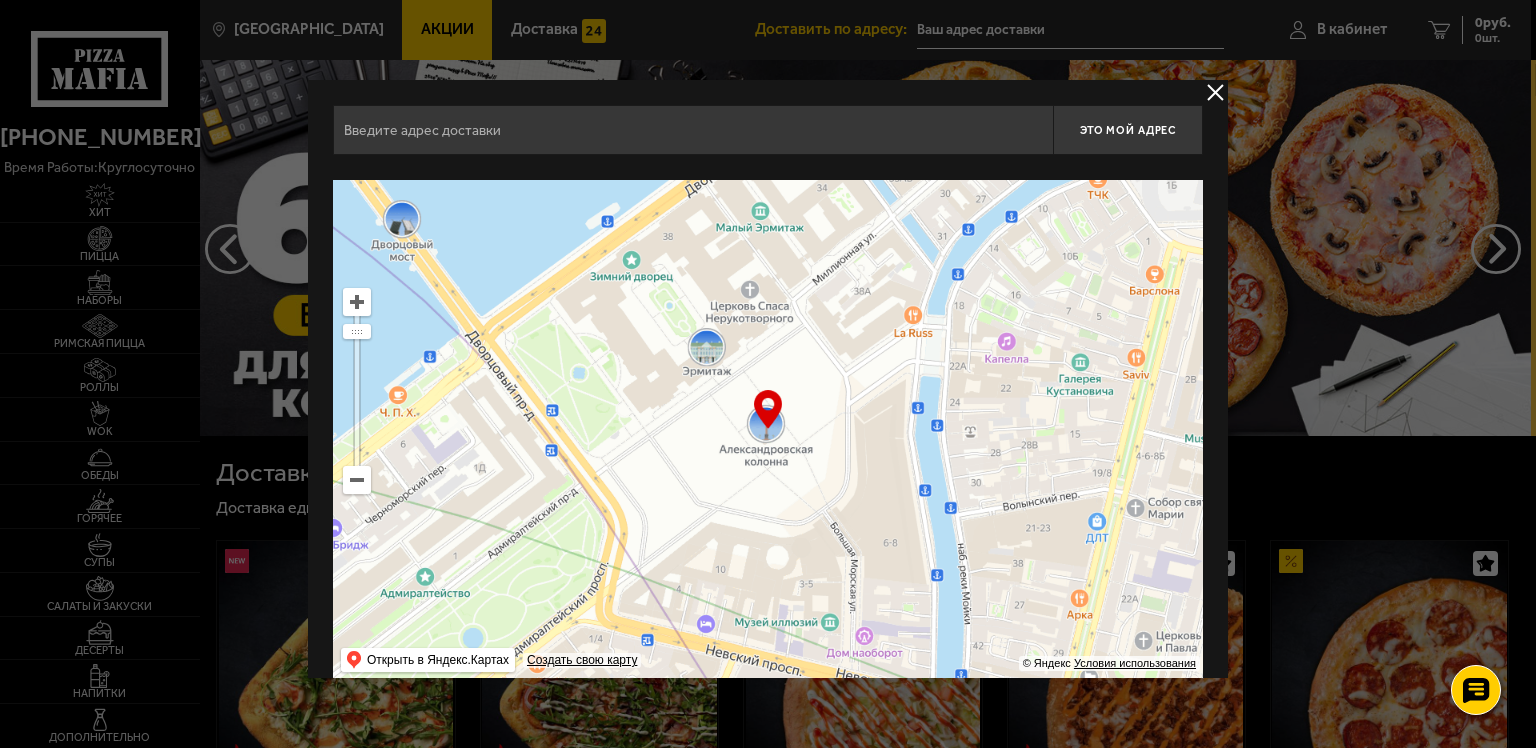 click at bounding box center (693, 130) 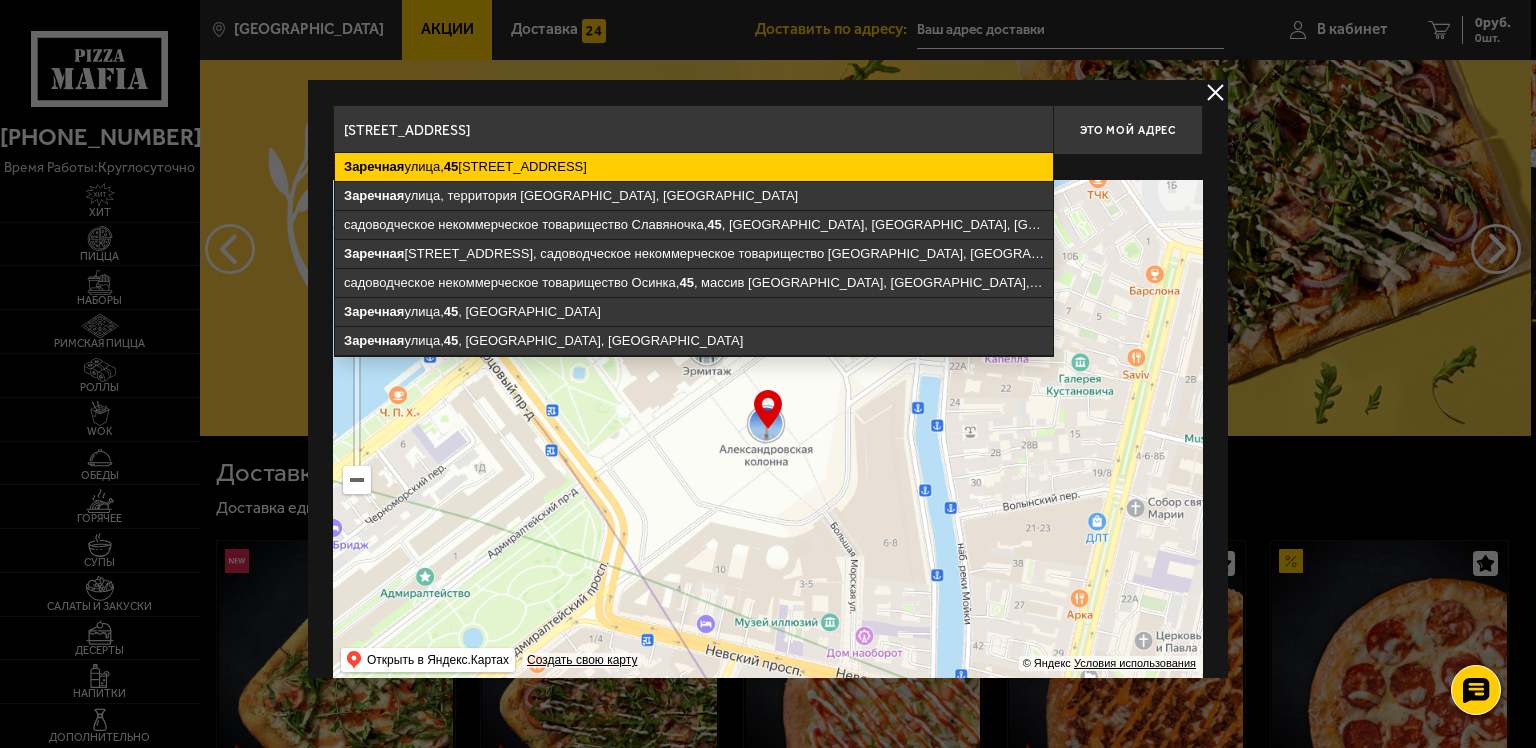 click on "Заречная  улица,  45 к2, подъезд 4, посёлок Парголово, Санкт-Петербург" at bounding box center [694, 167] 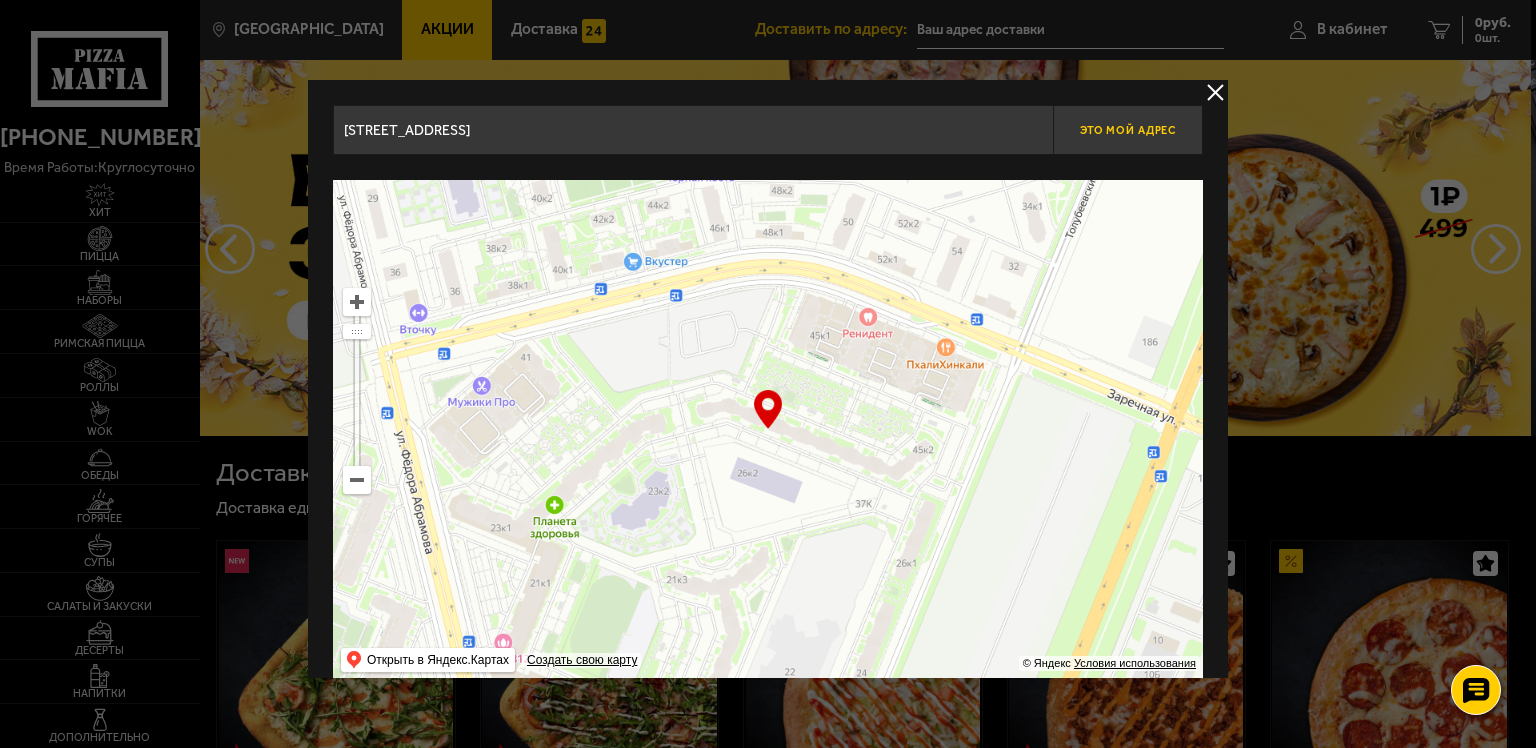 click on "Это мой адрес" at bounding box center (1128, 130) 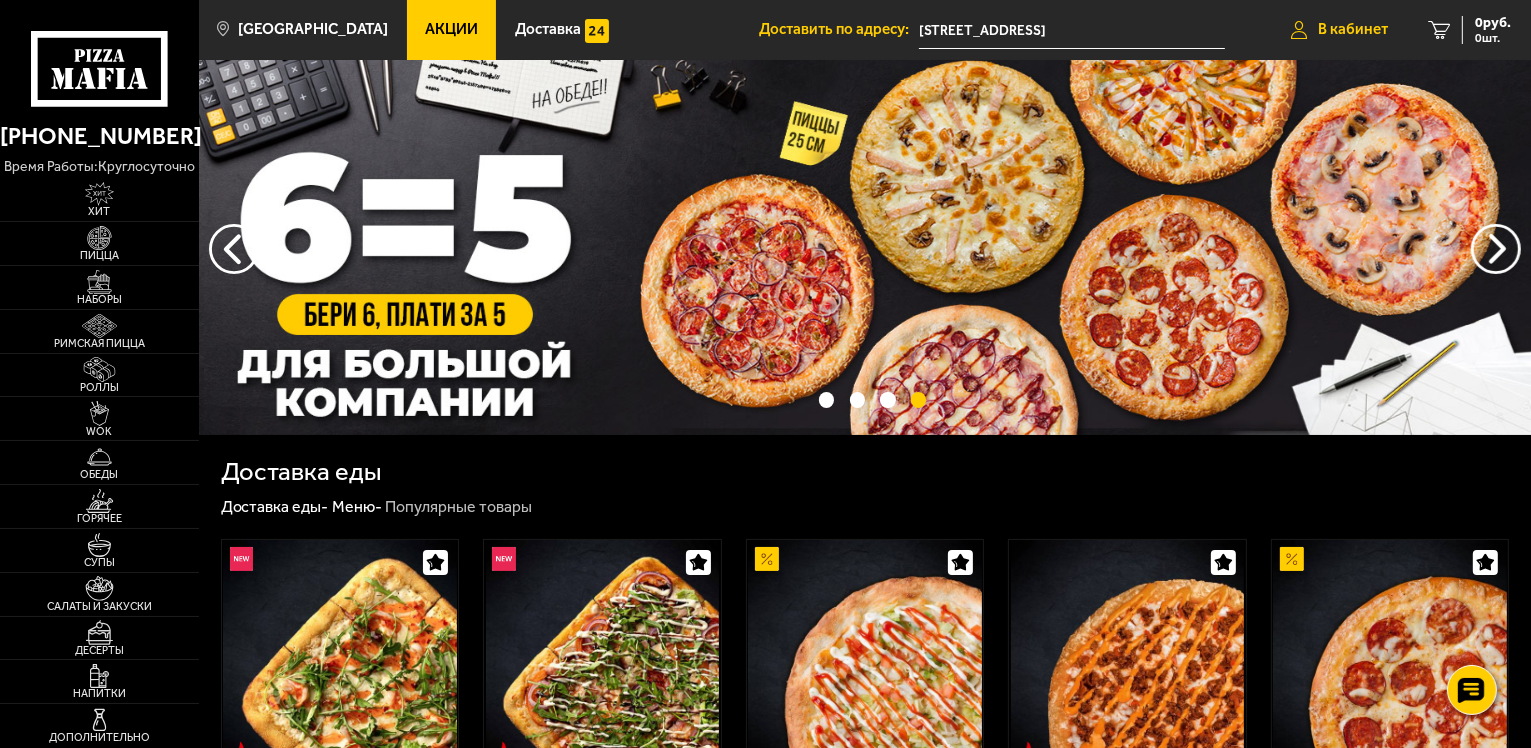 click on "В кабинет" at bounding box center [1339, 30] 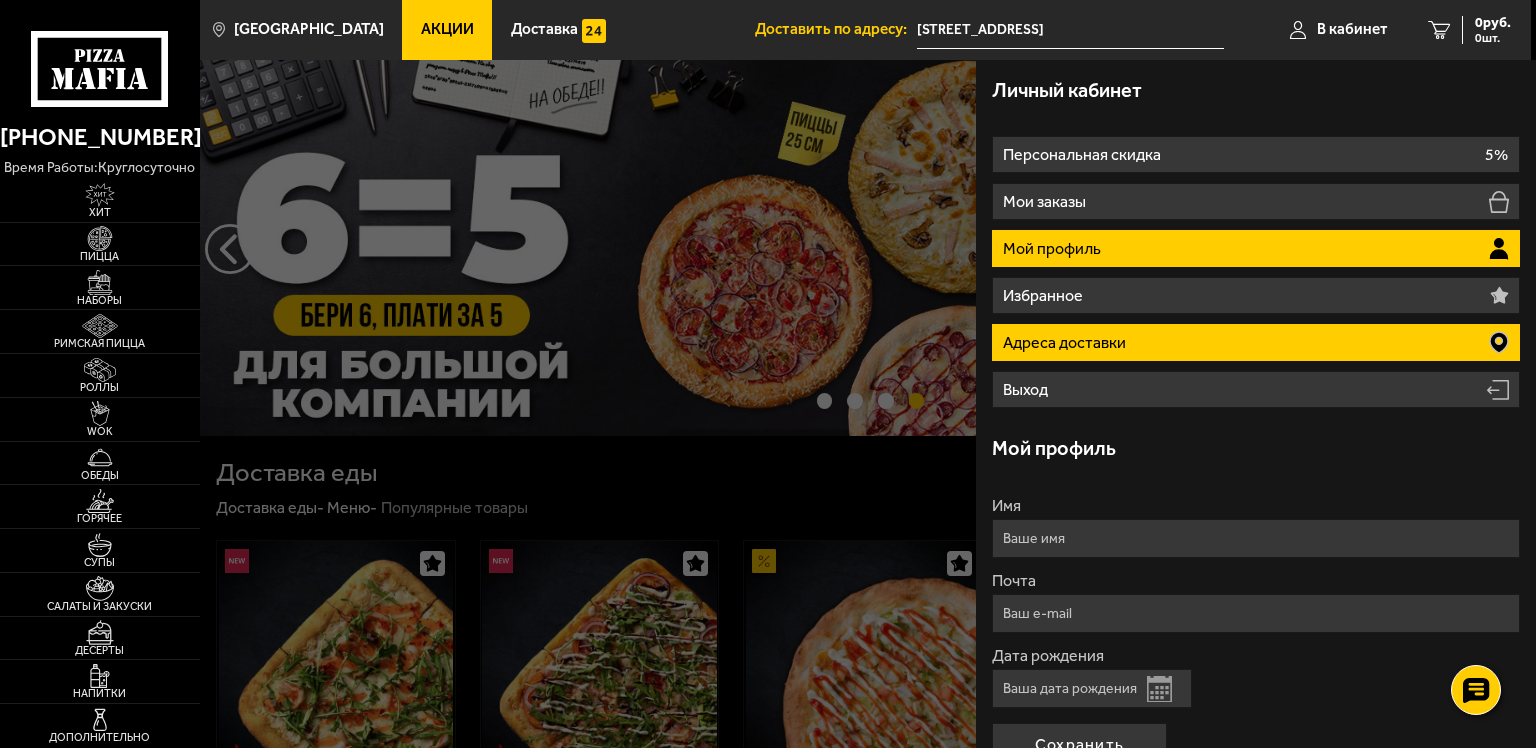 click on "Адреса доставки" at bounding box center [1066, 343] 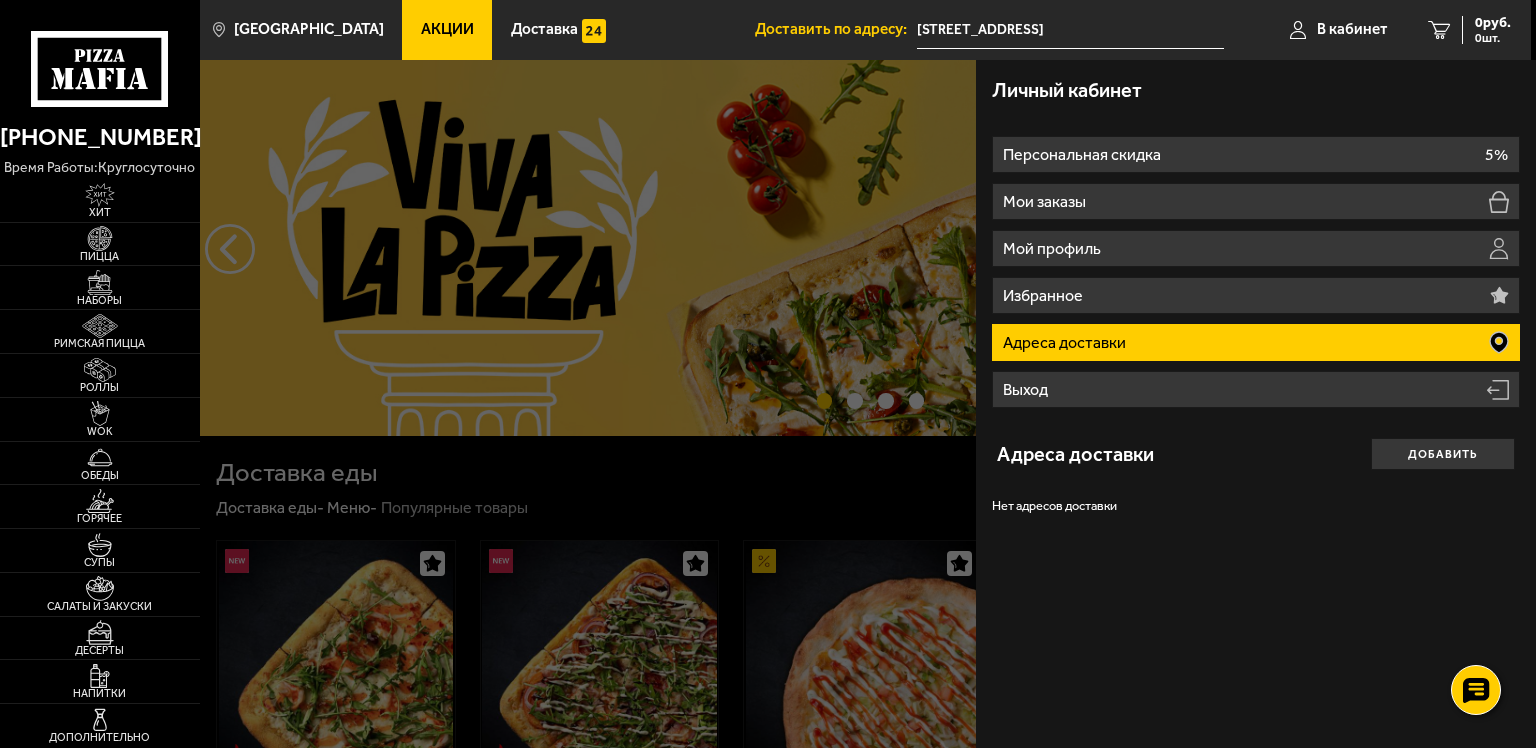 click on "[STREET_ADDRESS]" at bounding box center (1070, 30) 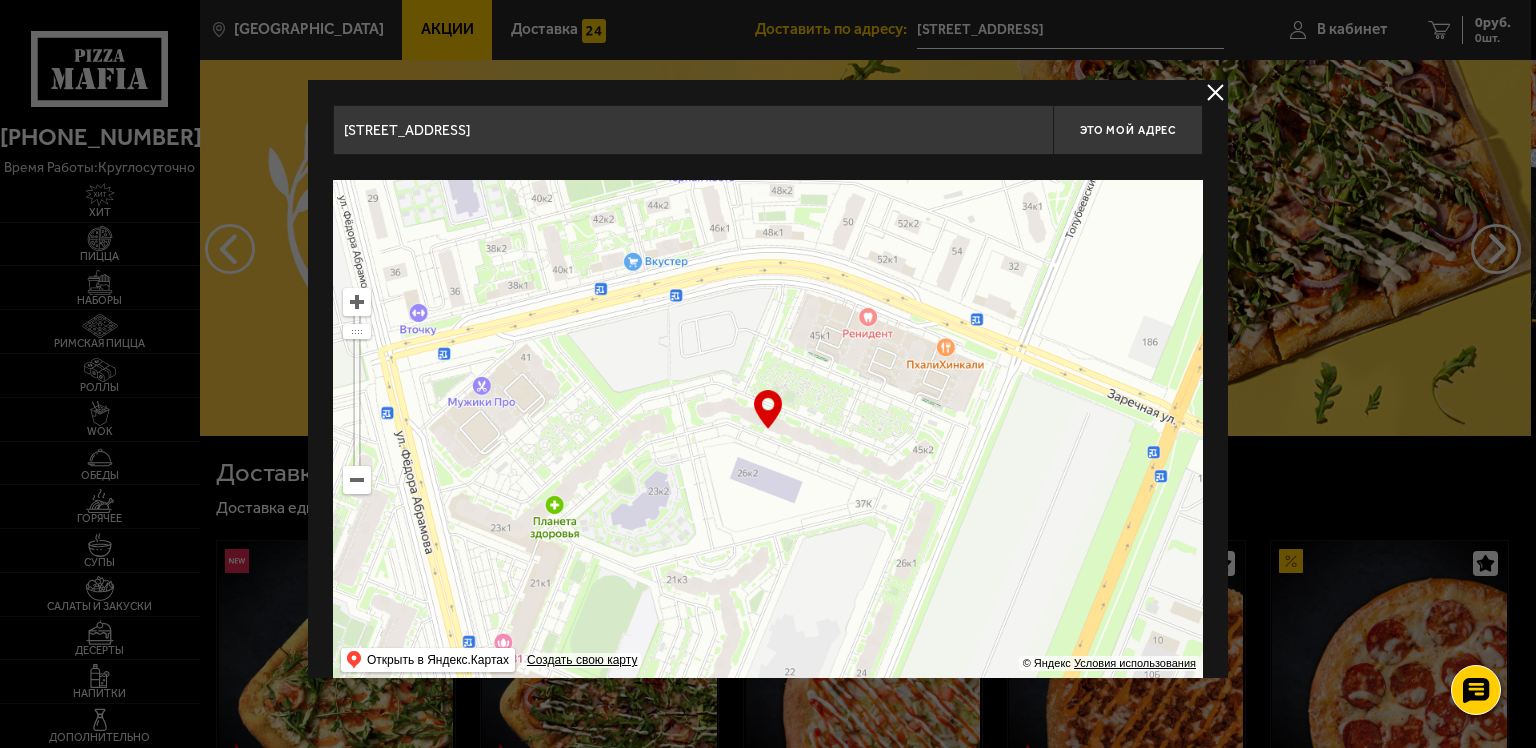 click on "[STREET_ADDRESS]" at bounding box center (693, 130) 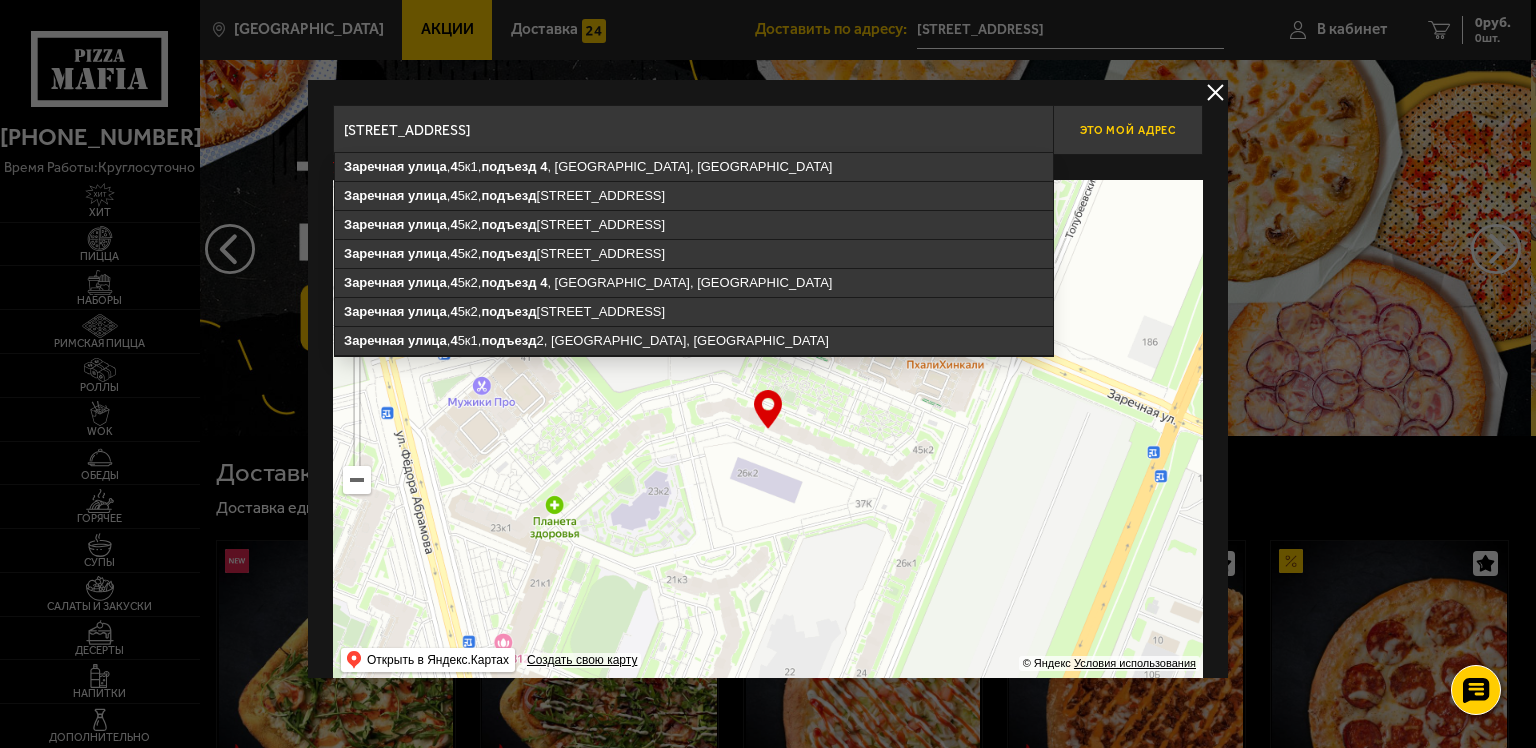 type on "посёлок Парголово, Заречная улица, 45к2, подъезд 4 , кв 541" 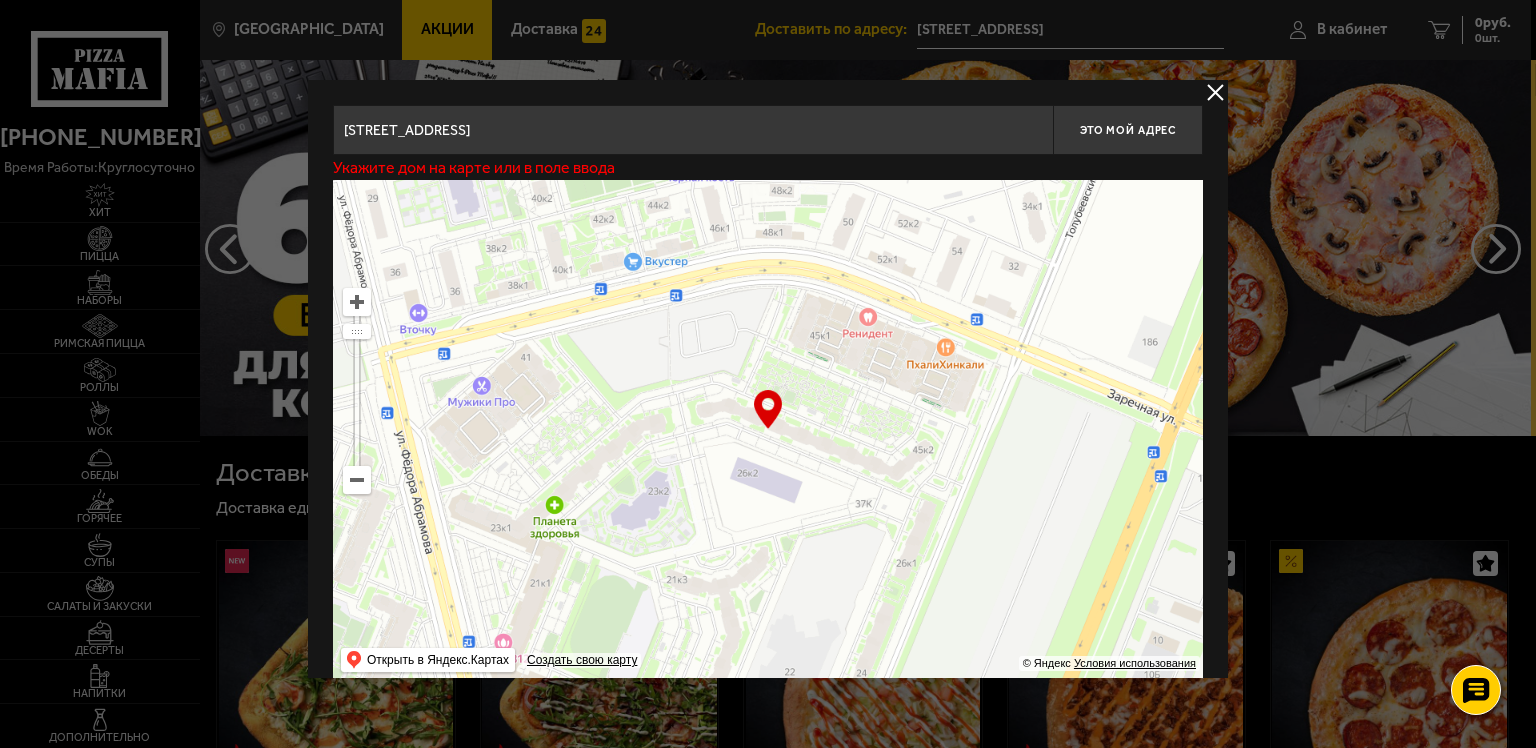 click at bounding box center (1215, 92) 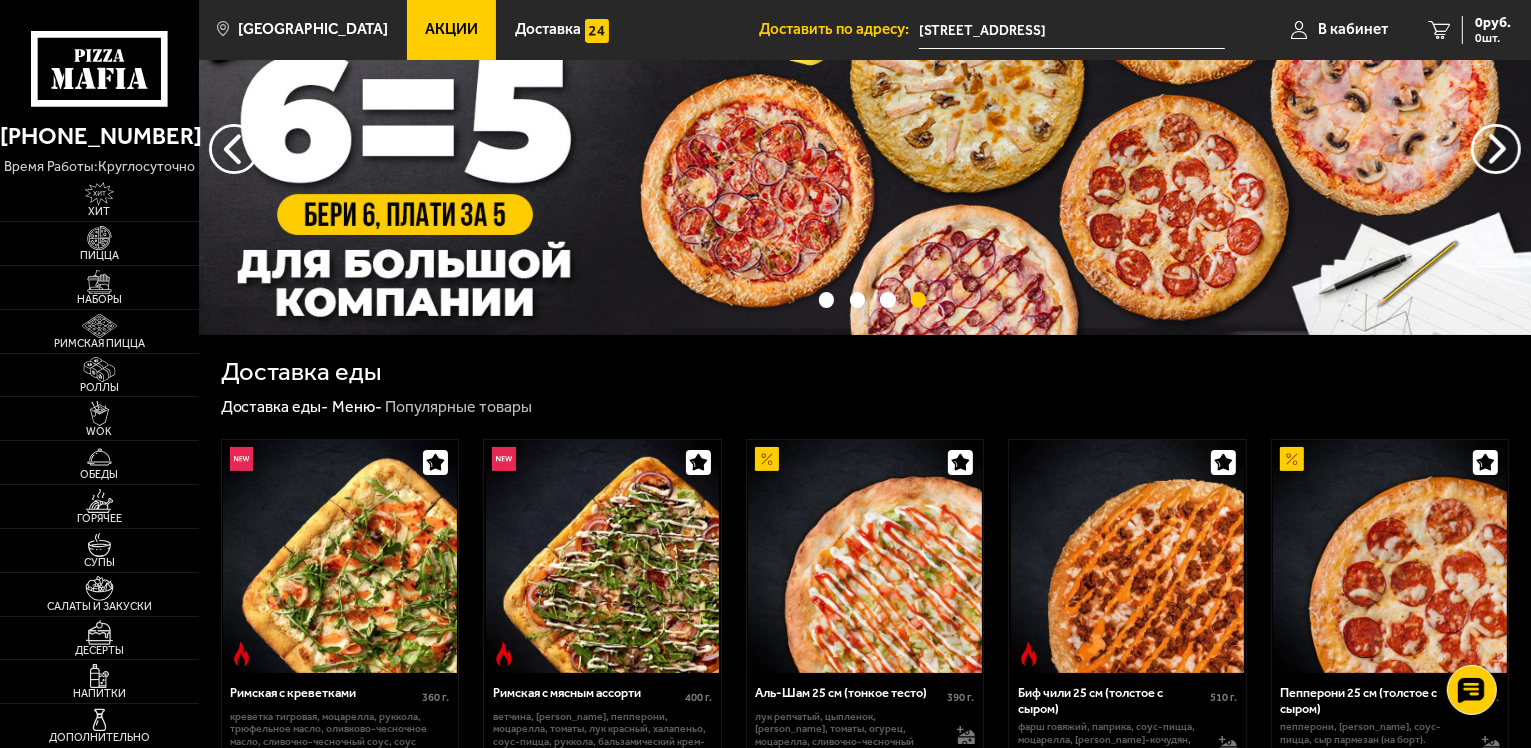 scroll, scrollTop: 0, scrollLeft: 0, axis: both 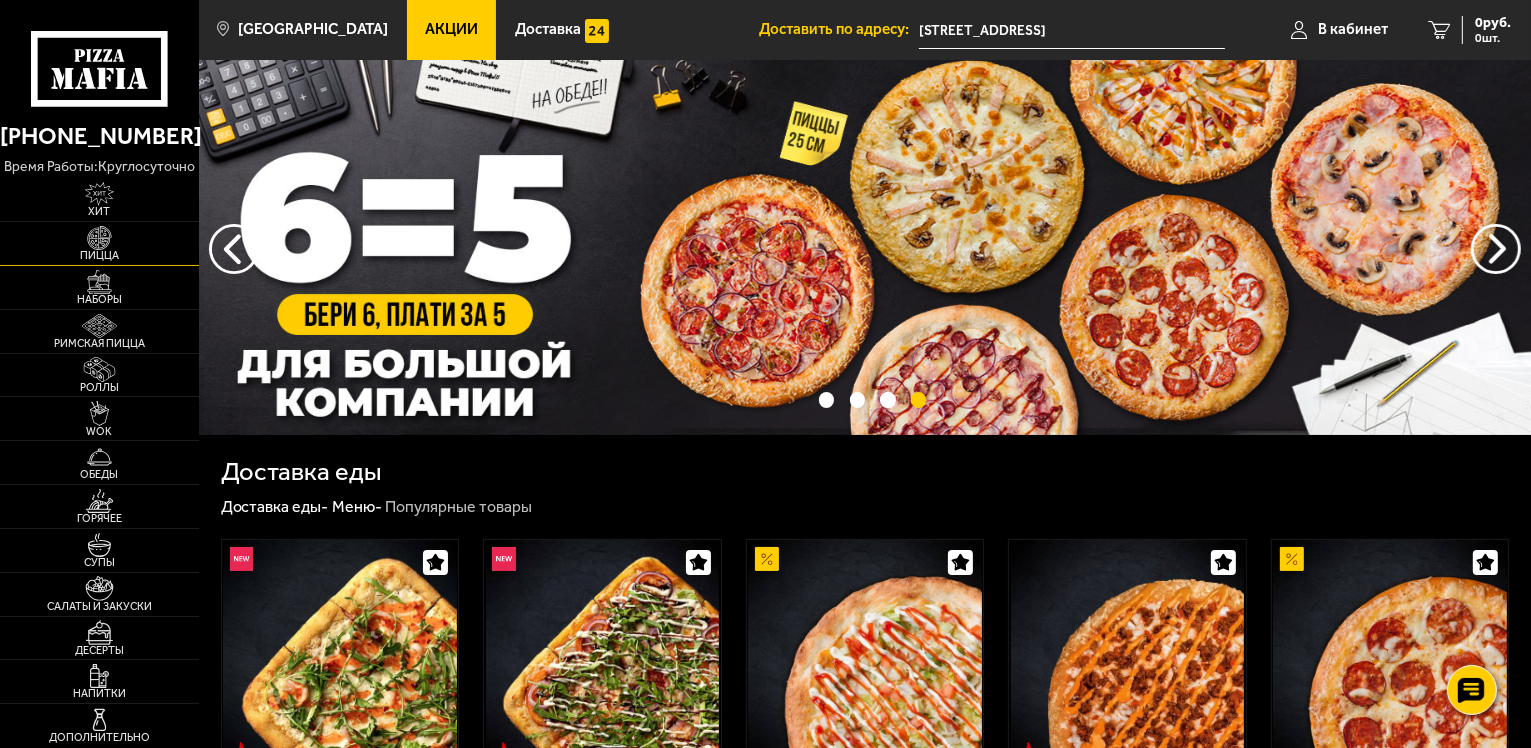 click on "Пицца" at bounding box center (99, 255) 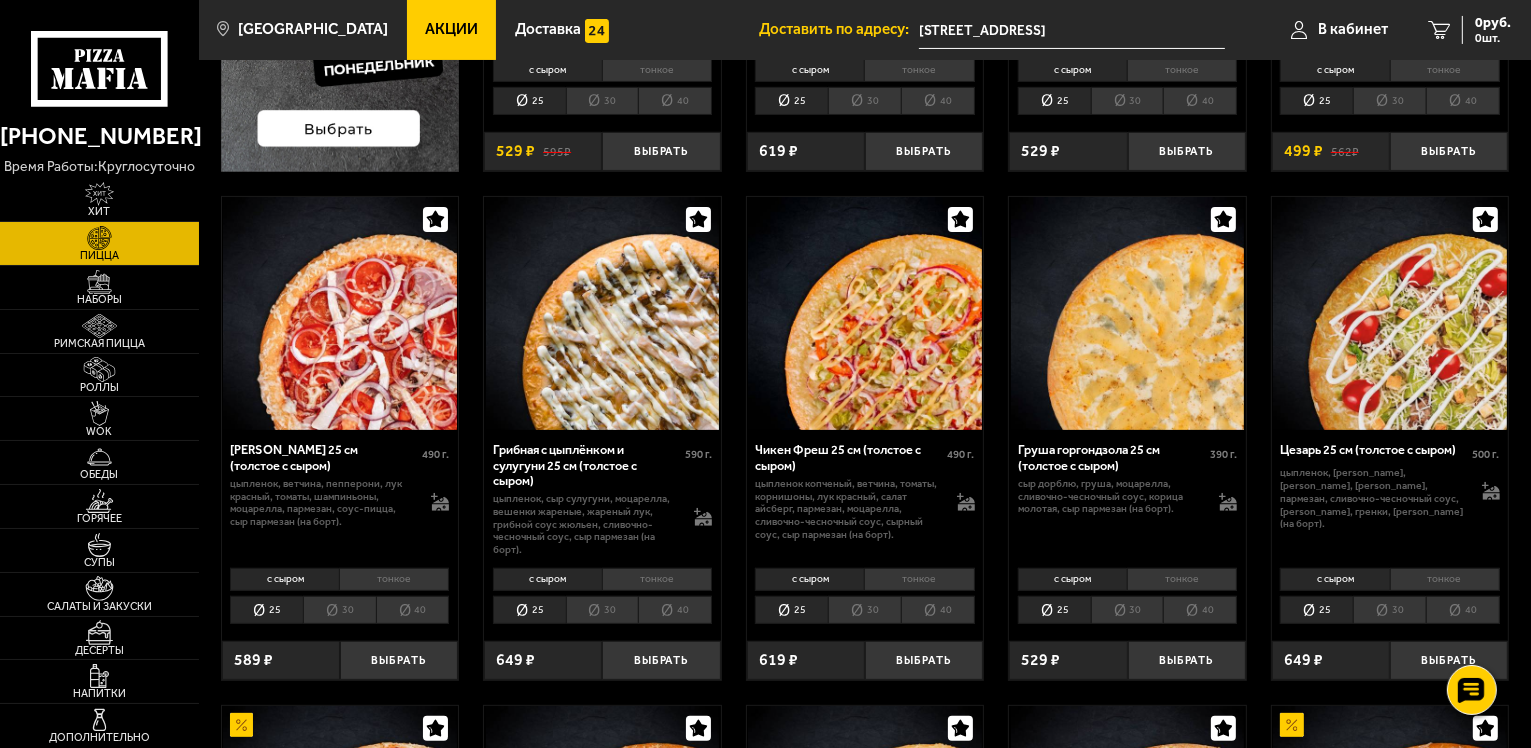 scroll, scrollTop: 500, scrollLeft: 0, axis: vertical 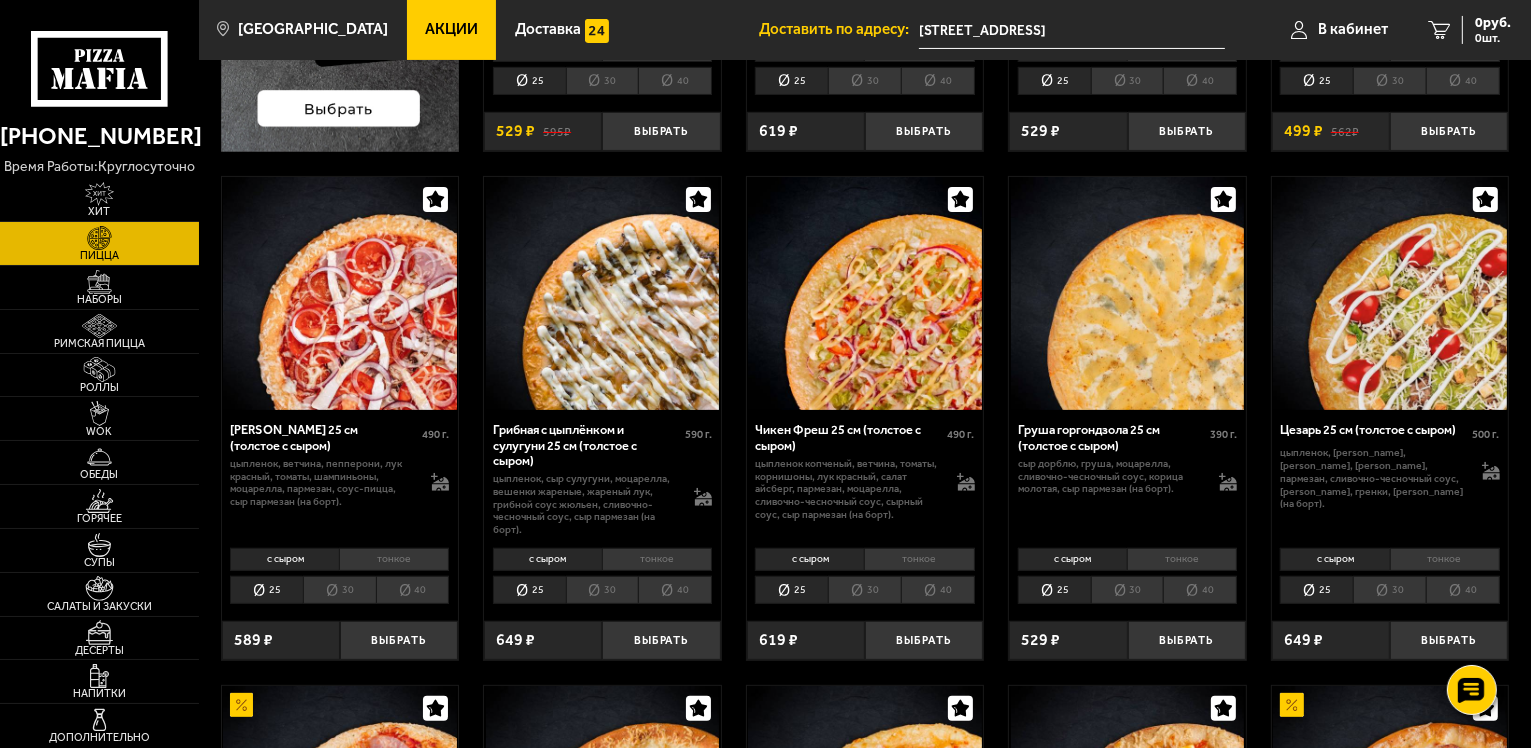 click on "30" at bounding box center [602, 590] 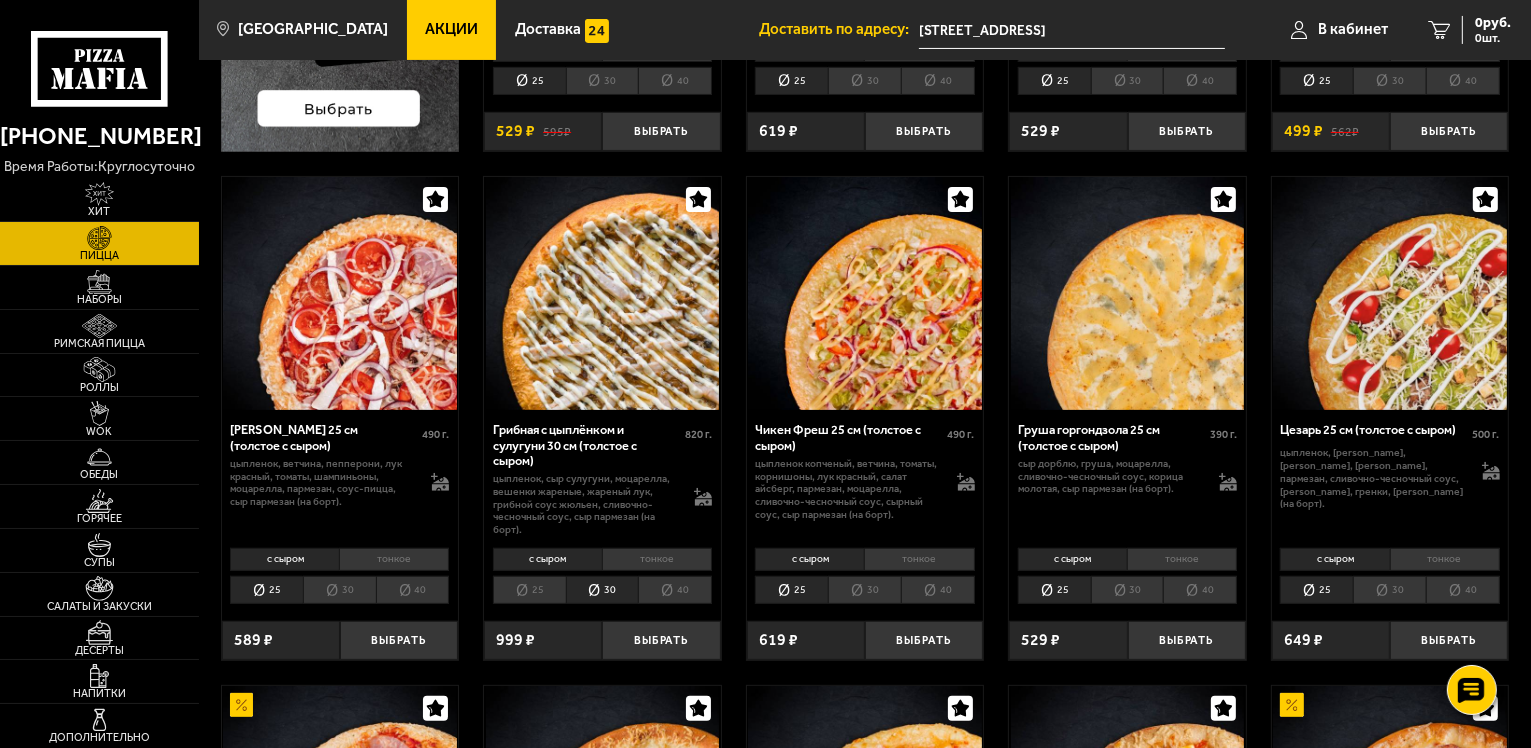 click on "25" at bounding box center [529, 590] 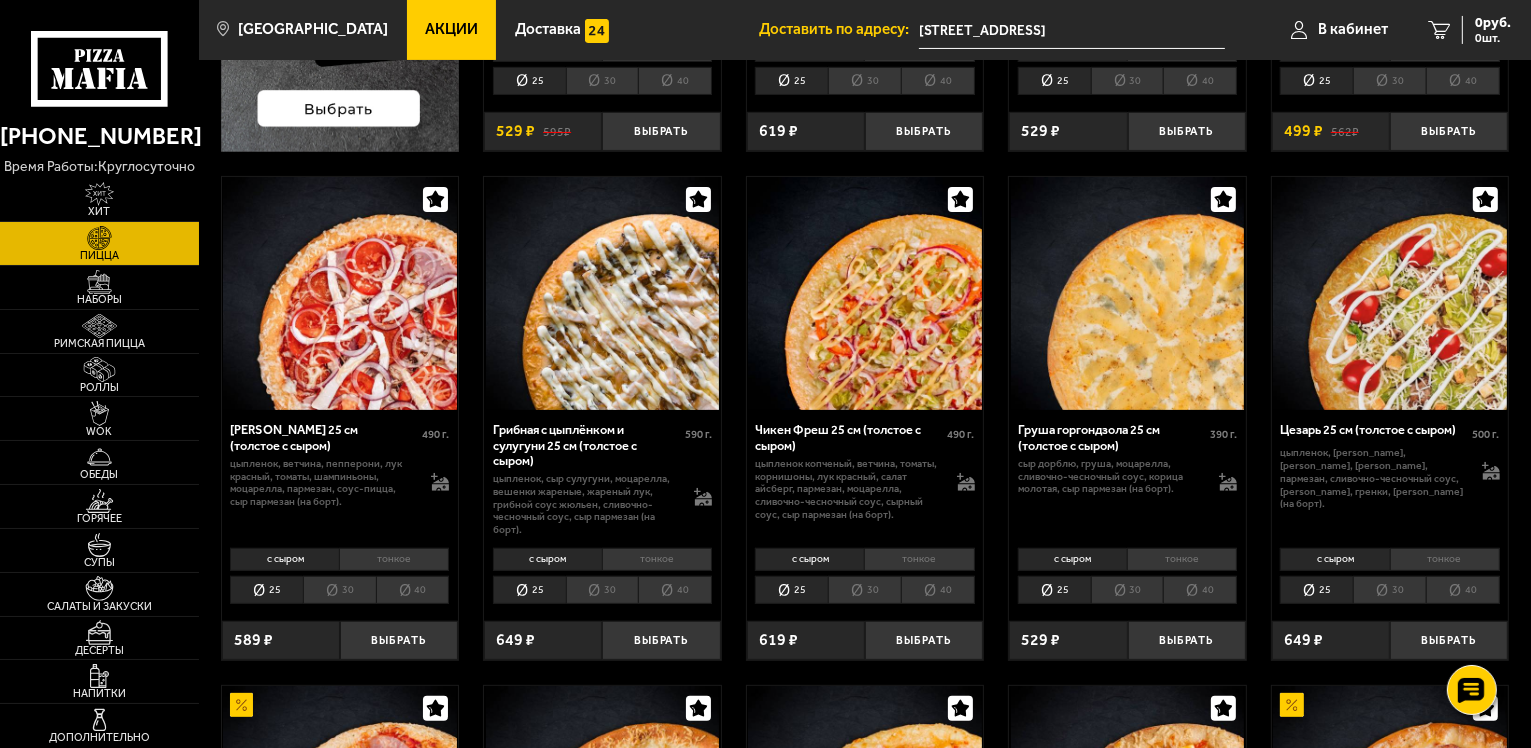 click on "30" at bounding box center (602, 590) 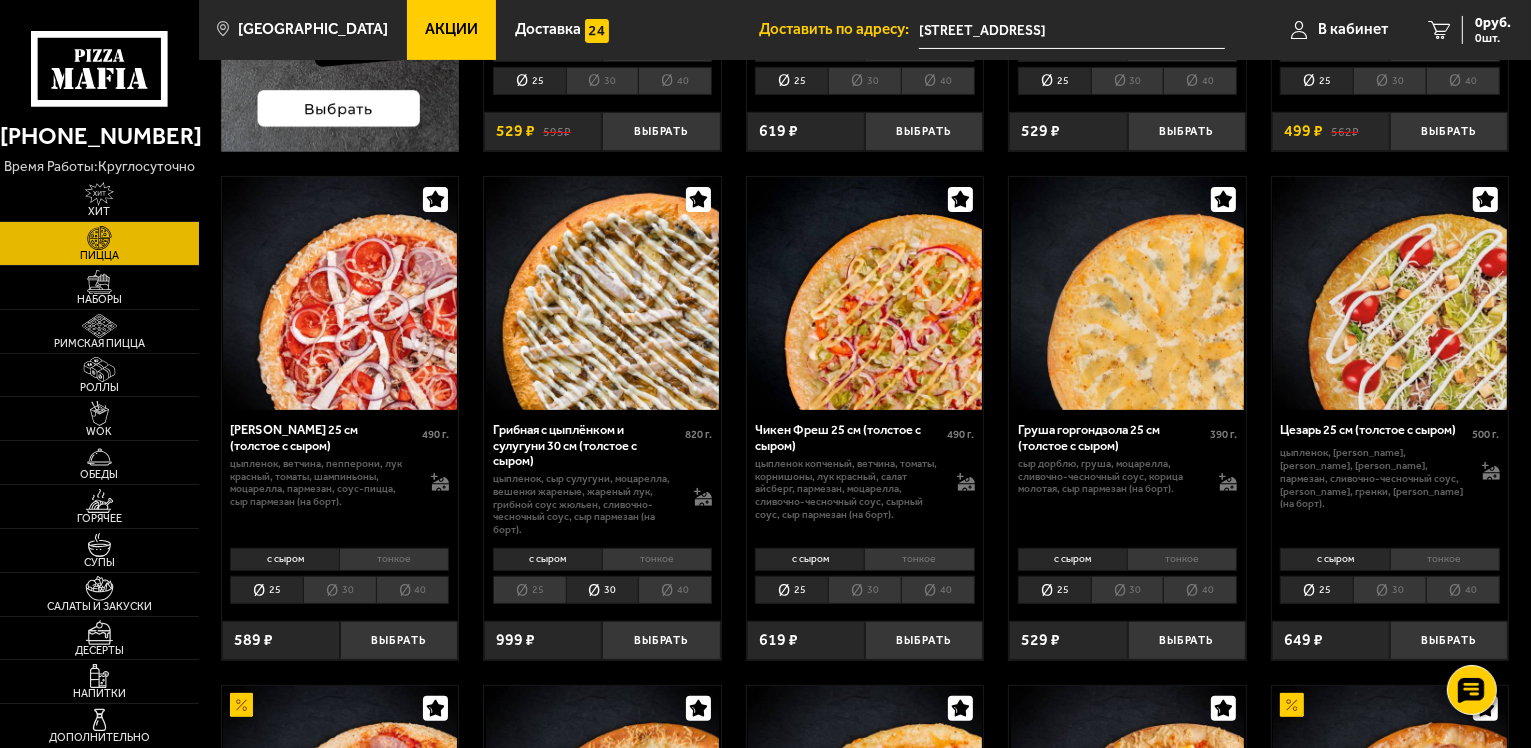 click on "30" at bounding box center [864, 590] 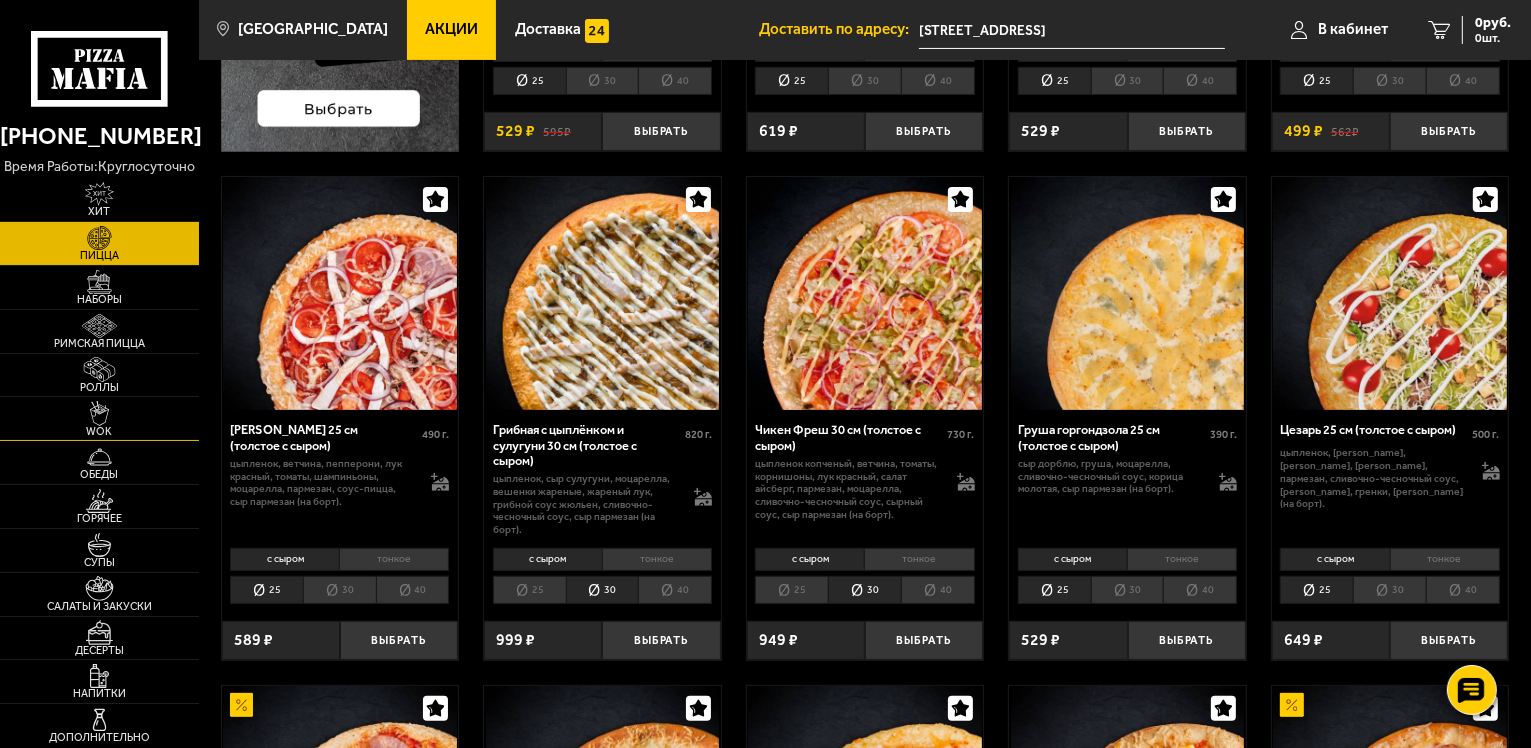 click on "WOK" at bounding box center [99, 431] 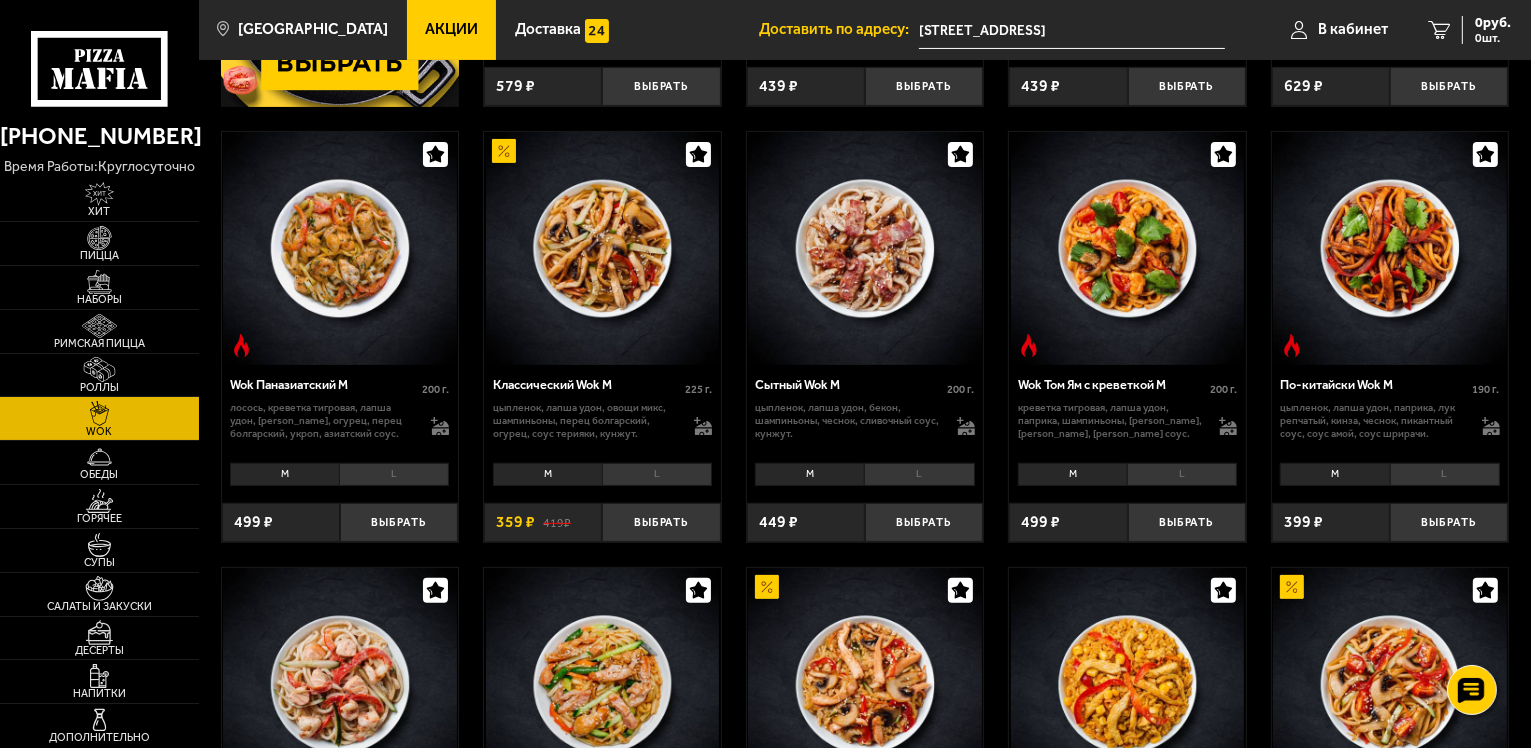 scroll, scrollTop: 500, scrollLeft: 0, axis: vertical 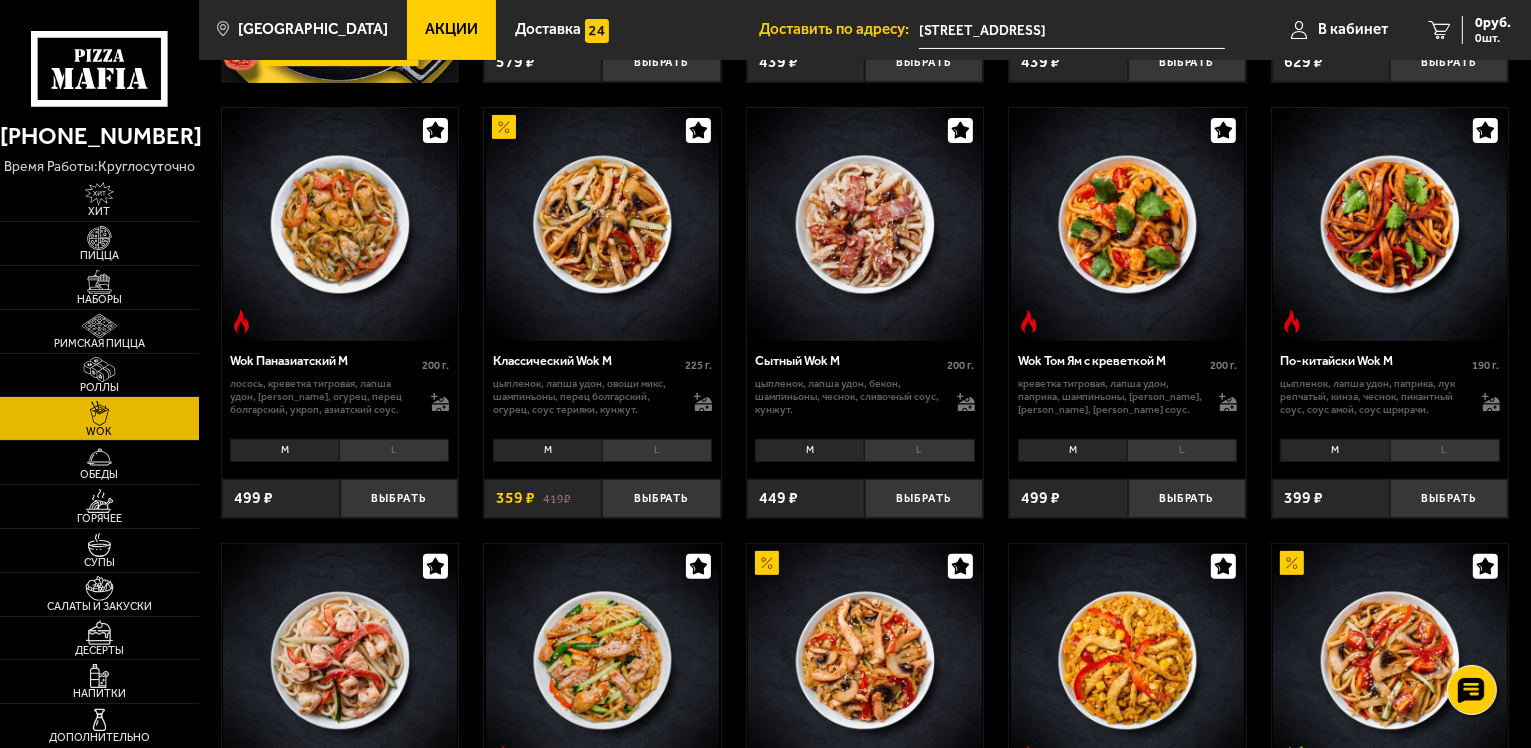 click on "M" at bounding box center [809, 450] 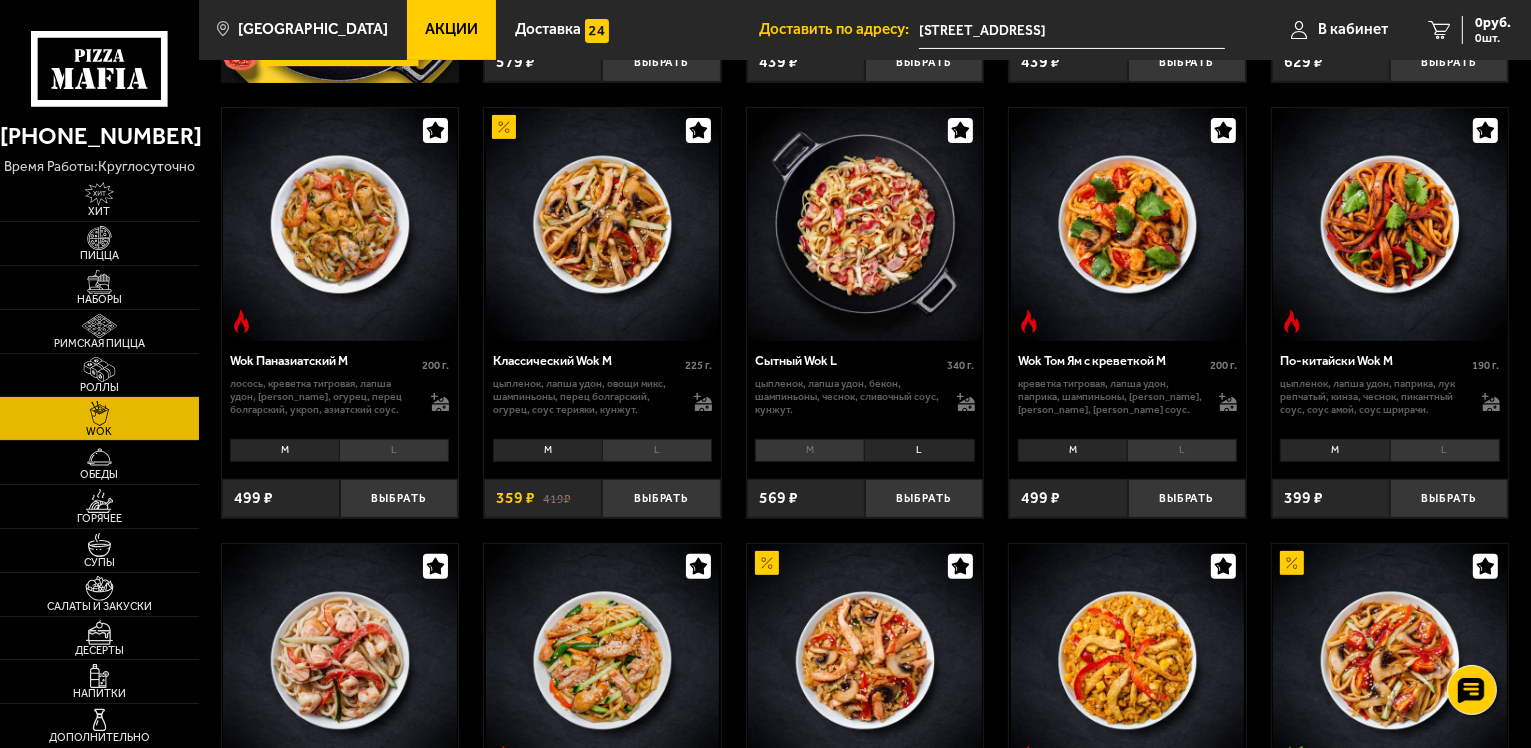 click on "M" at bounding box center [809, 450] 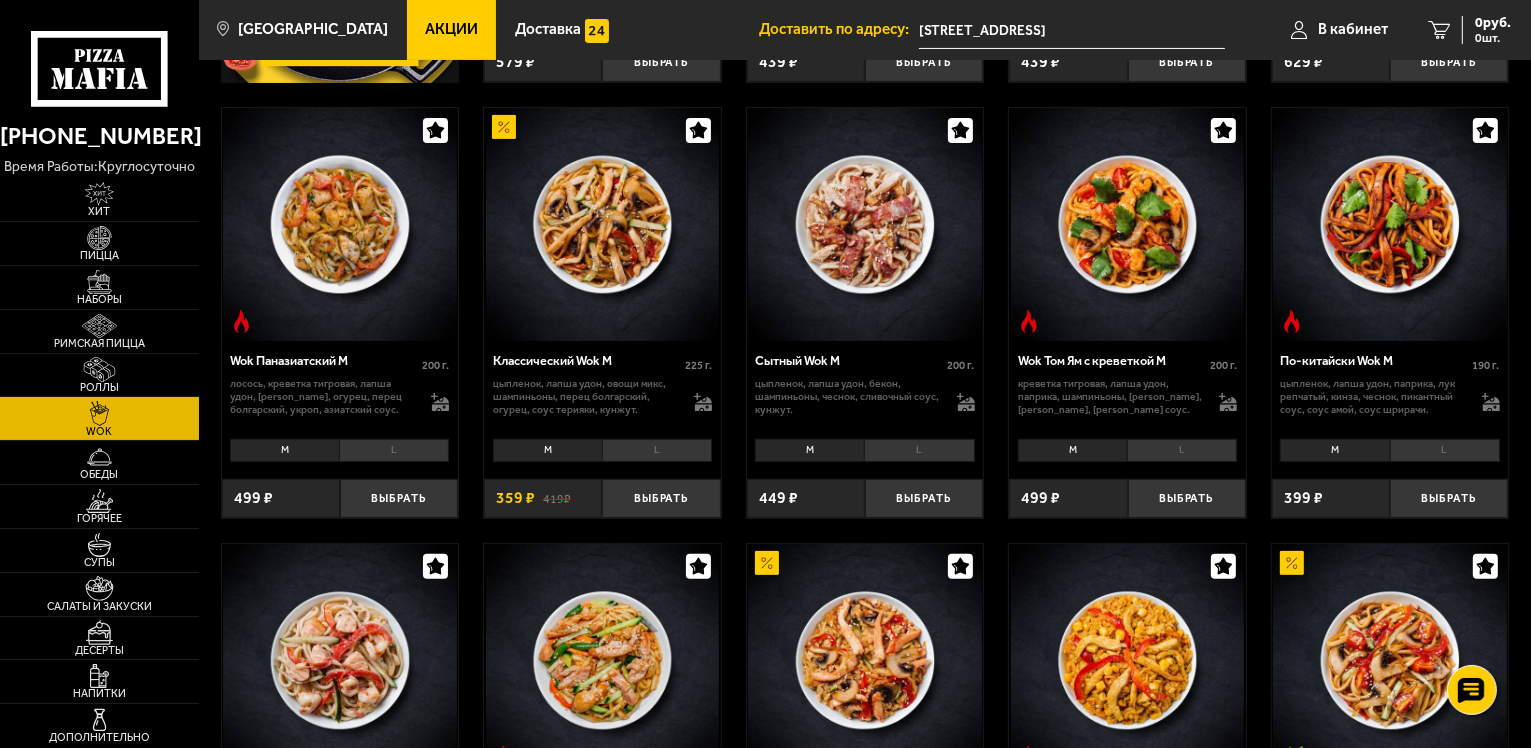 click on "L" at bounding box center (919, 450) 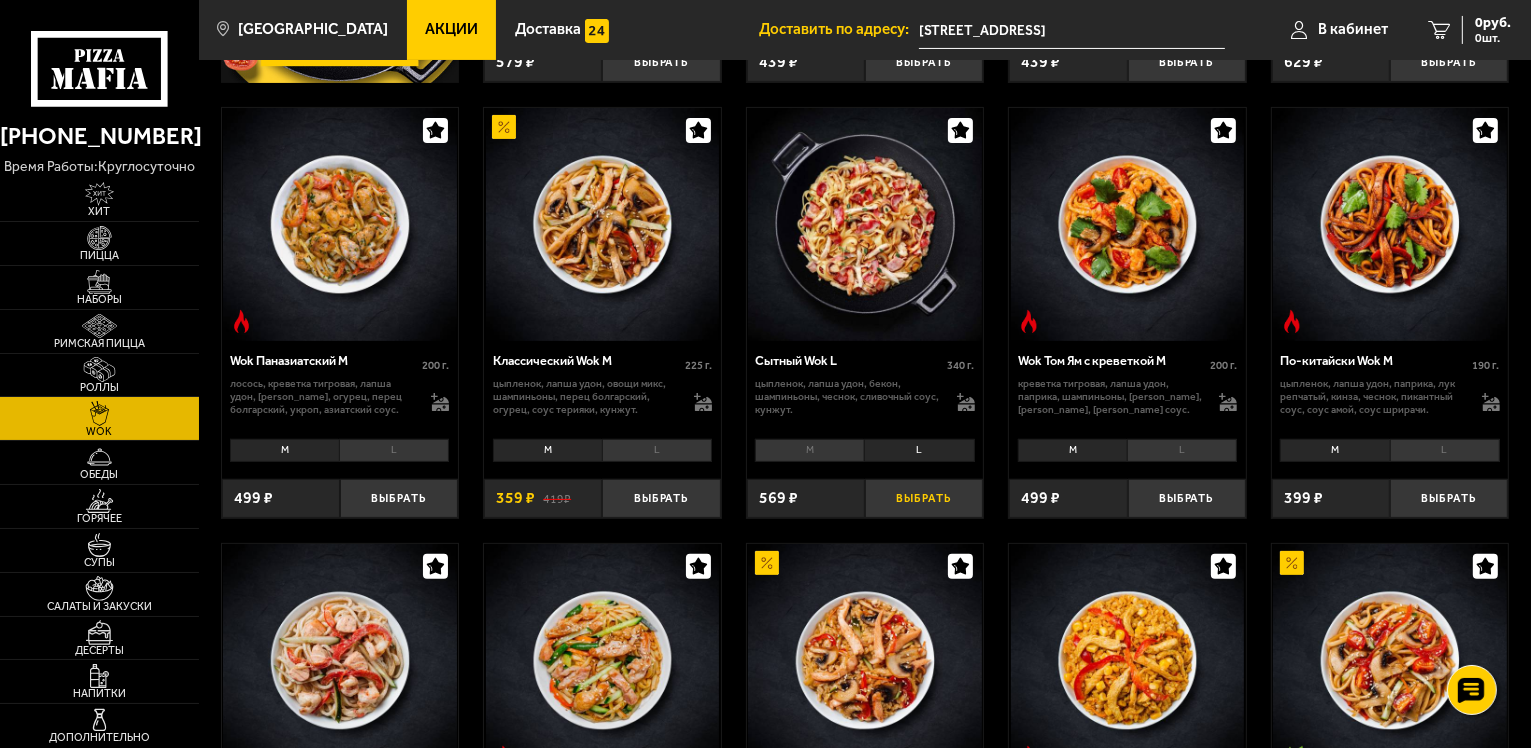 click on "Выбрать" at bounding box center (924, 498) 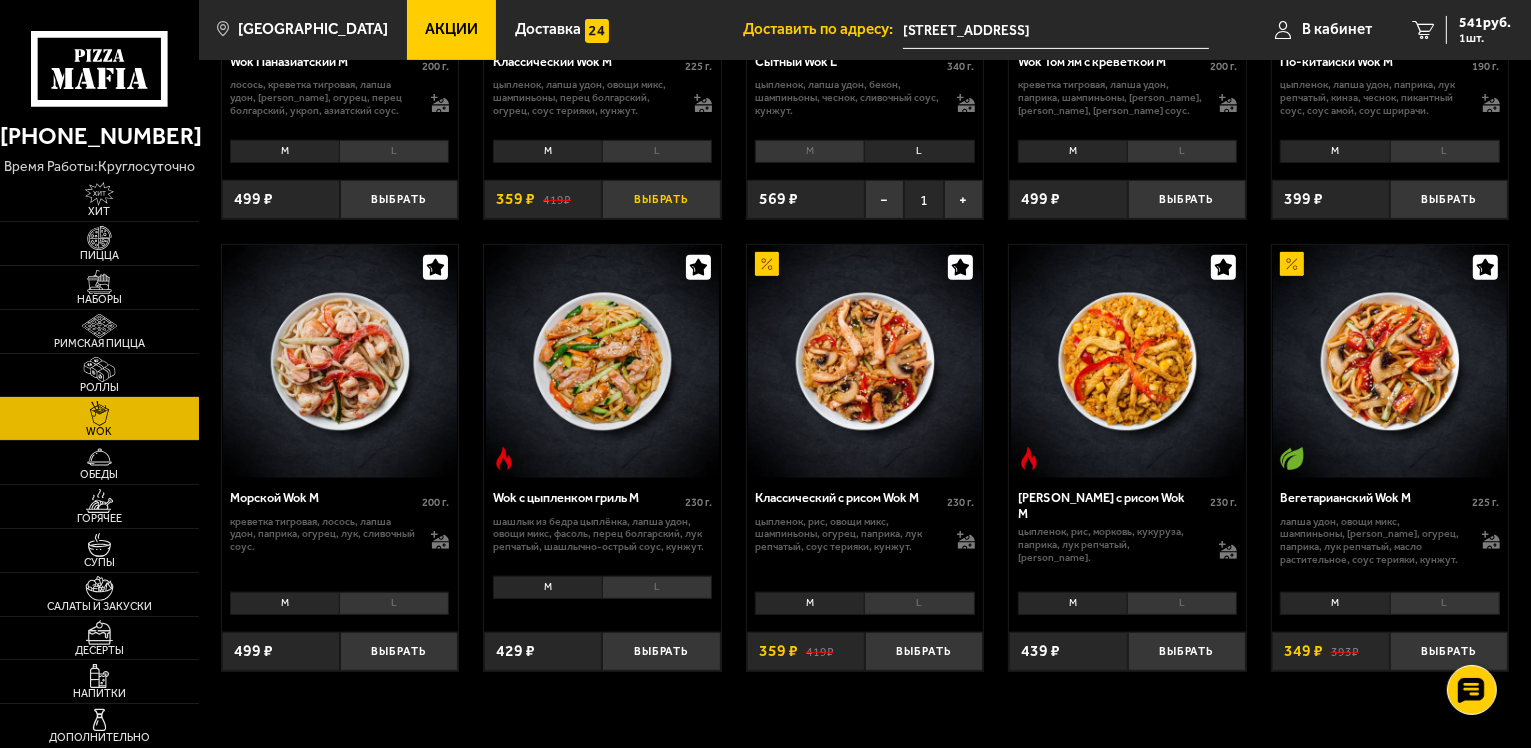 scroll, scrollTop: 800, scrollLeft: 0, axis: vertical 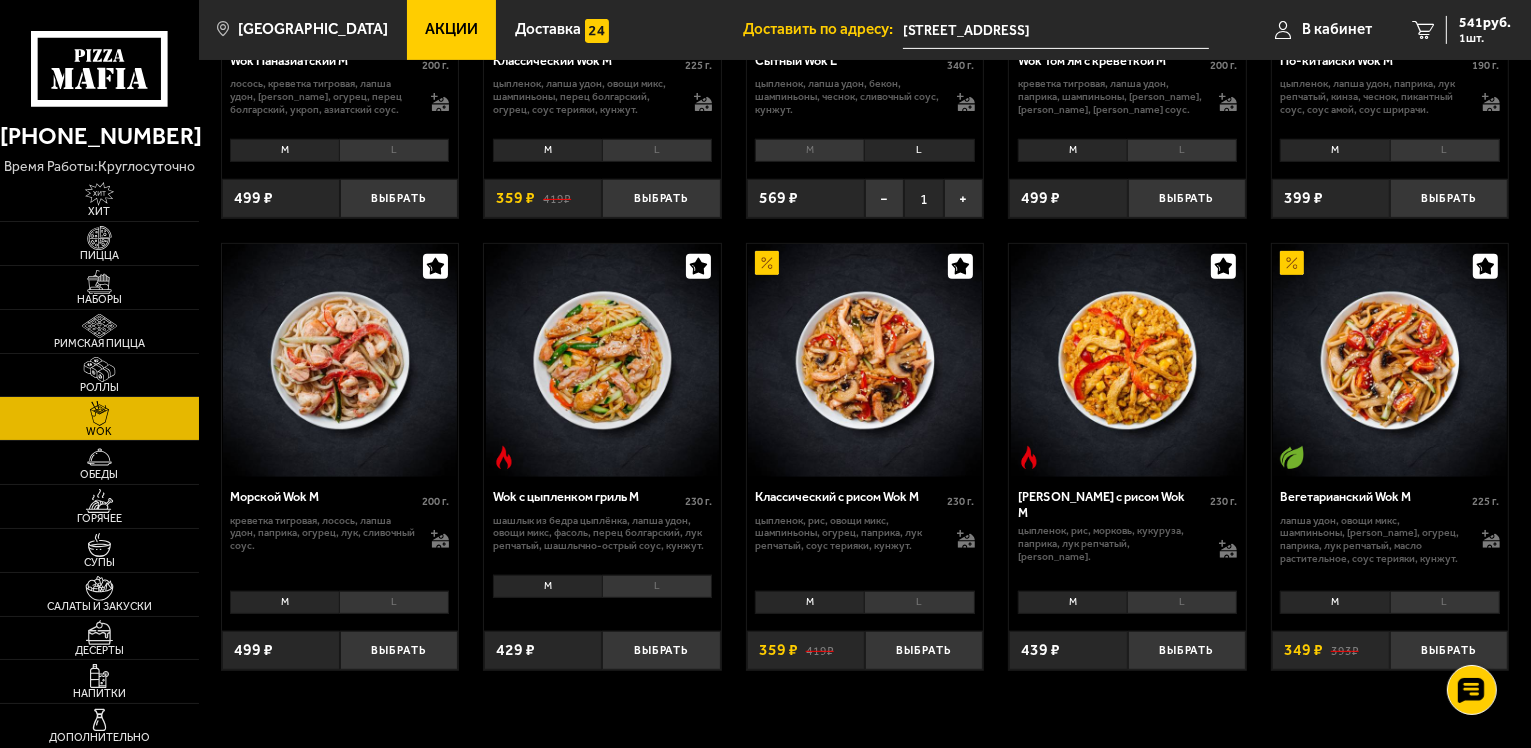 click on "L" at bounding box center [657, 586] 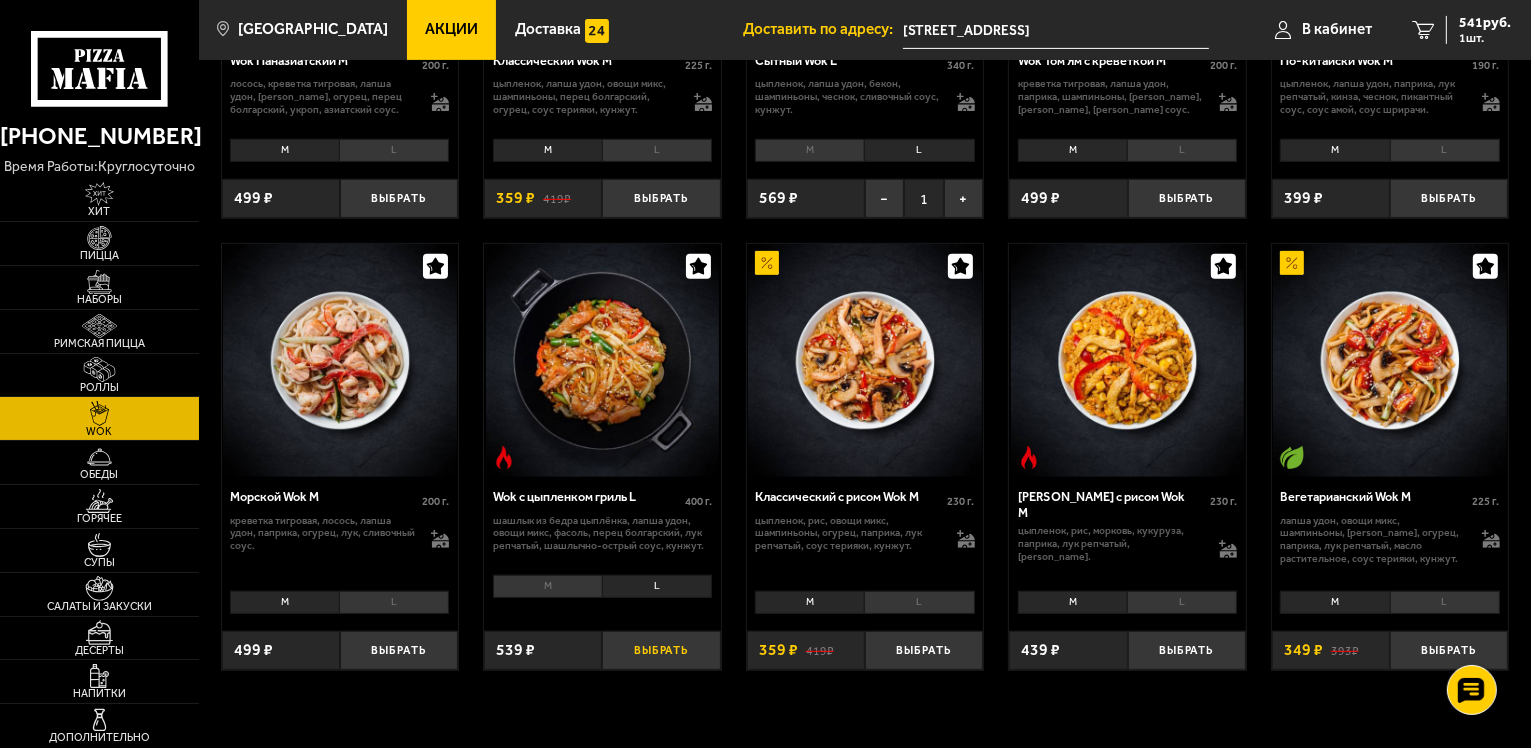 click on "Выбрать" at bounding box center (661, 650) 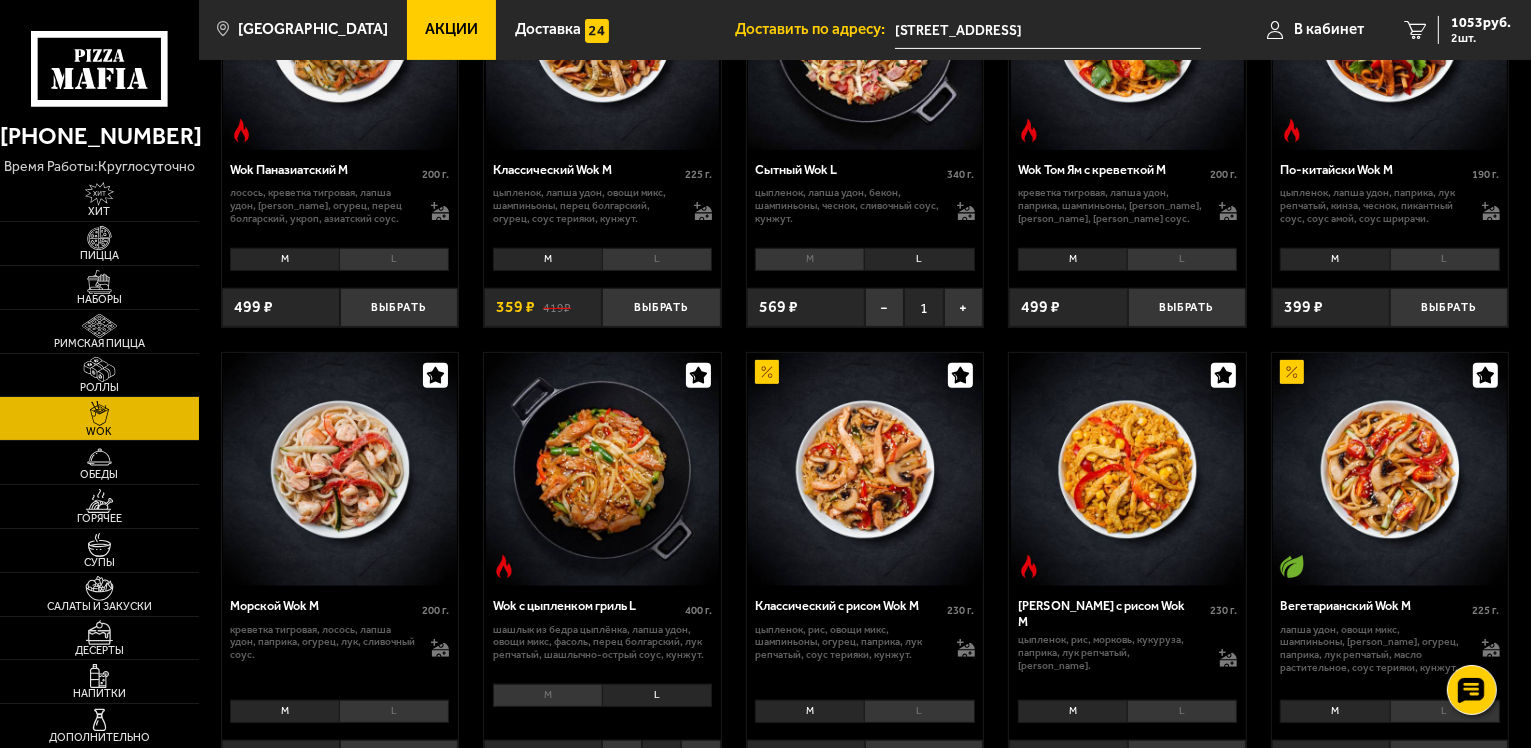 scroll, scrollTop: 500, scrollLeft: 0, axis: vertical 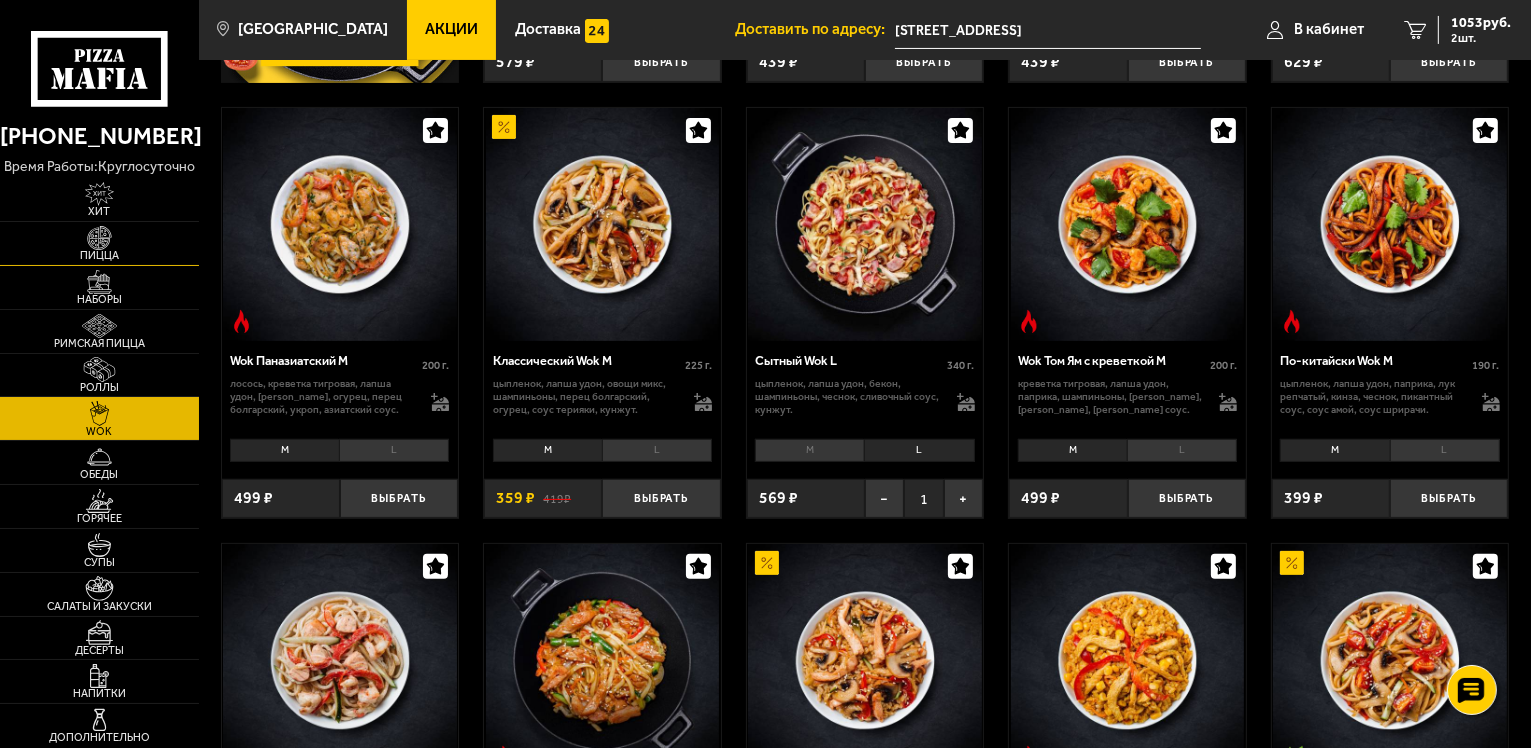 click at bounding box center (99, 238) 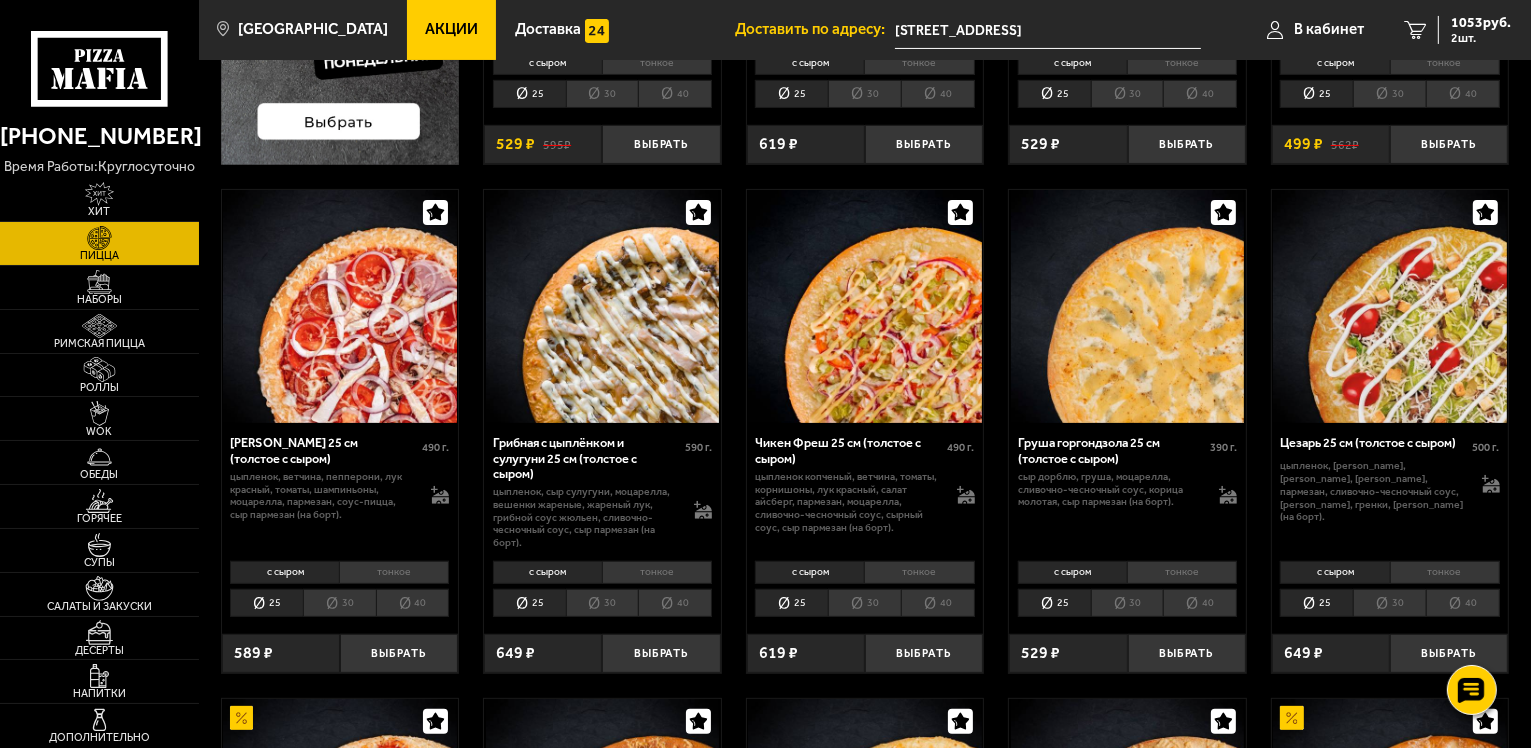 scroll, scrollTop: 500, scrollLeft: 0, axis: vertical 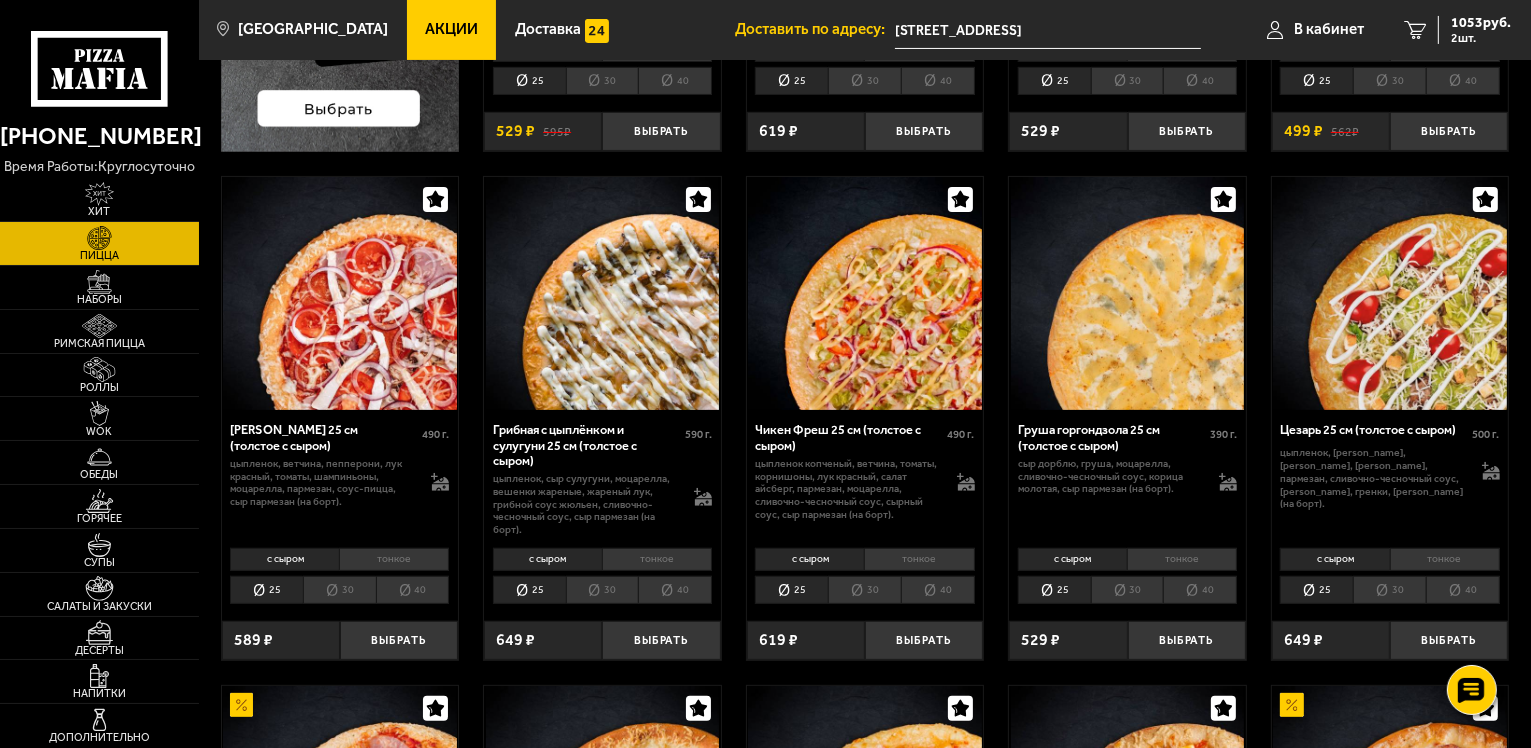 click on "30" at bounding box center (602, 590) 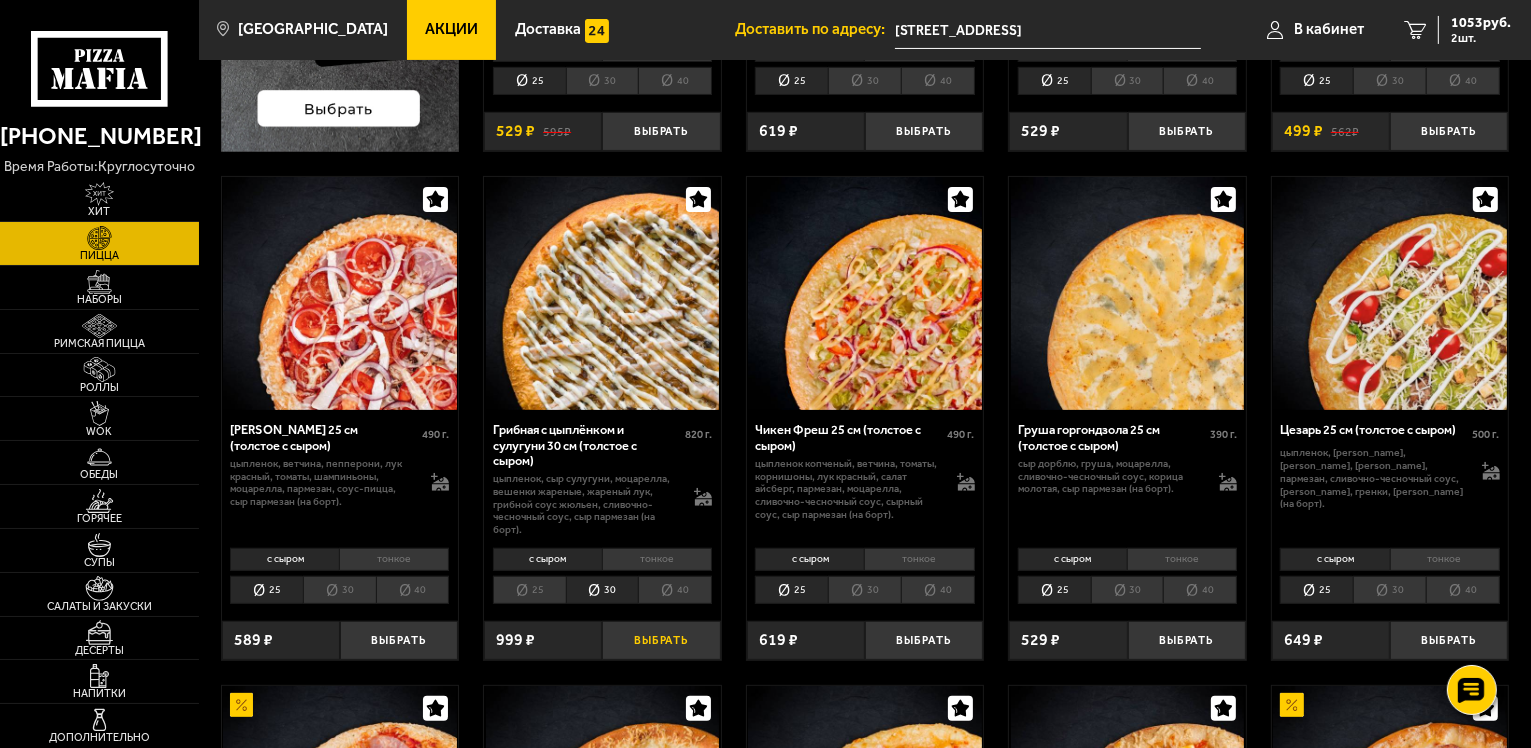 click on "Выбрать" at bounding box center (661, 640) 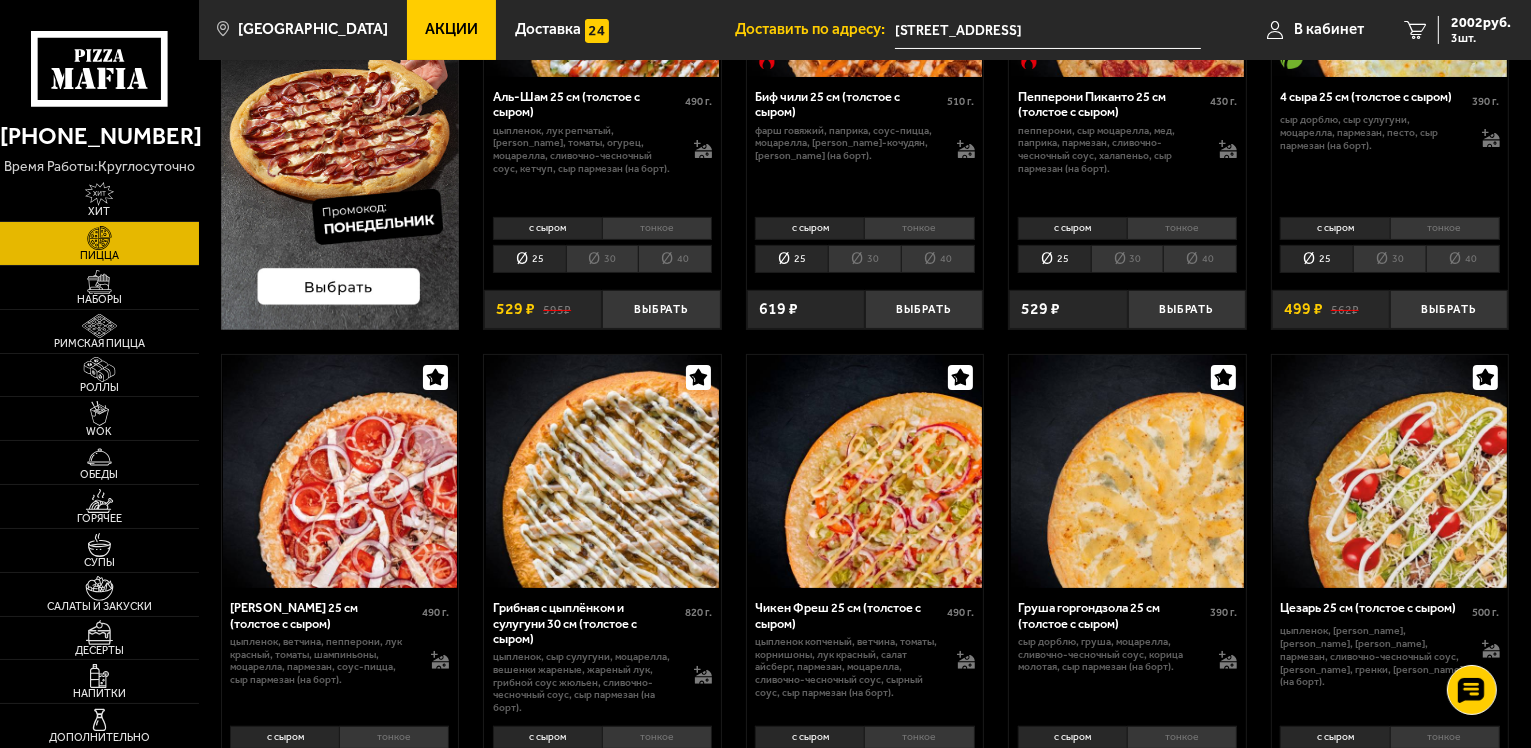 scroll, scrollTop: 300, scrollLeft: 0, axis: vertical 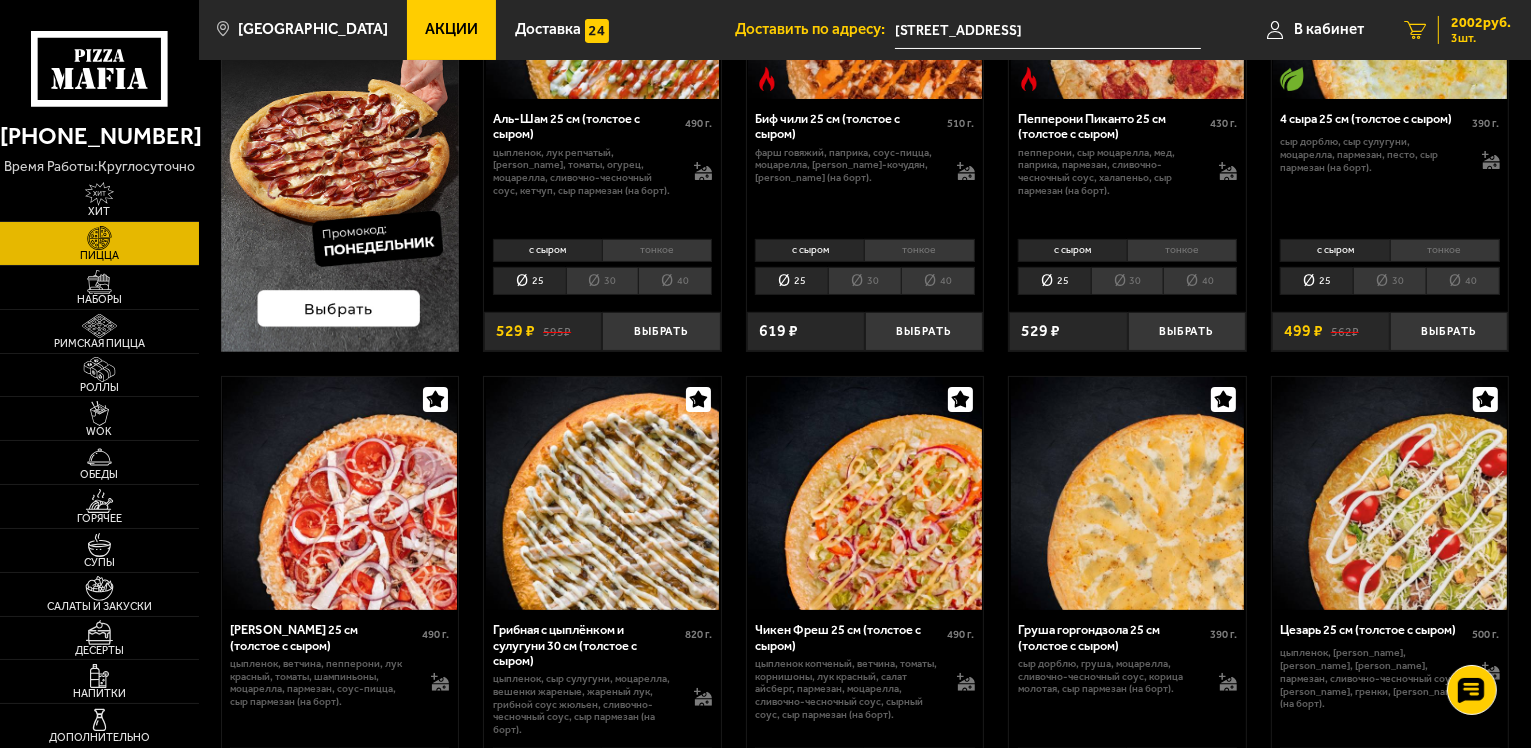 click on "2002  руб. 3  шт." at bounding box center [1474, 30] 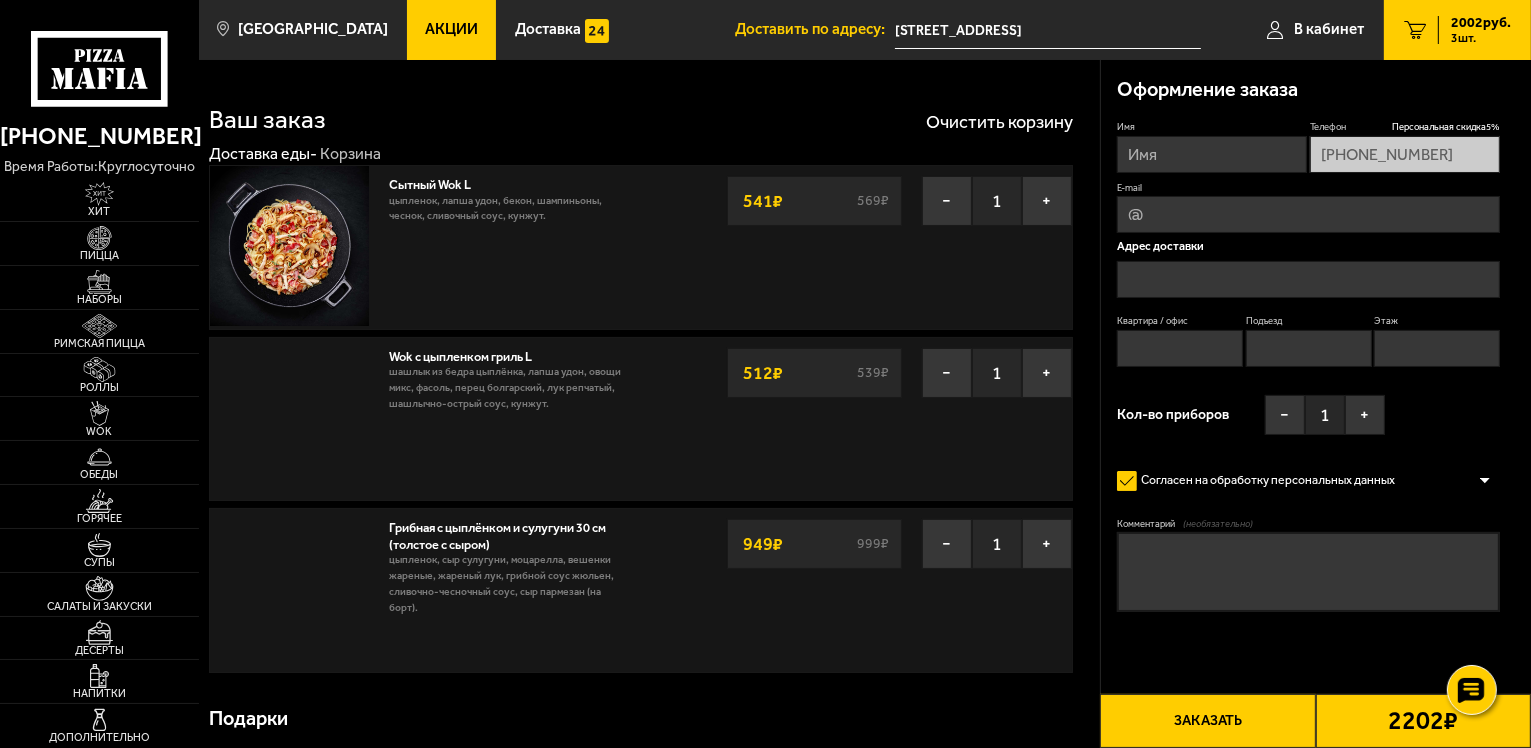 type on "[STREET_ADDRESS]" 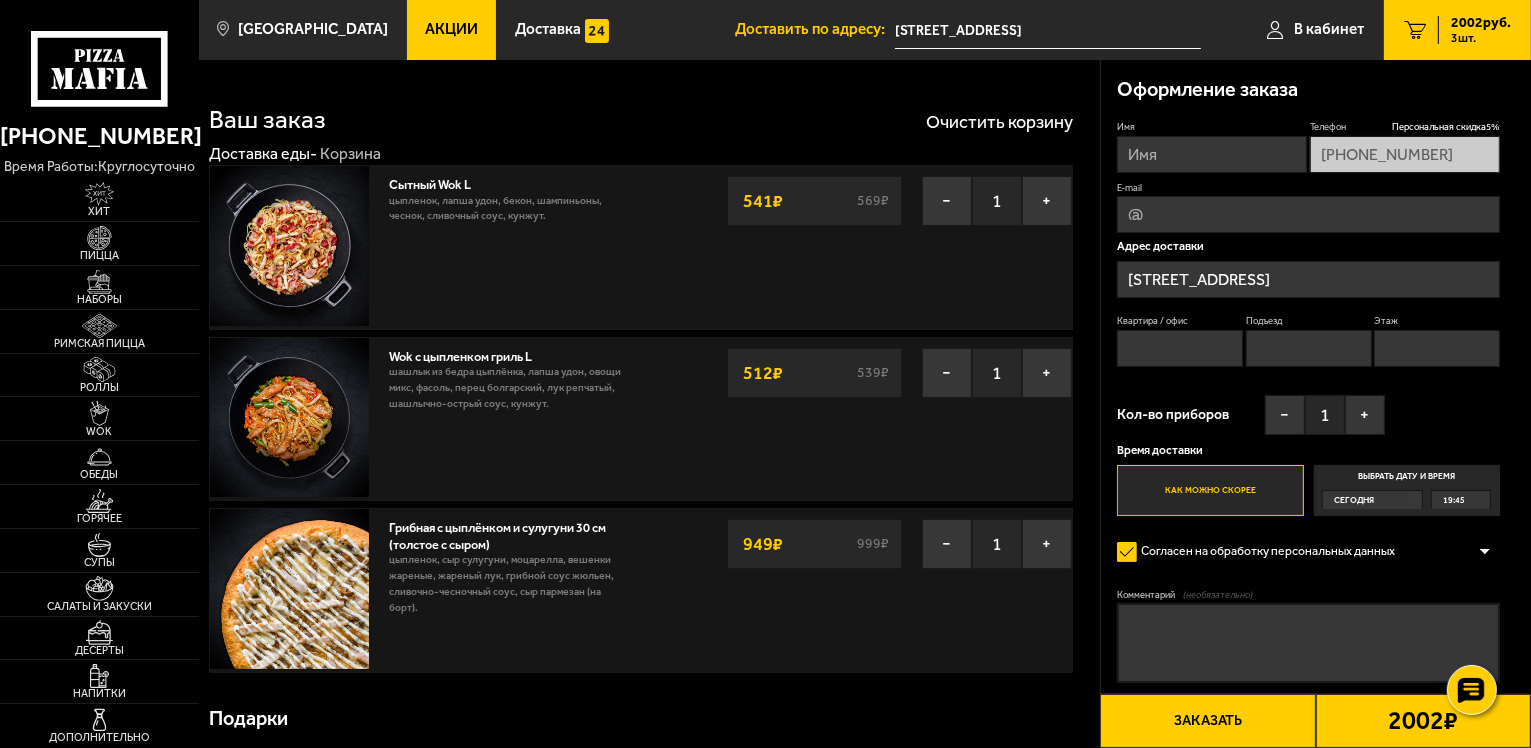 click on "[STREET_ADDRESS]" at bounding box center (1308, 279) 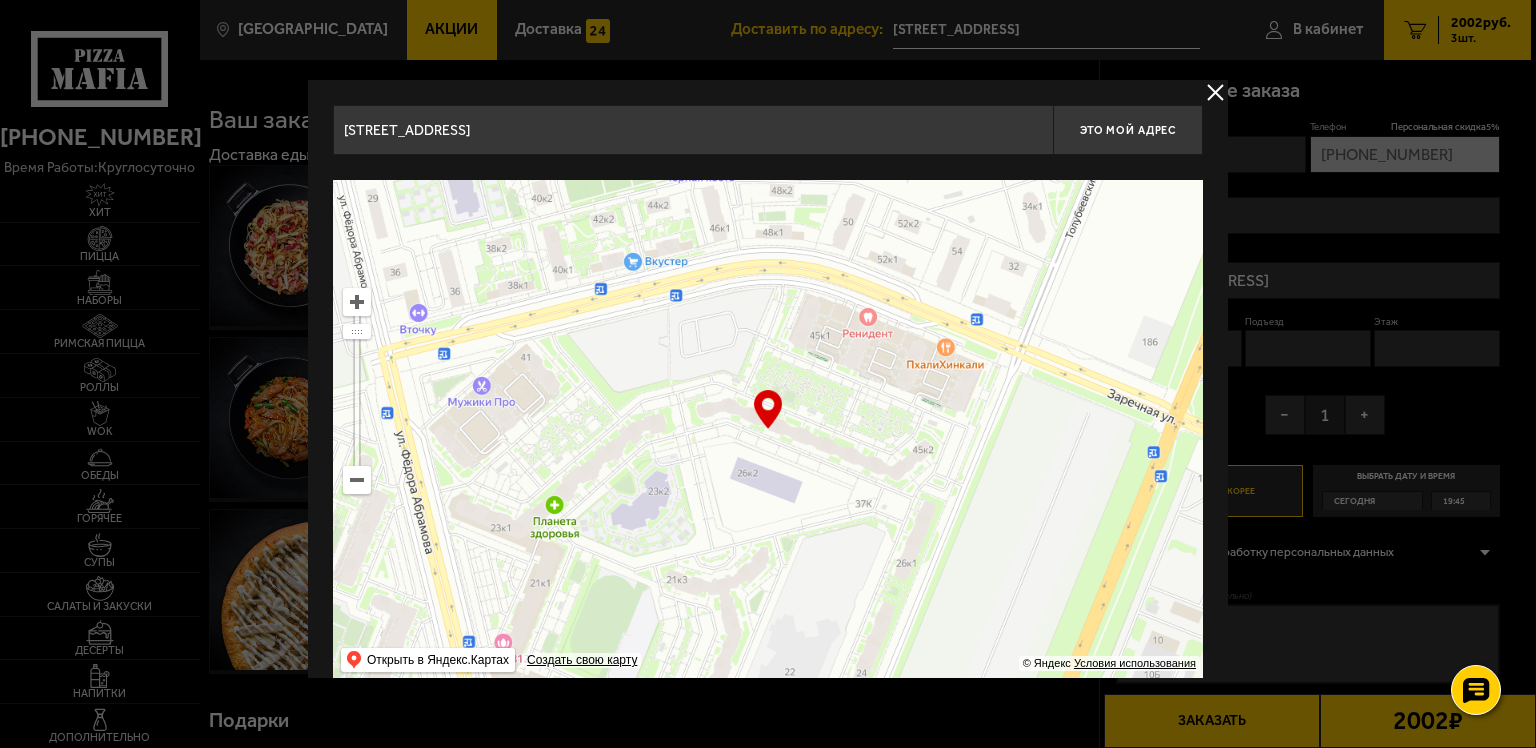click at bounding box center [1215, 92] 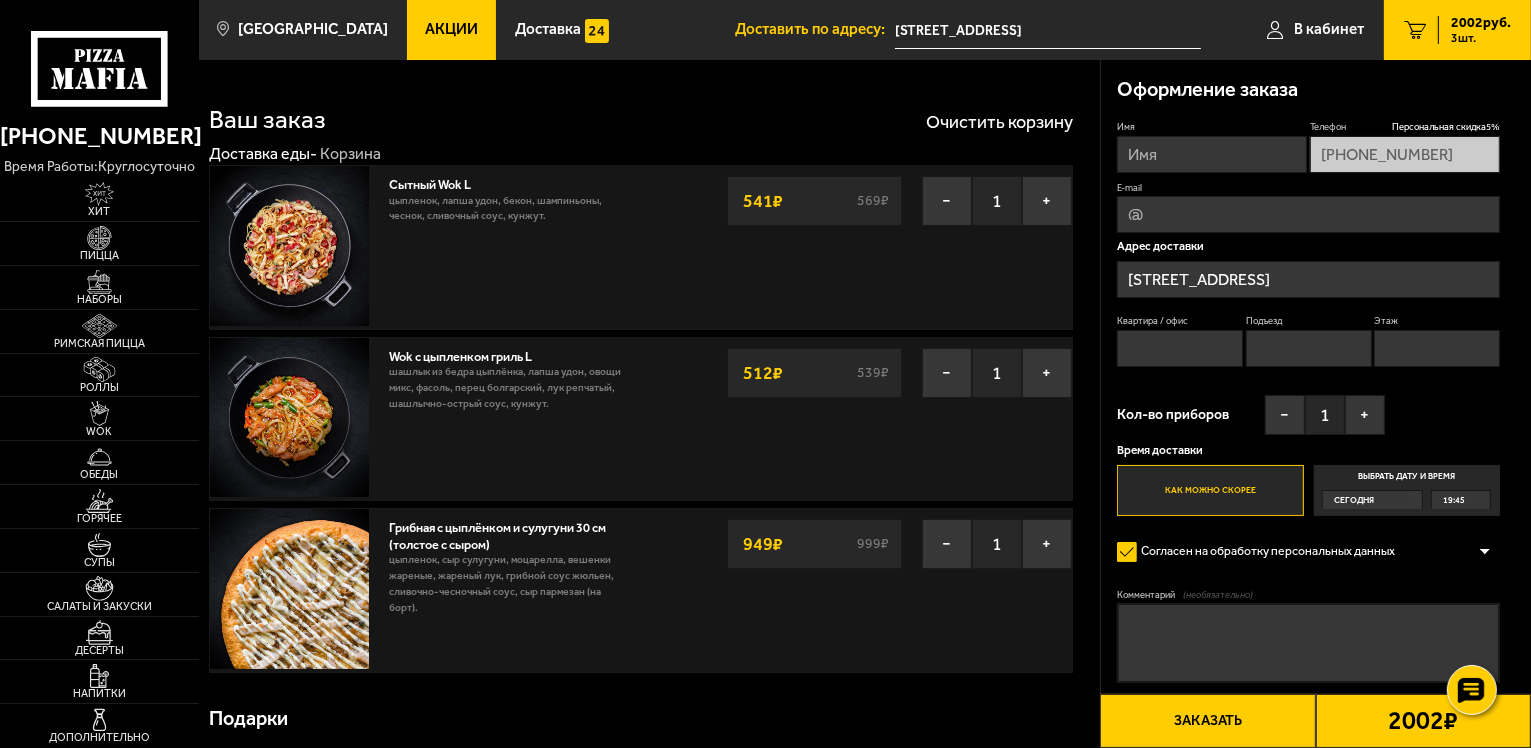 click on "[STREET_ADDRESS]" at bounding box center [1308, 279] 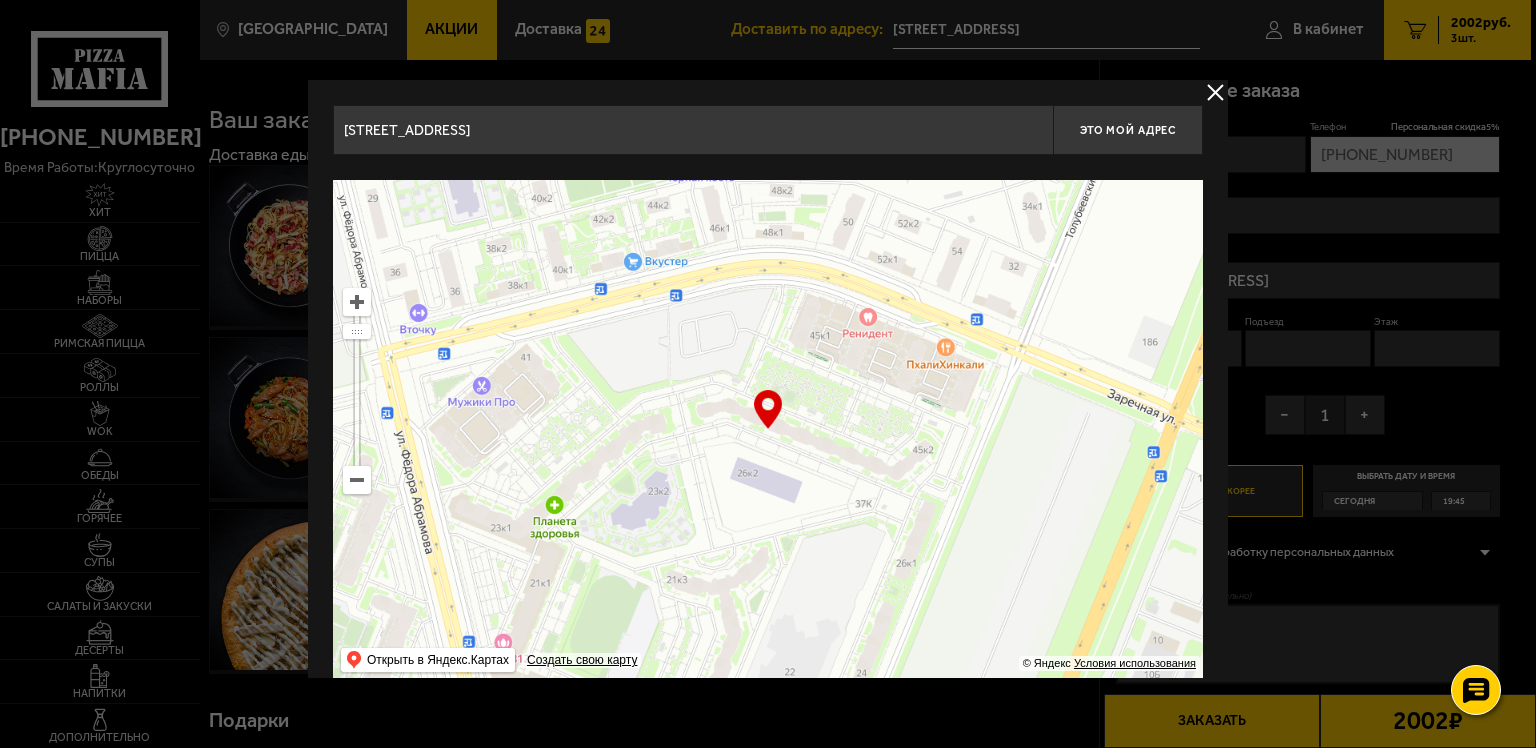 click at bounding box center [1215, 92] 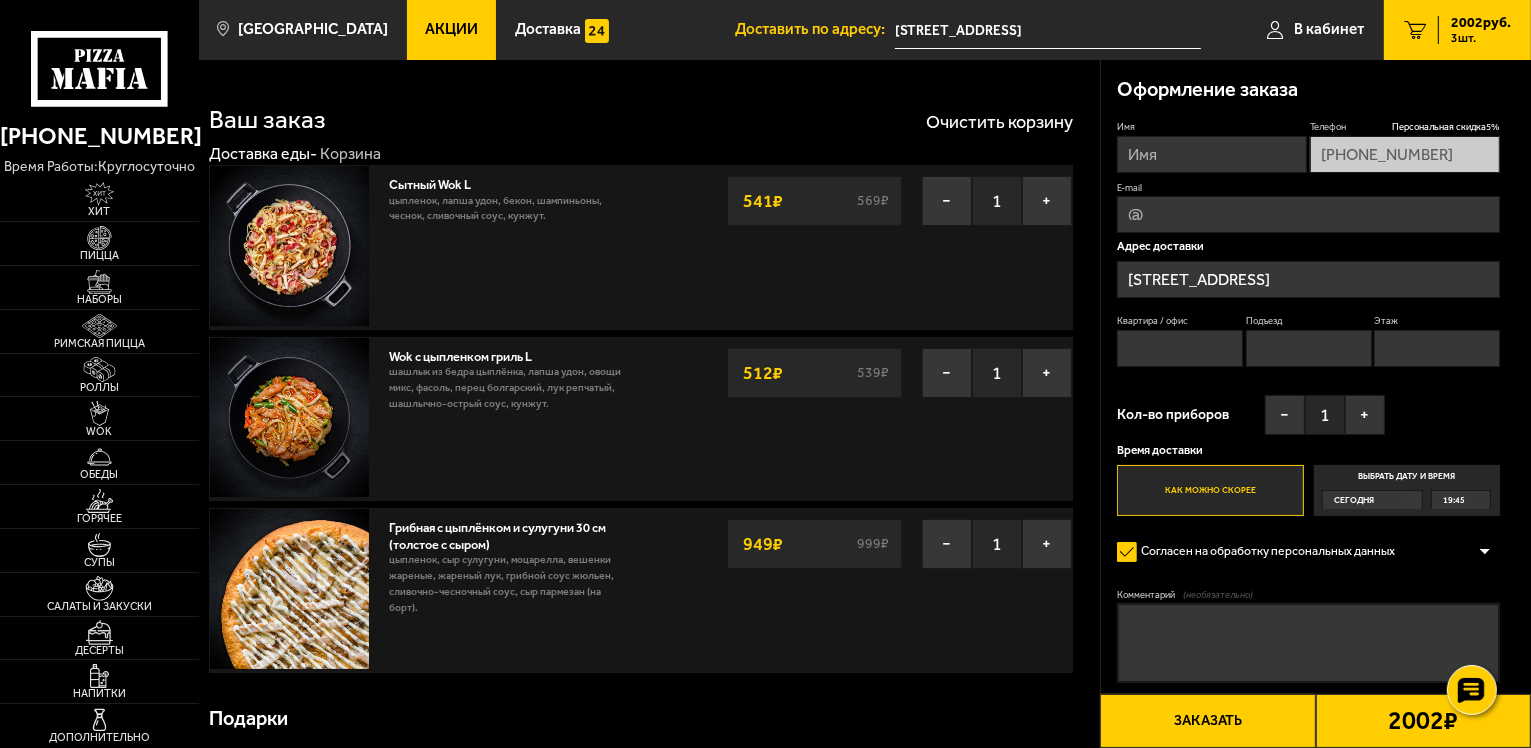 click on "Имя" at bounding box center (1212, 154) 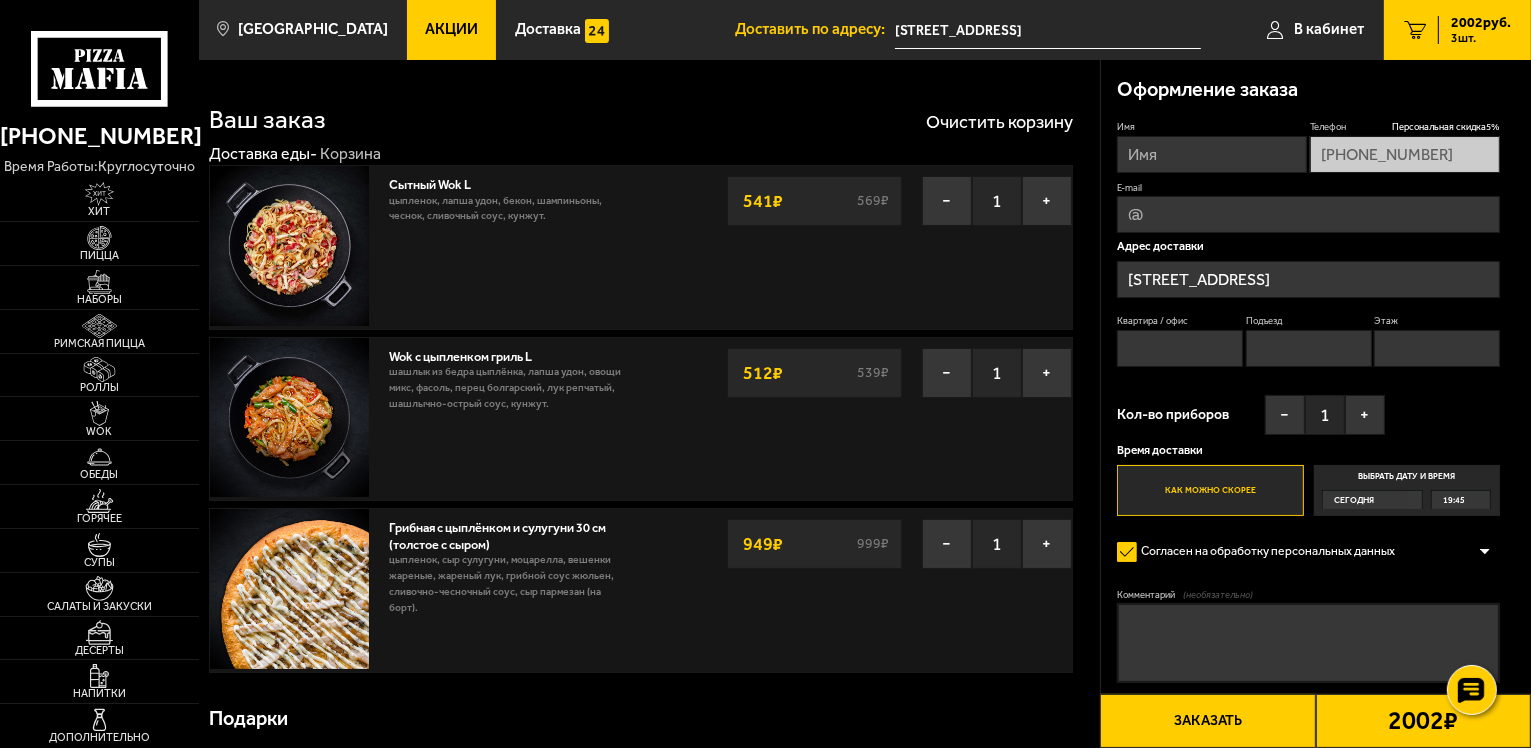 type on "[PERSON_NAME]" 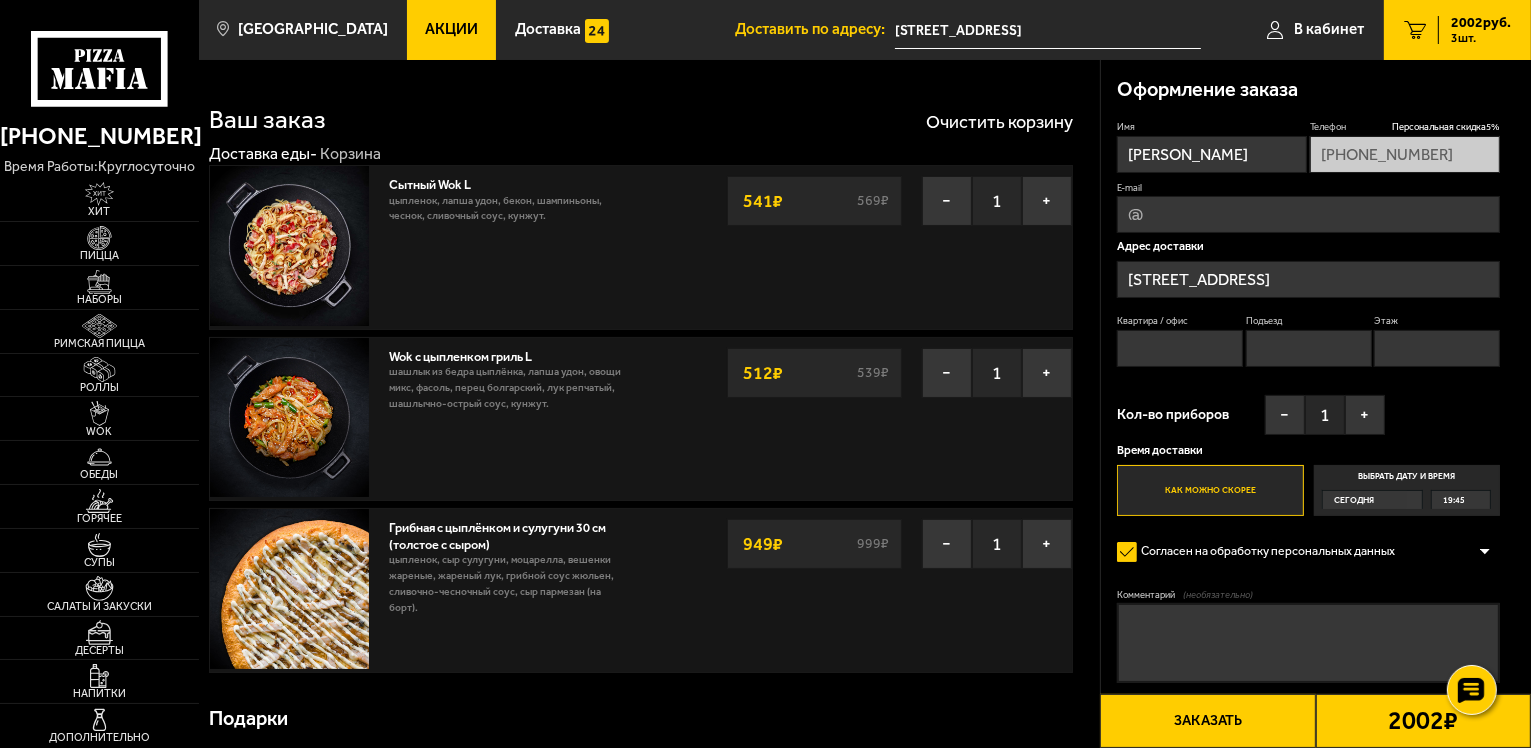 type on "[EMAIL_ADDRESS][DOMAIN_NAME]" 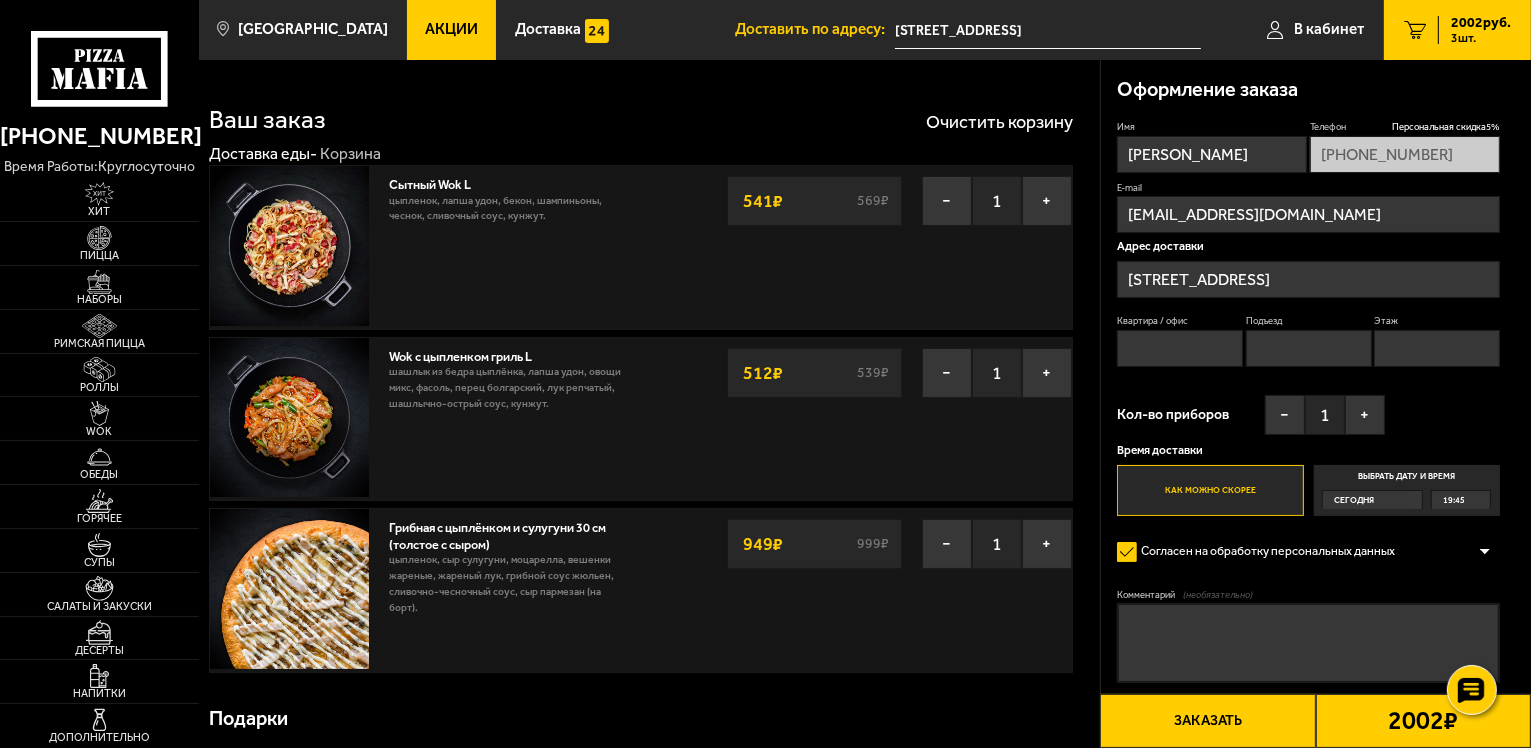 type on "74" 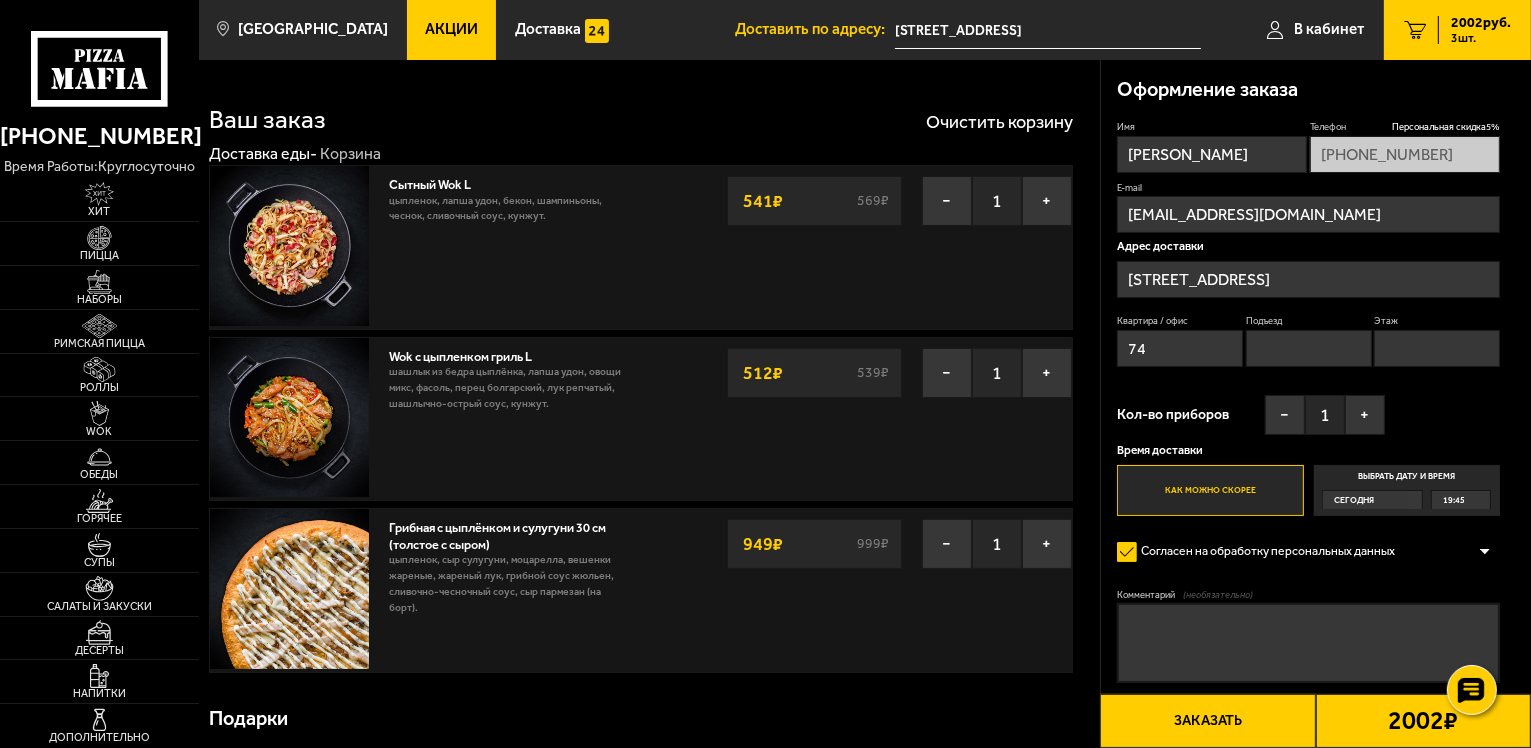 type on "5" 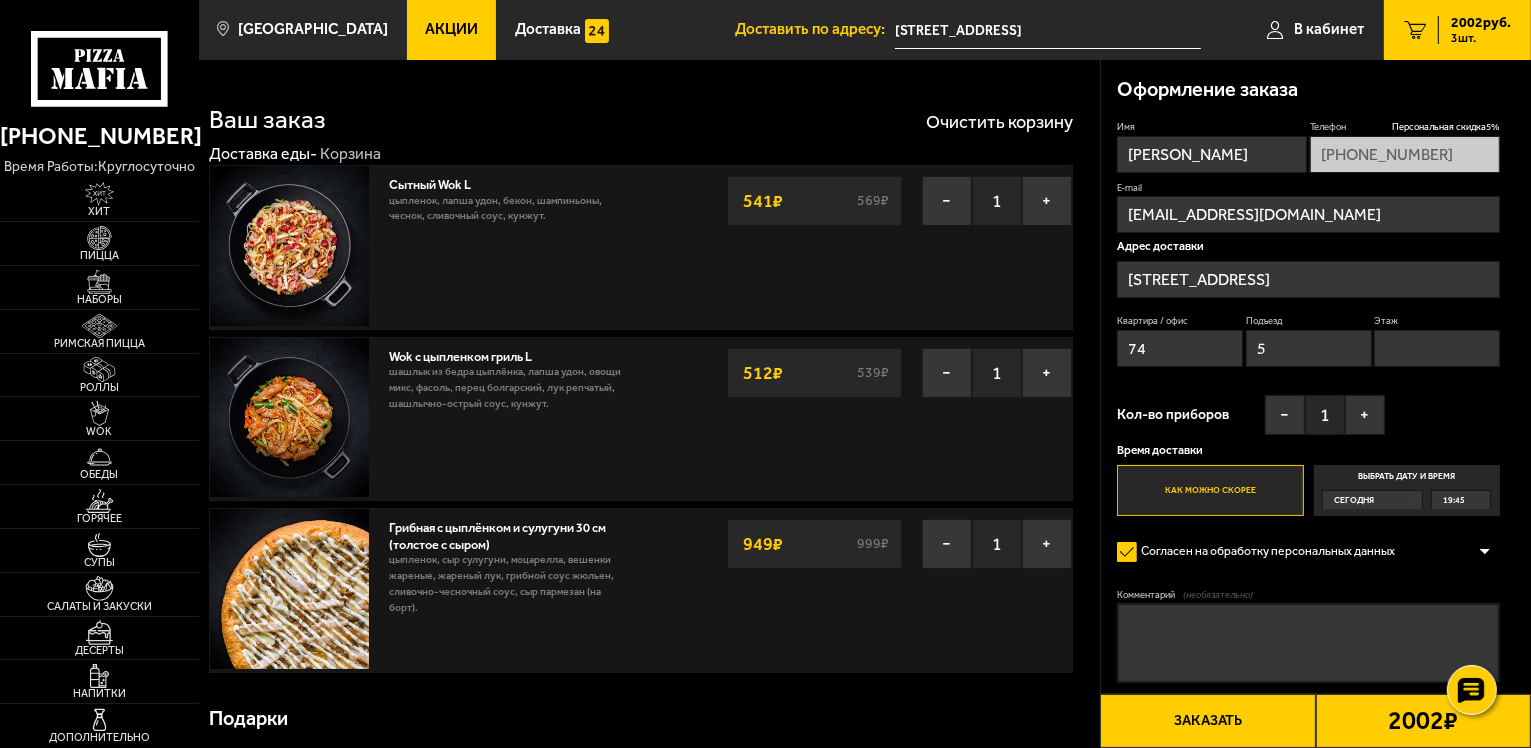 type on "5" 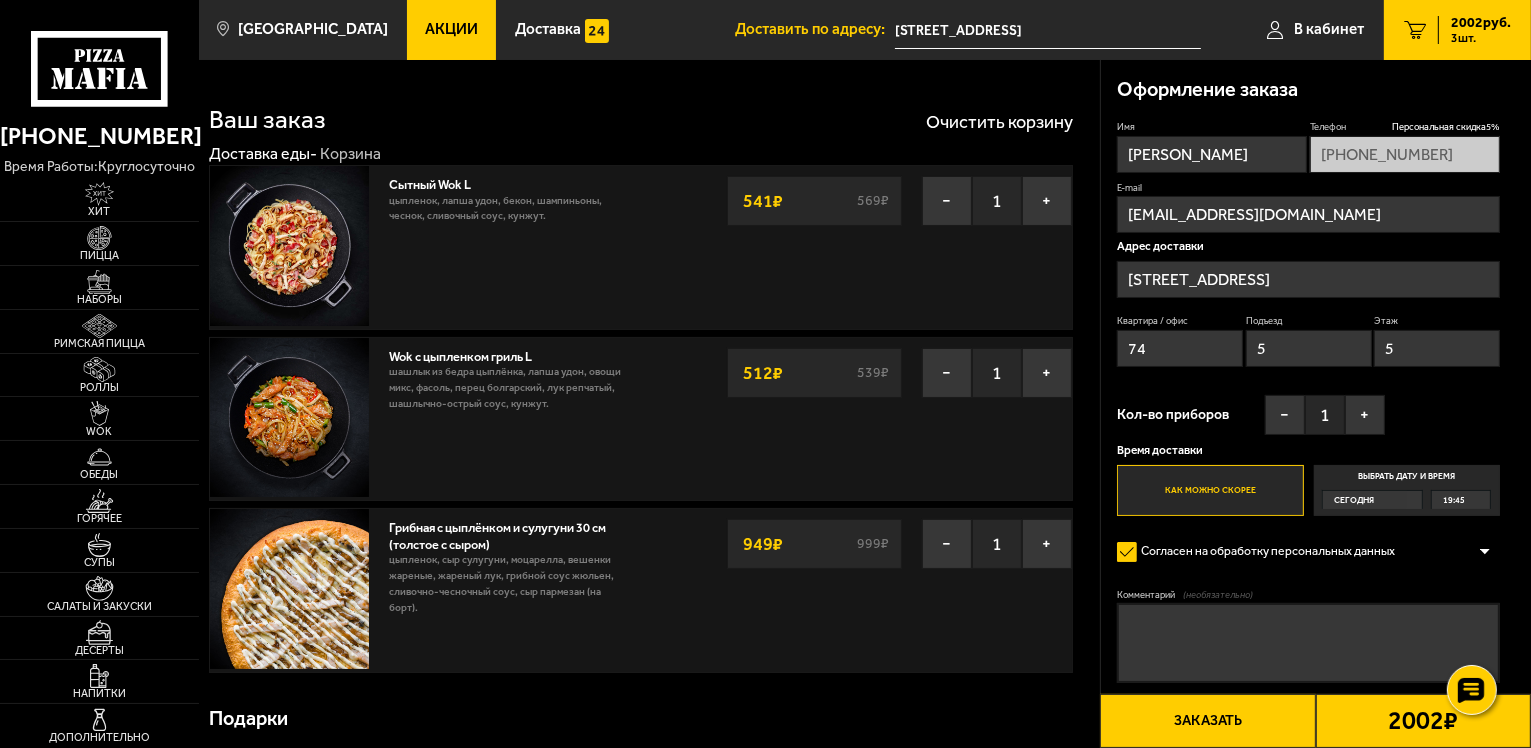 click on "[STREET_ADDRESS]" at bounding box center (1308, 279) 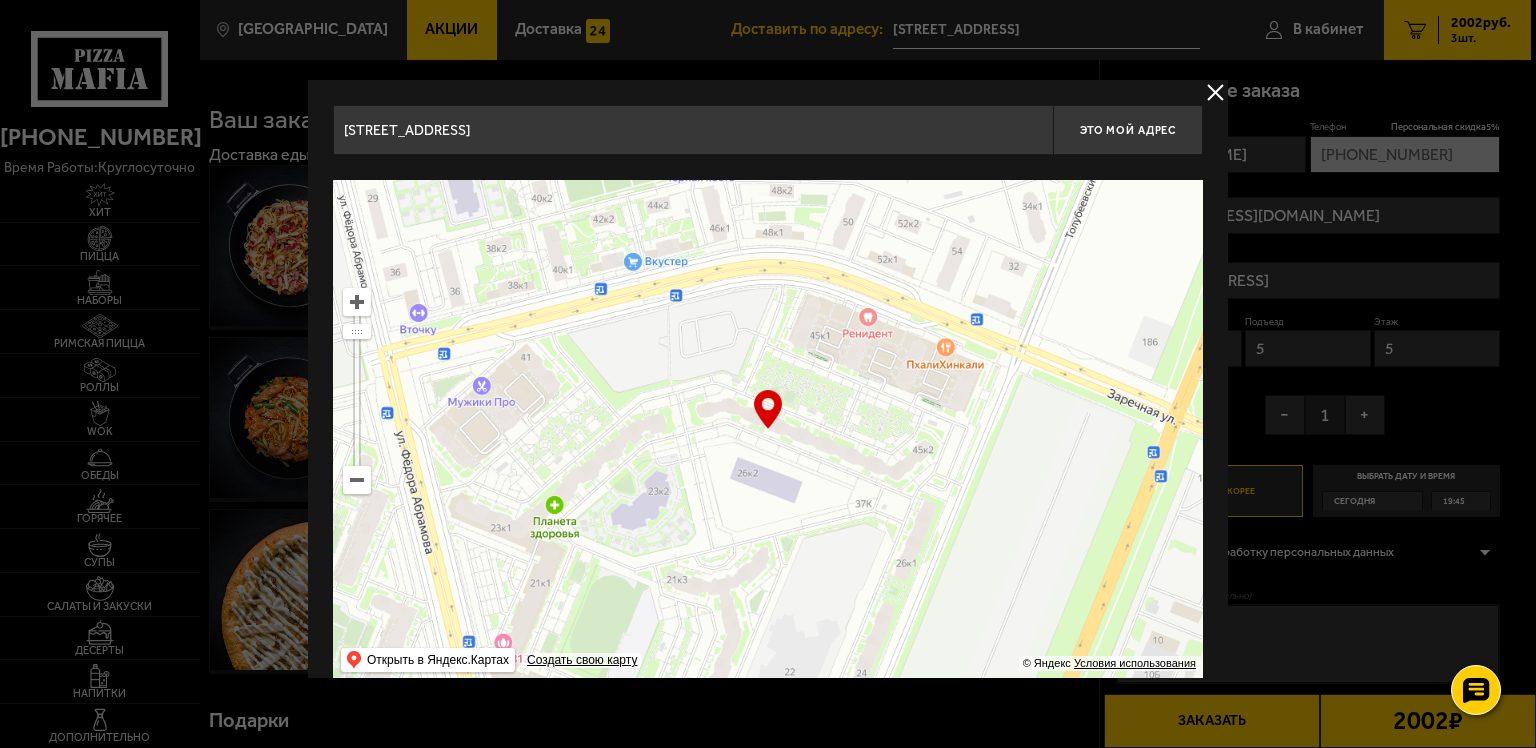 click on "[STREET_ADDRESS]" at bounding box center [693, 130] 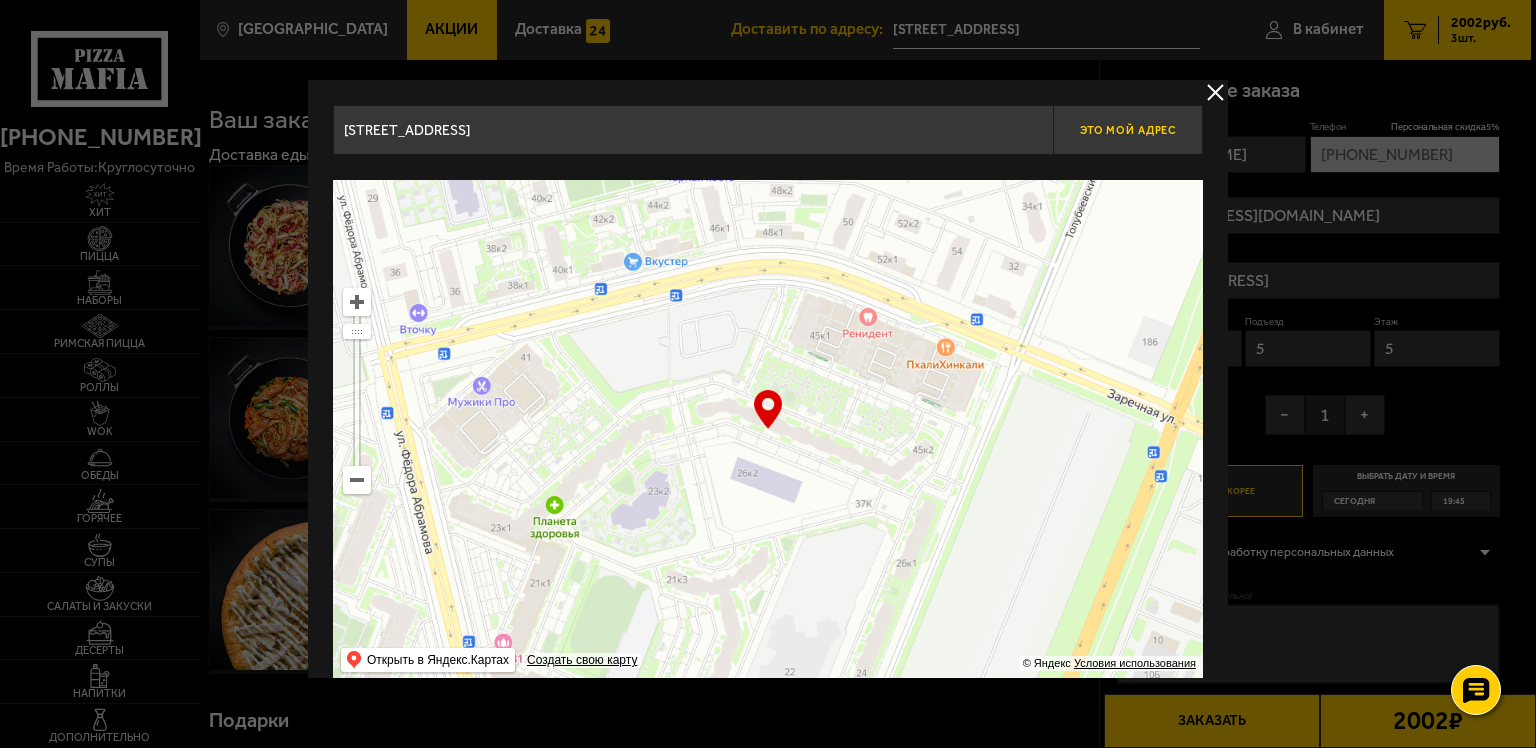 click on "Это мой адрес" at bounding box center [1128, 130] 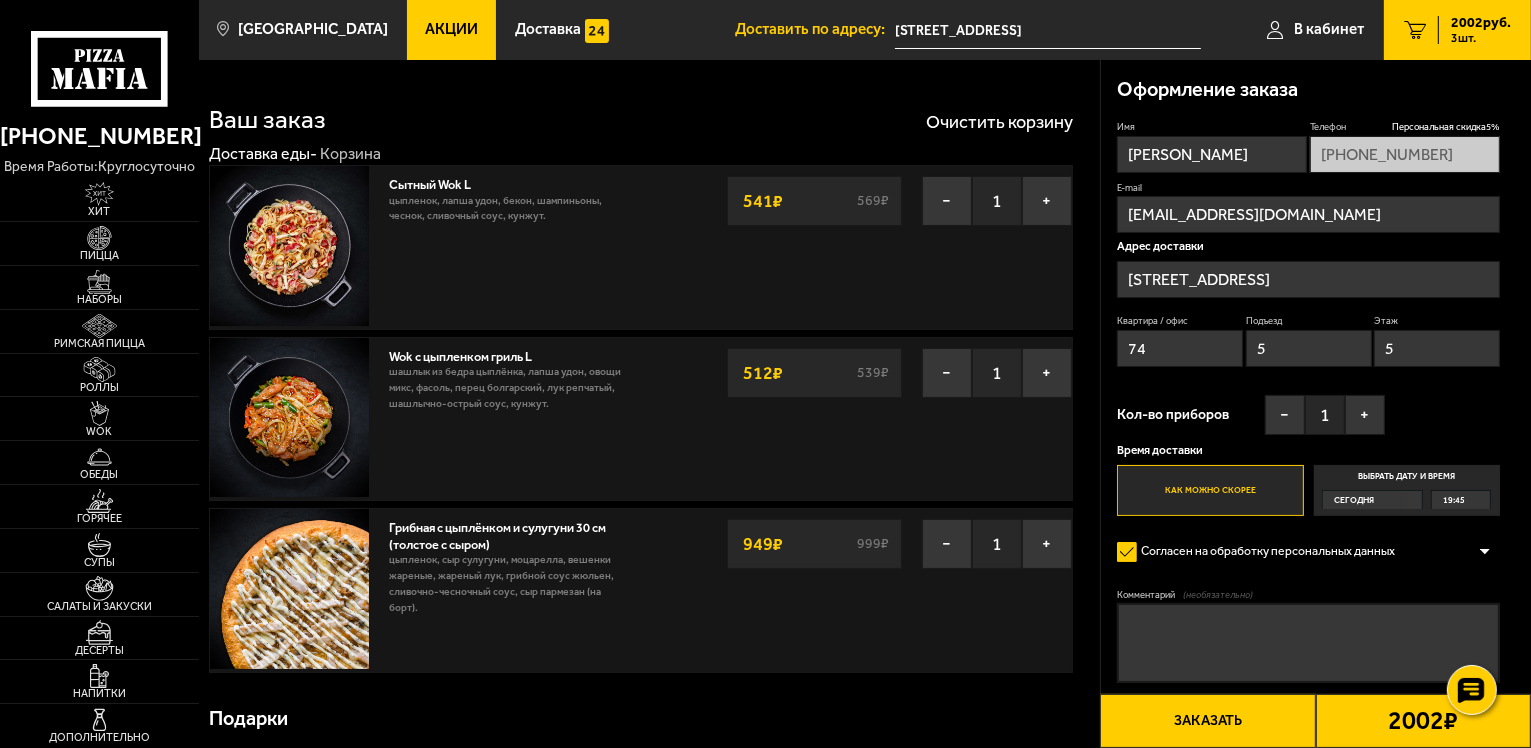click on "74" at bounding box center (1180, 348) 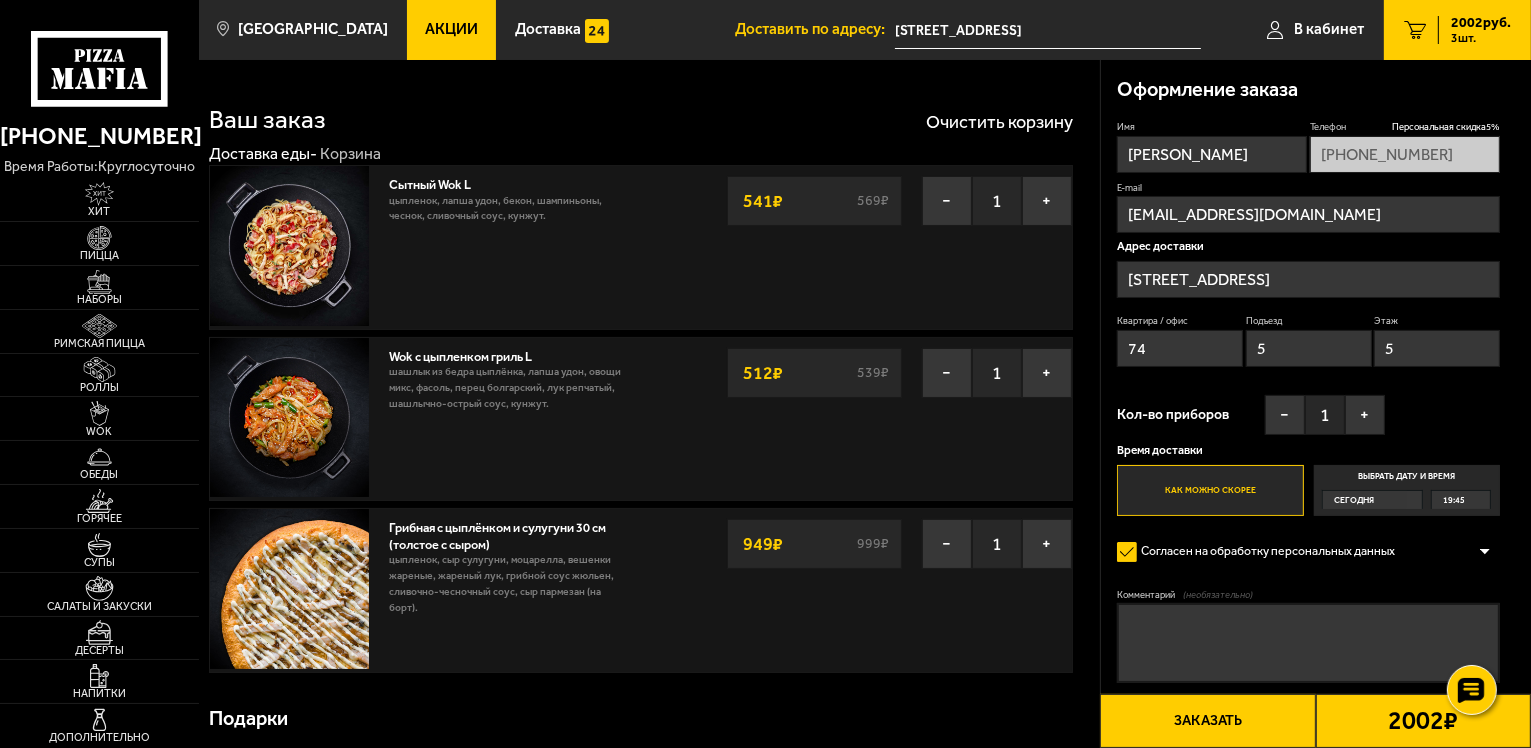 type on "7" 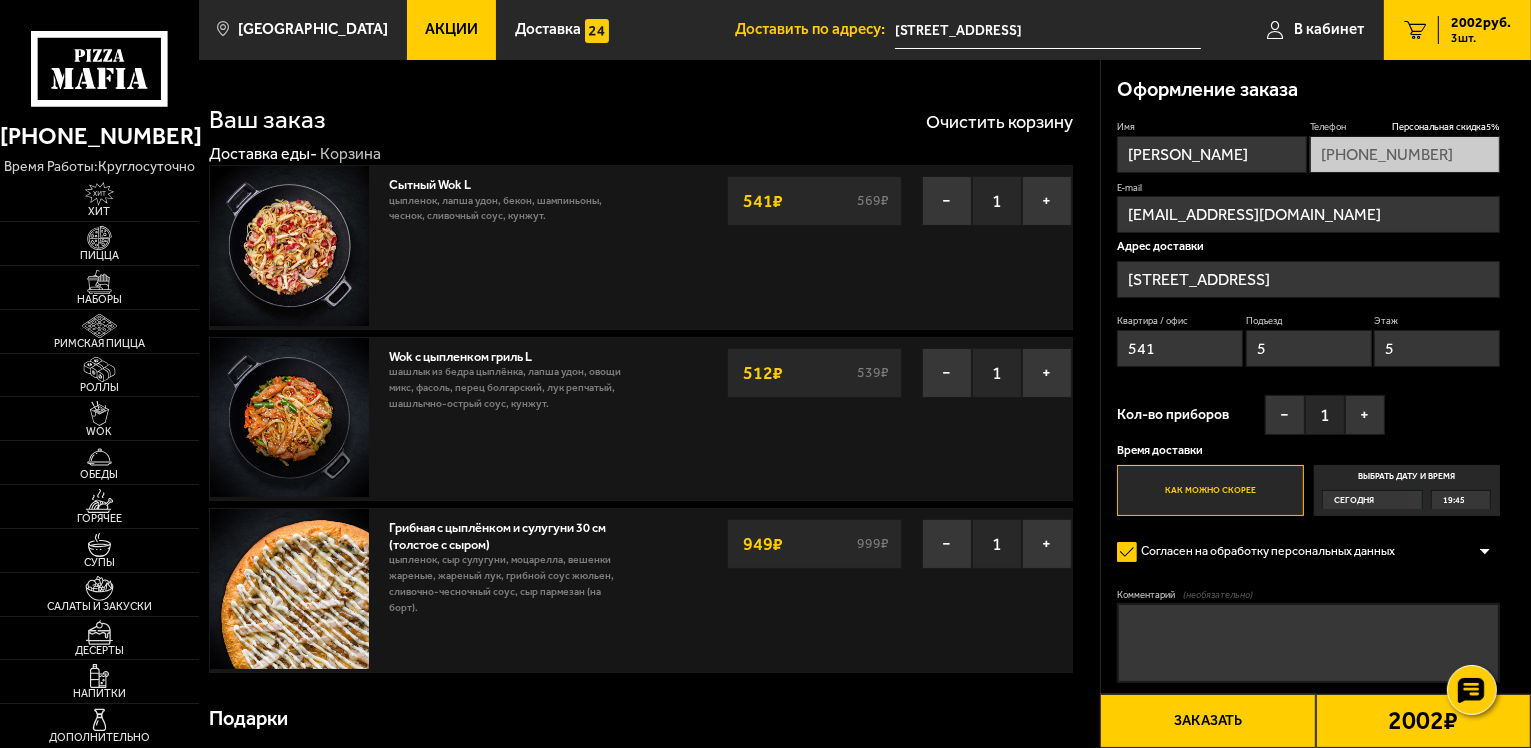 type on "541" 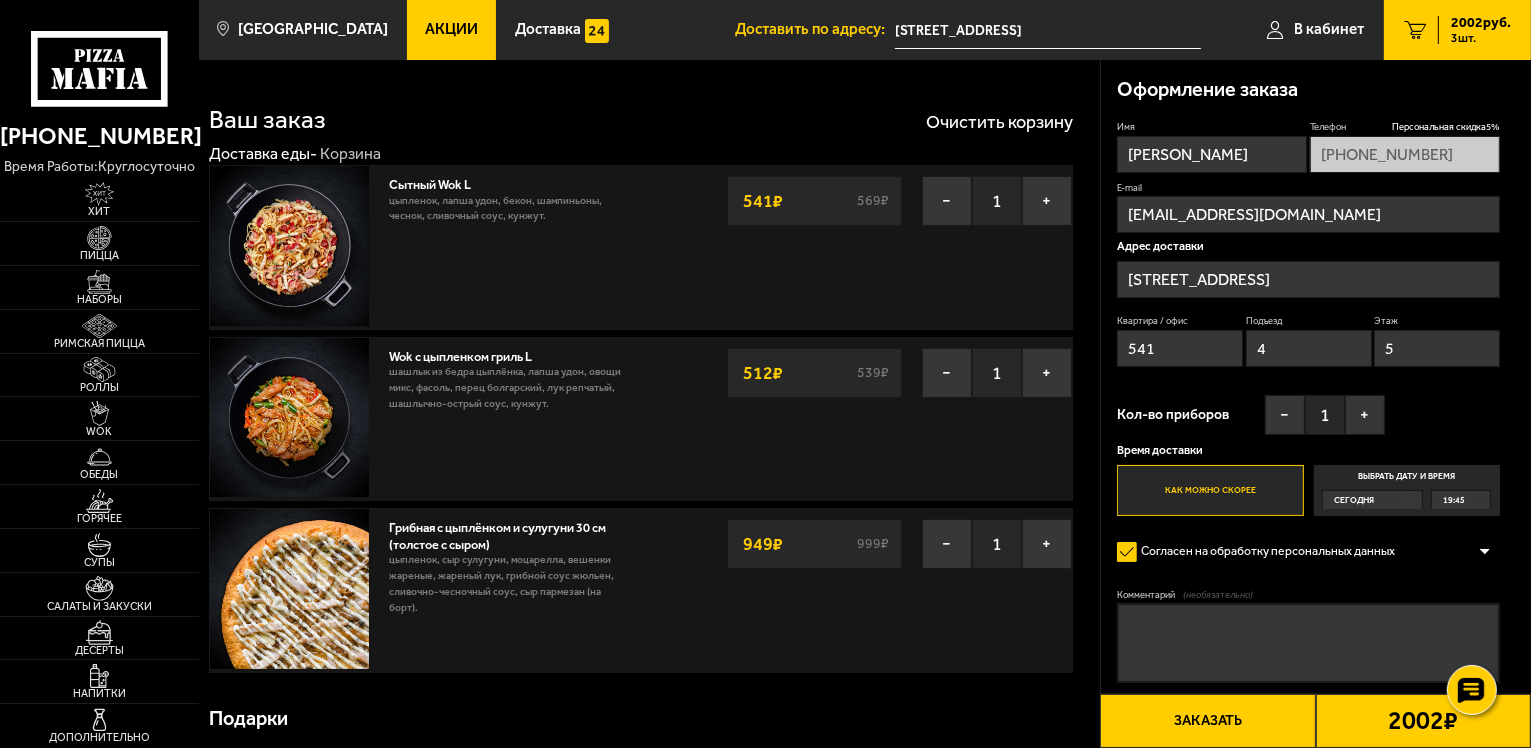 type on "4" 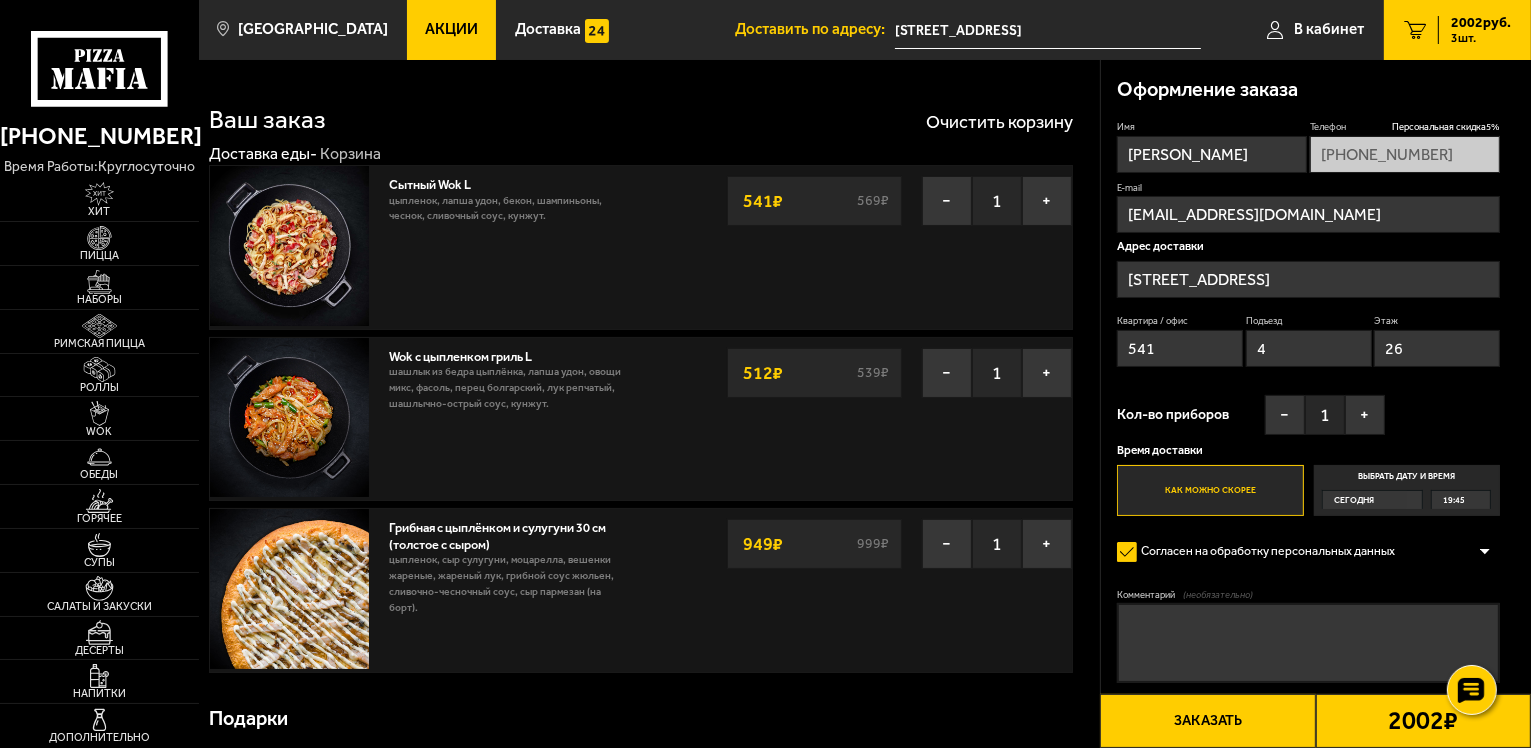 type on "26" 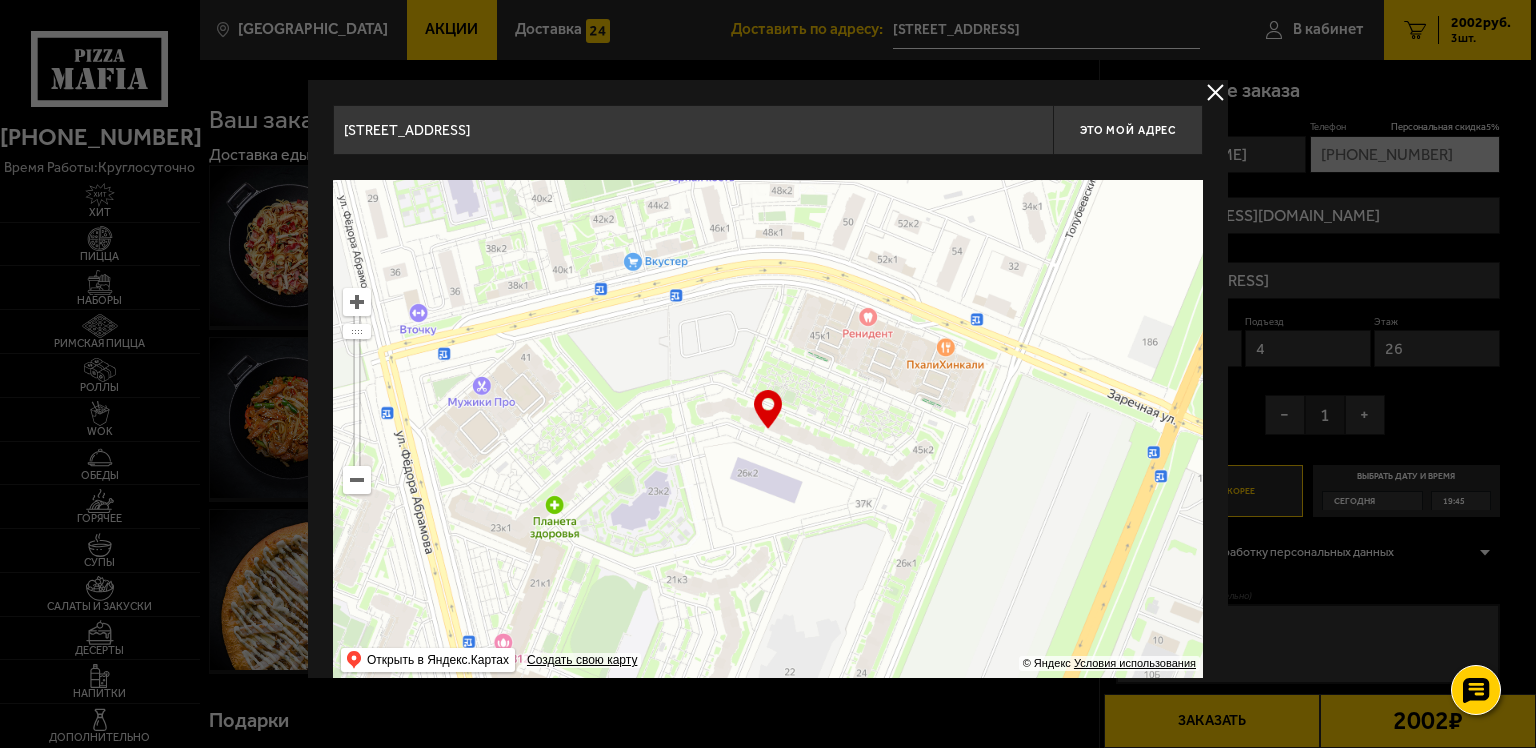 click on "[STREET_ADDRESS]" at bounding box center (693, 130) 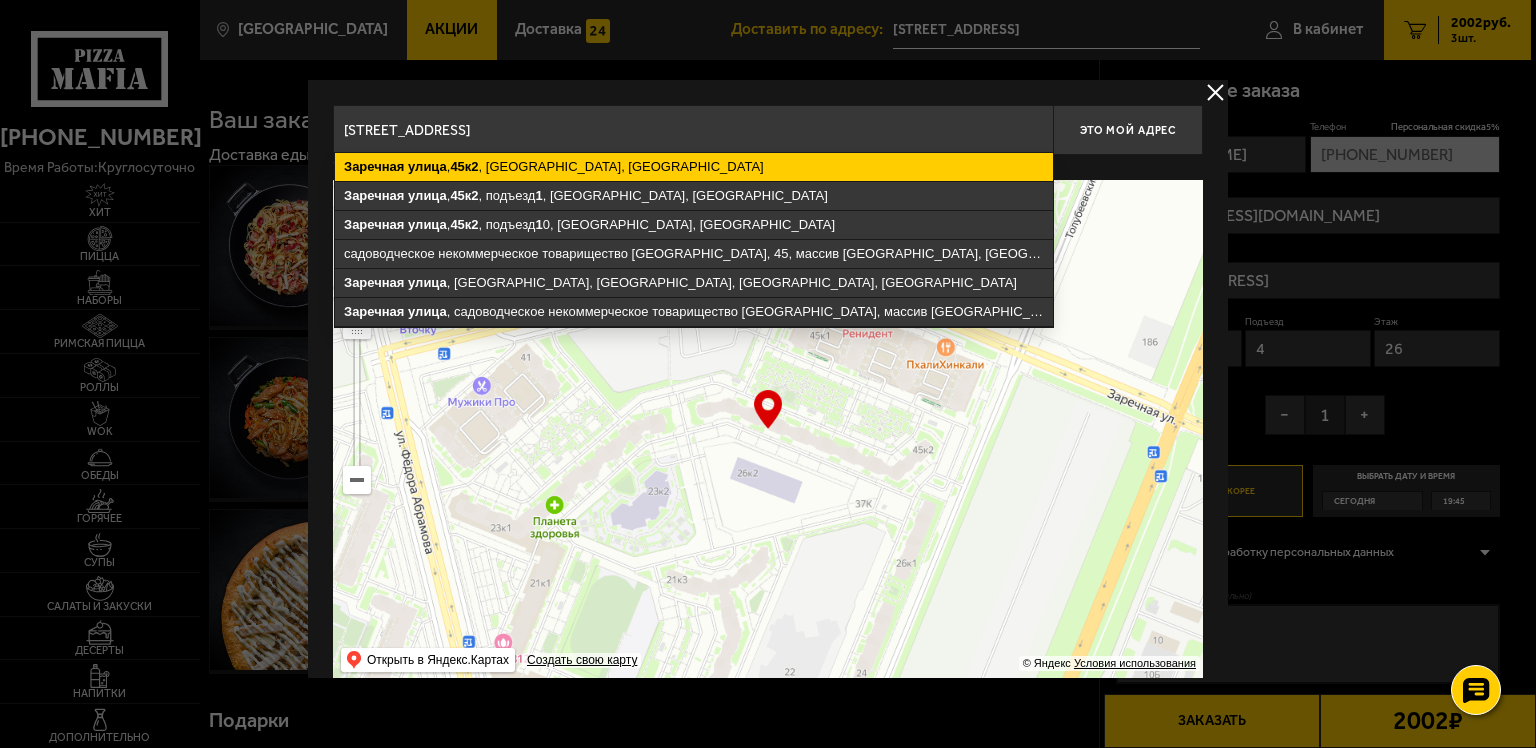 click on "Заречная   улица ,  45к2 , посёлок Парголово, Санкт-Петербург" at bounding box center [694, 167] 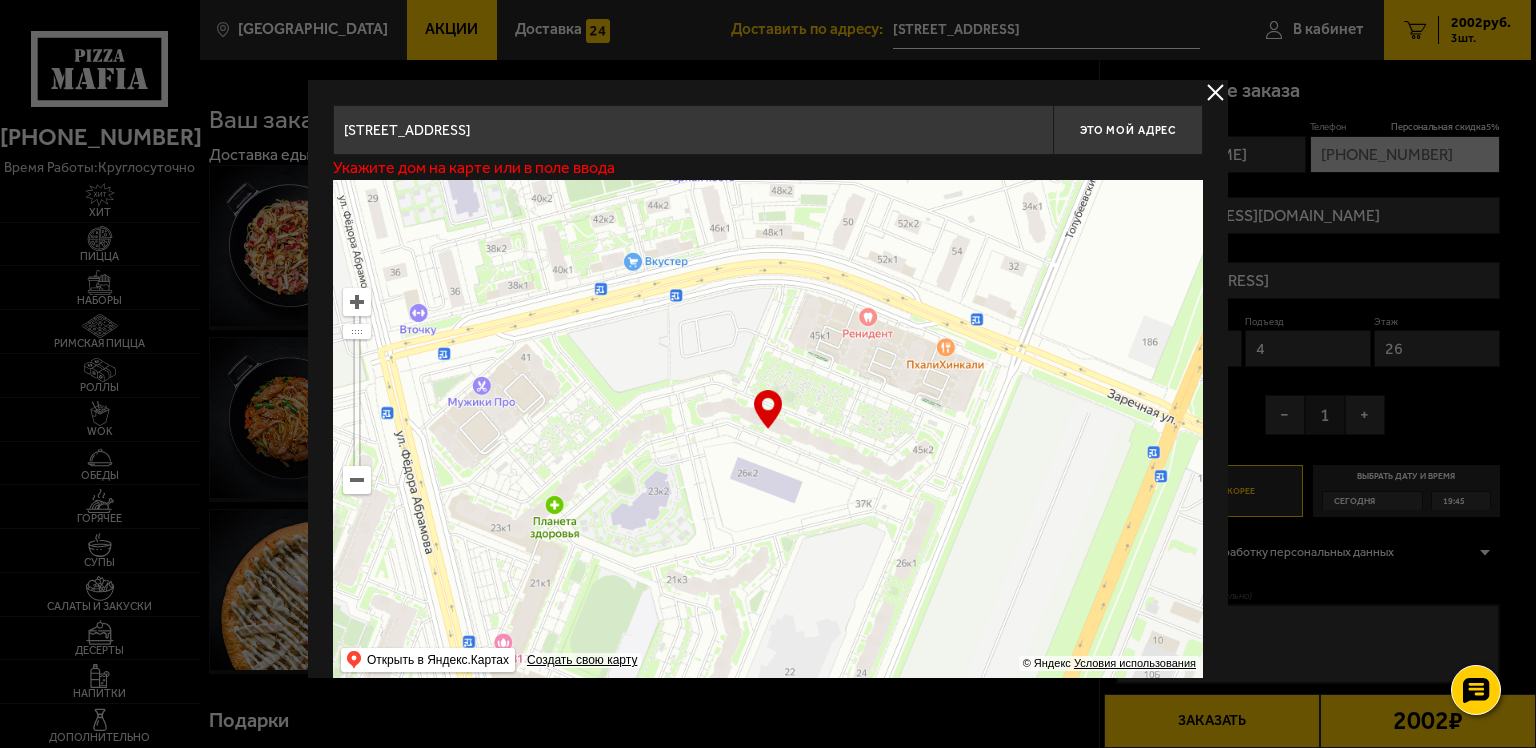 type on "посёлок Парголово, Заречная улица, 45к2" 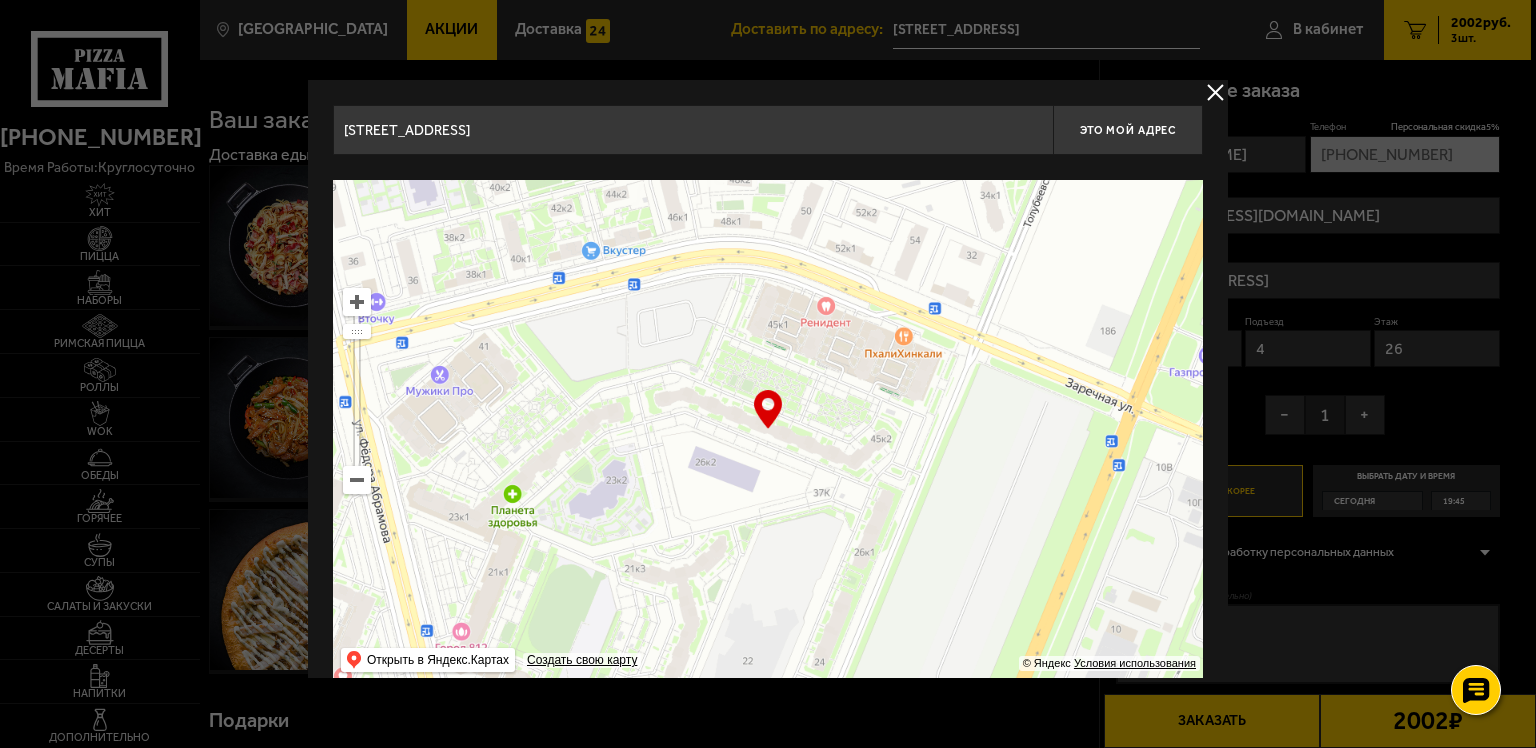 click at bounding box center (1215, 92) 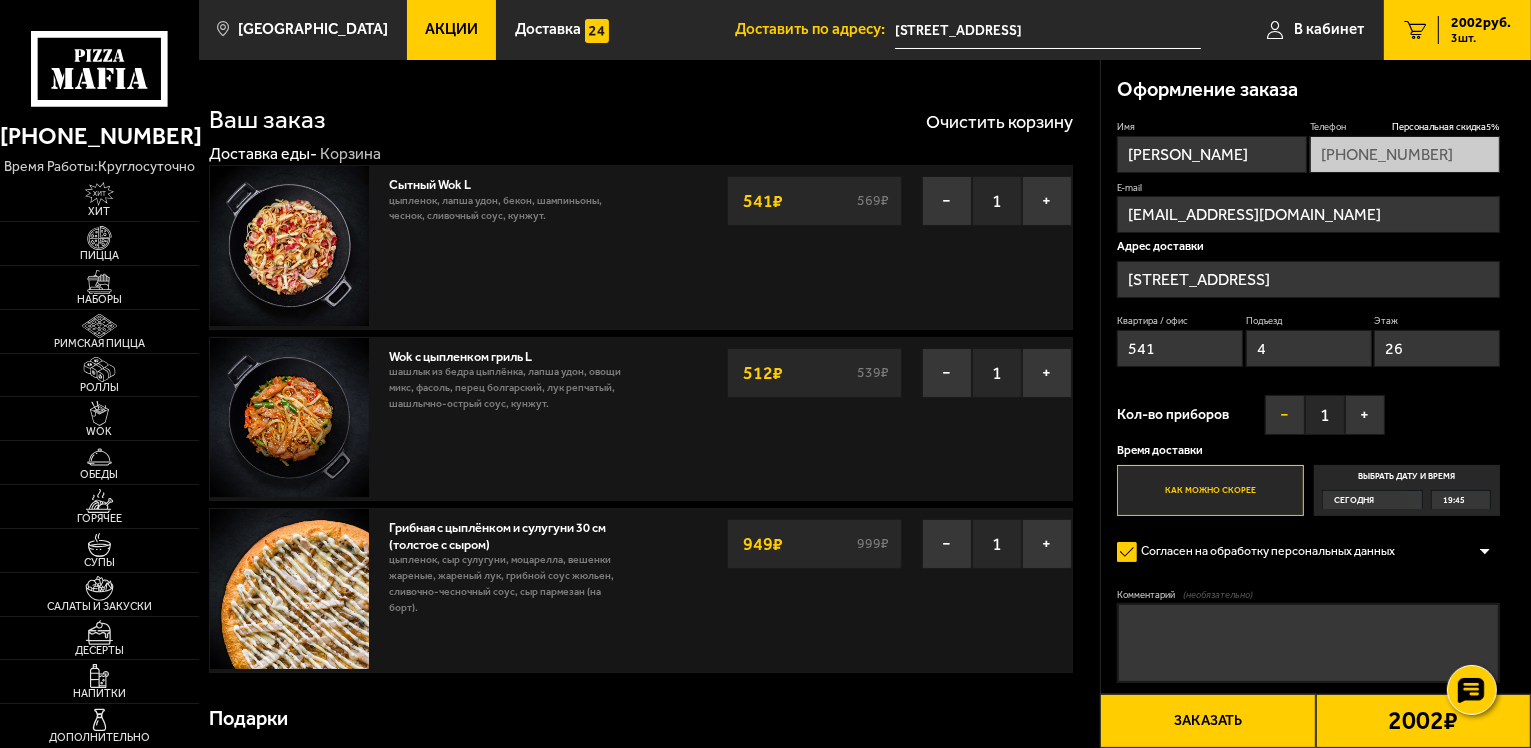 click on "−" at bounding box center [1285, 415] 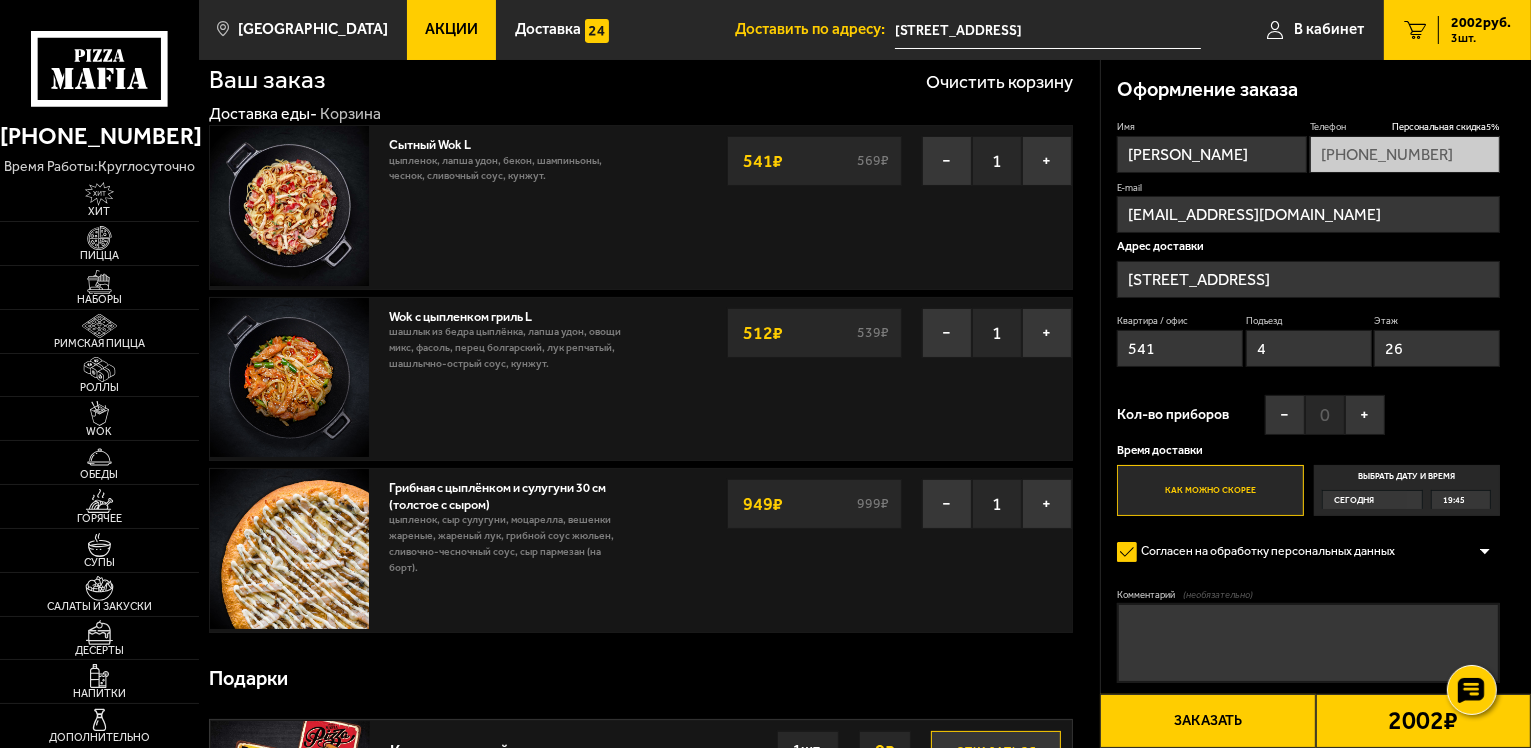 scroll, scrollTop: 0, scrollLeft: 0, axis: both 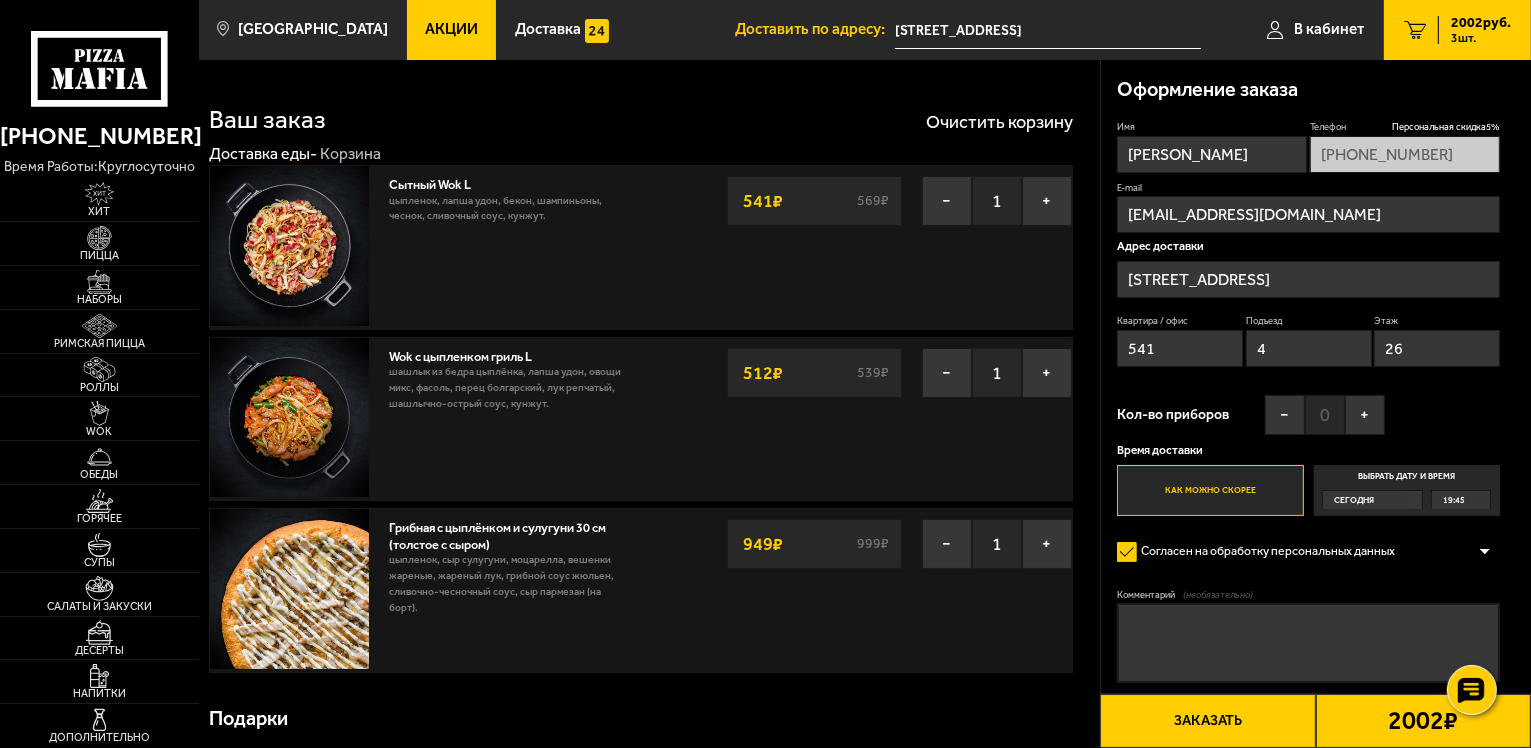 click on "Комментарий   (необязательно)" at bounding box center [1308, 643] 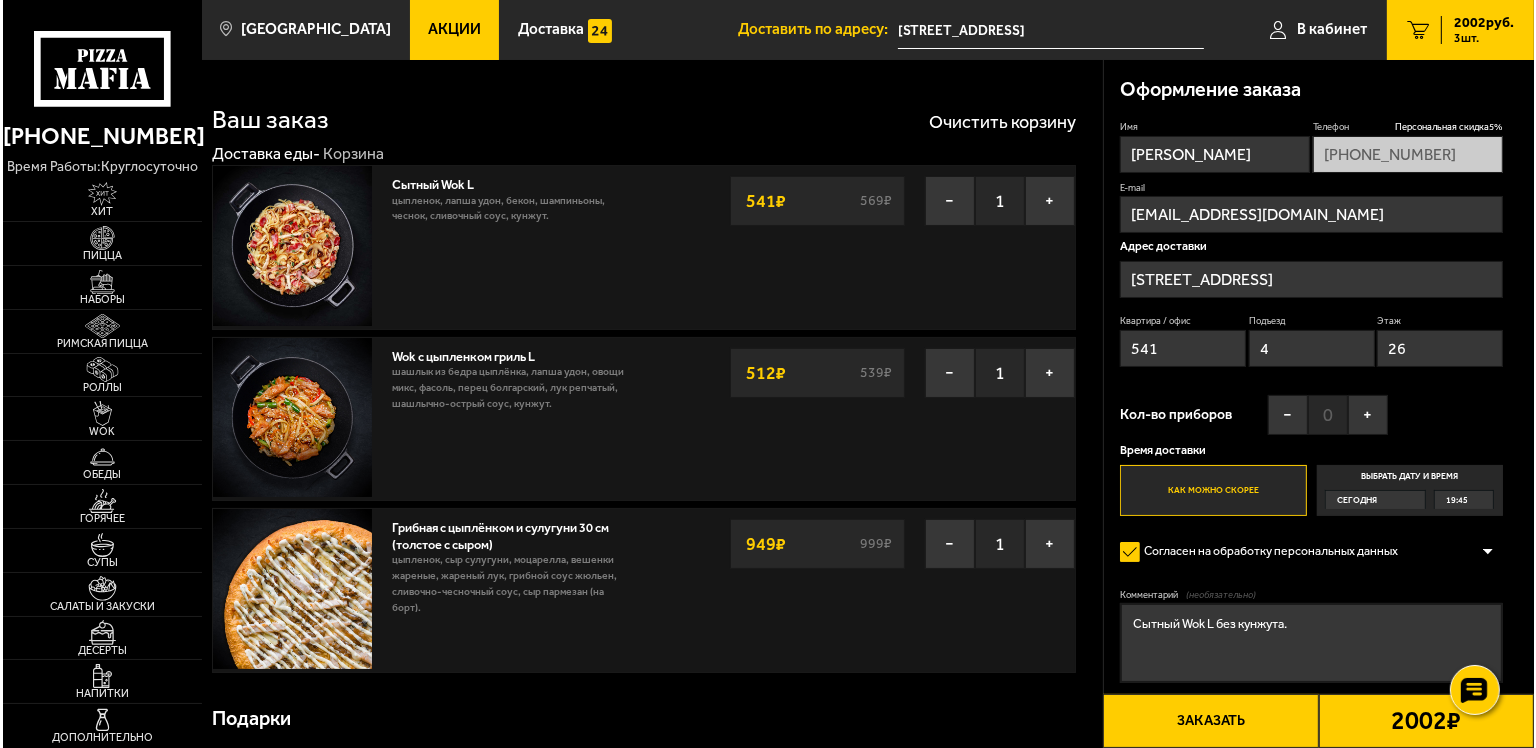 scroll, scrollTop: 100, scrollLeft: 0, axis: vertical 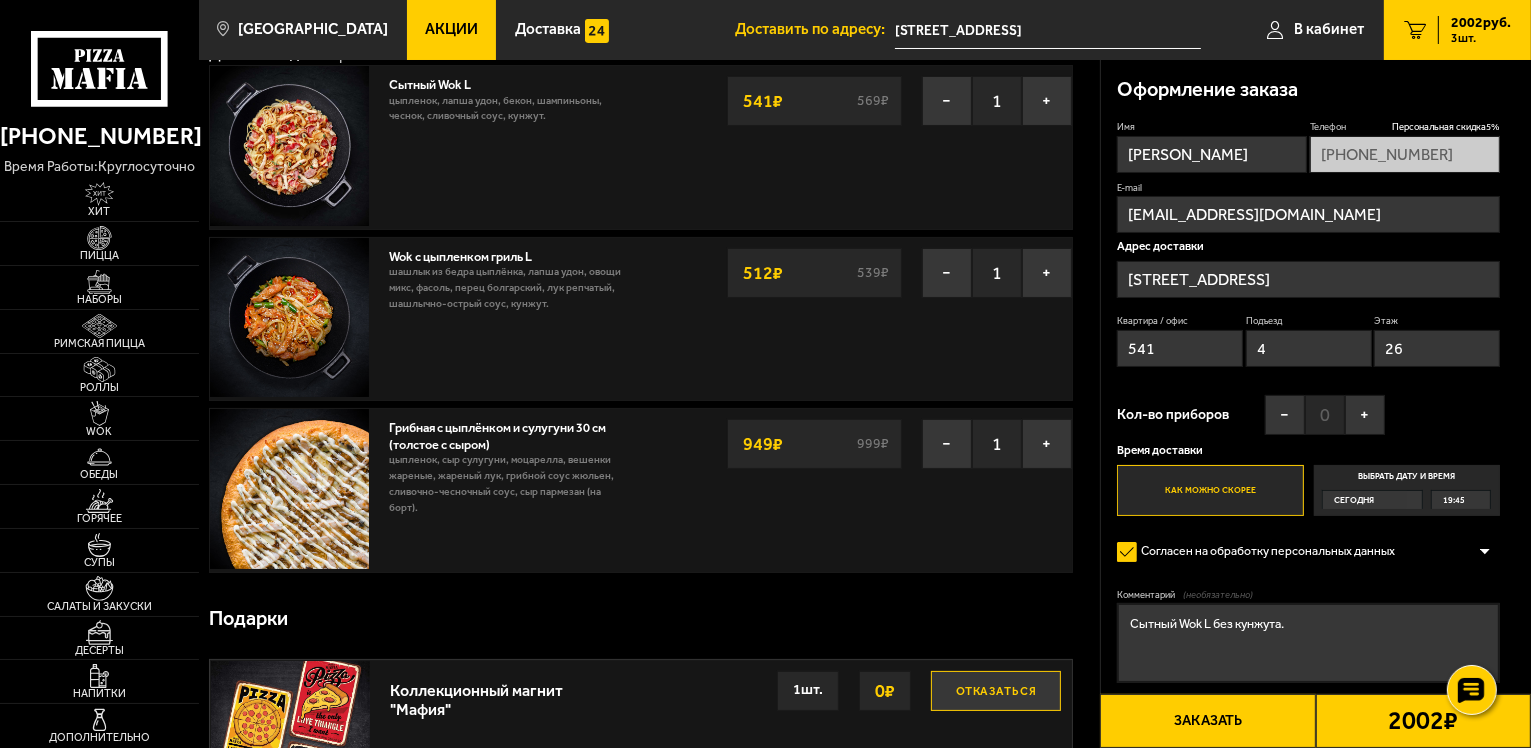 type on "Сытный Wok L без кунжута." 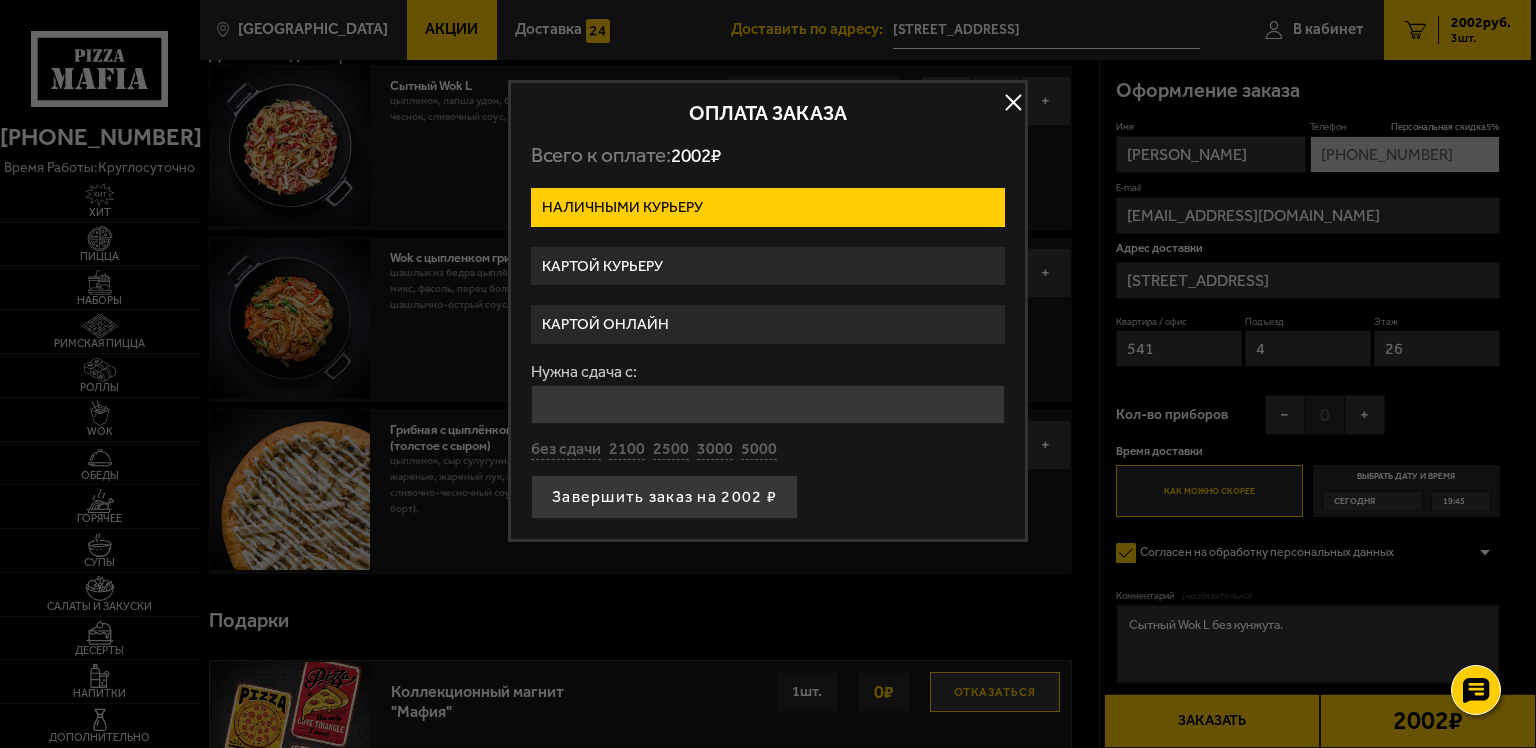 click on "Картой онлайн" at bounding box center (768, 324) 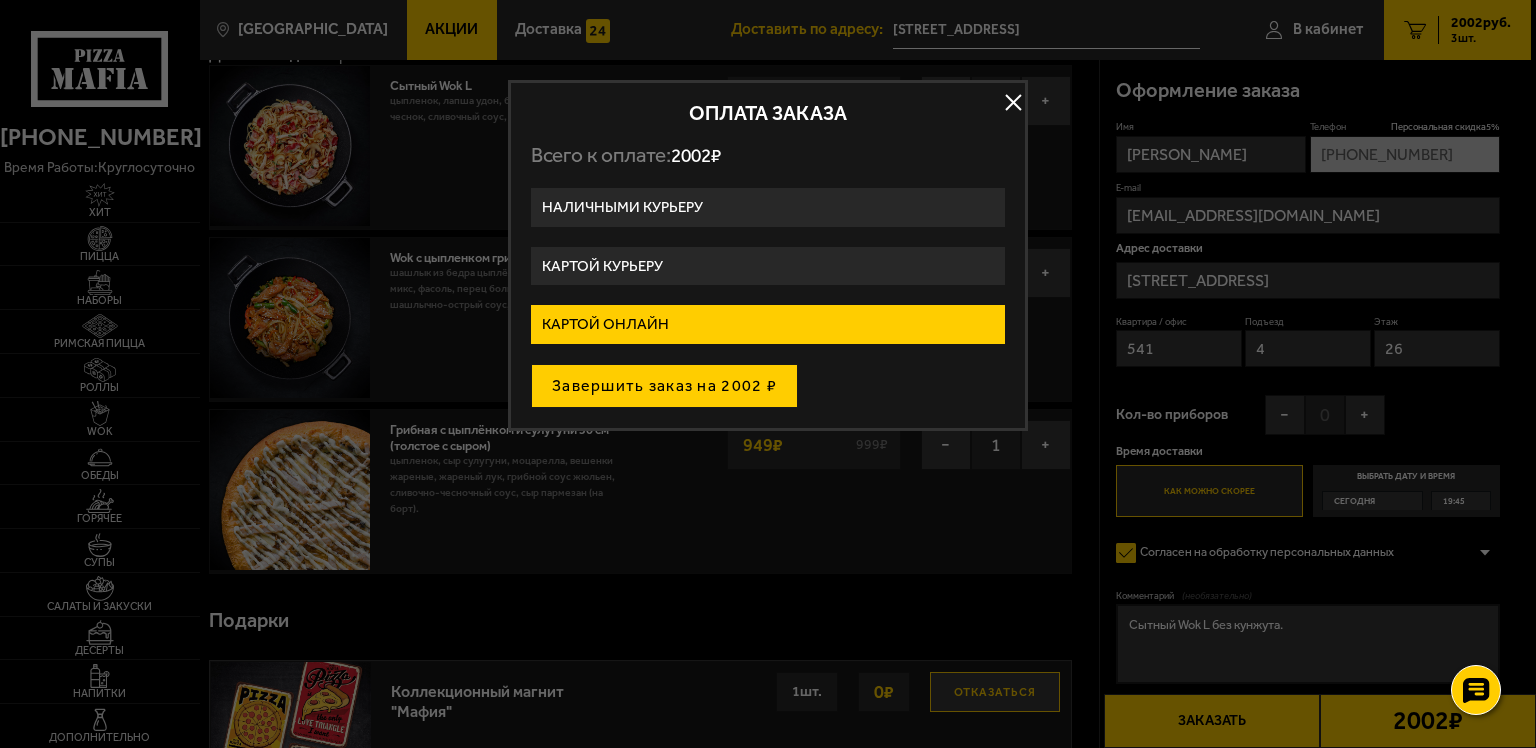 click on "Завершить заказ на 2002 ₽" at bounding box center (664, 386) 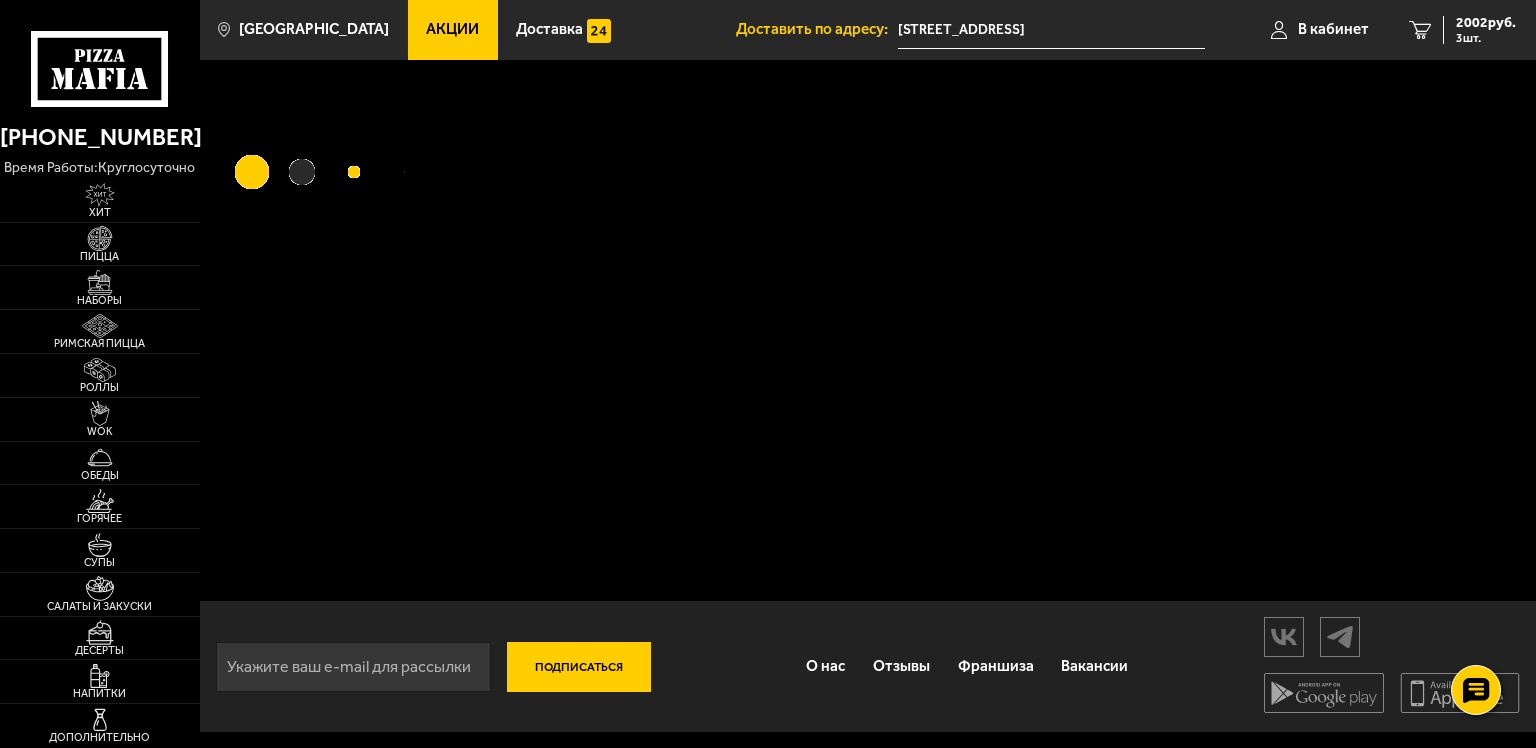 scroll, scrollTop: 0, scrollLeft: 0, axis: both 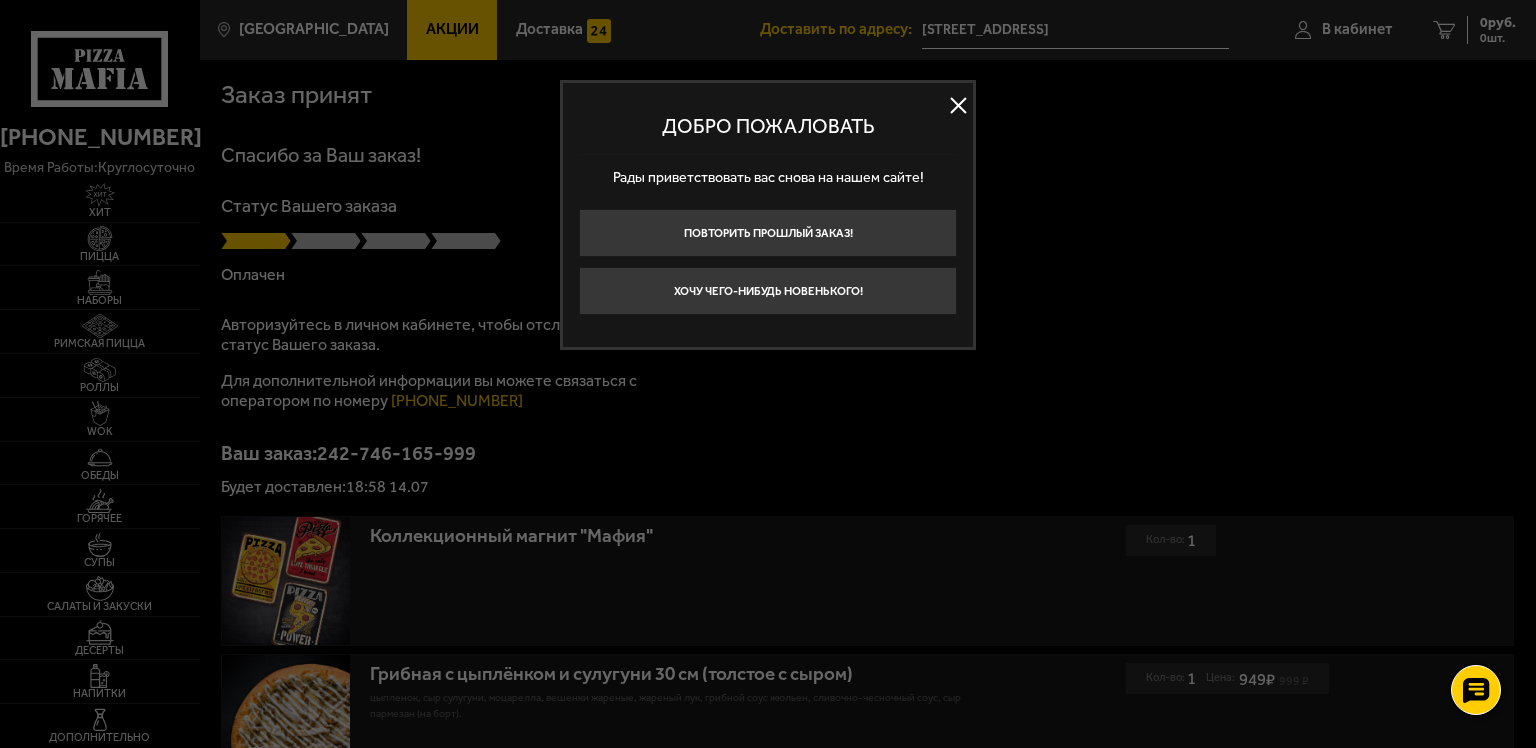 click at bounding box center (958, 106) 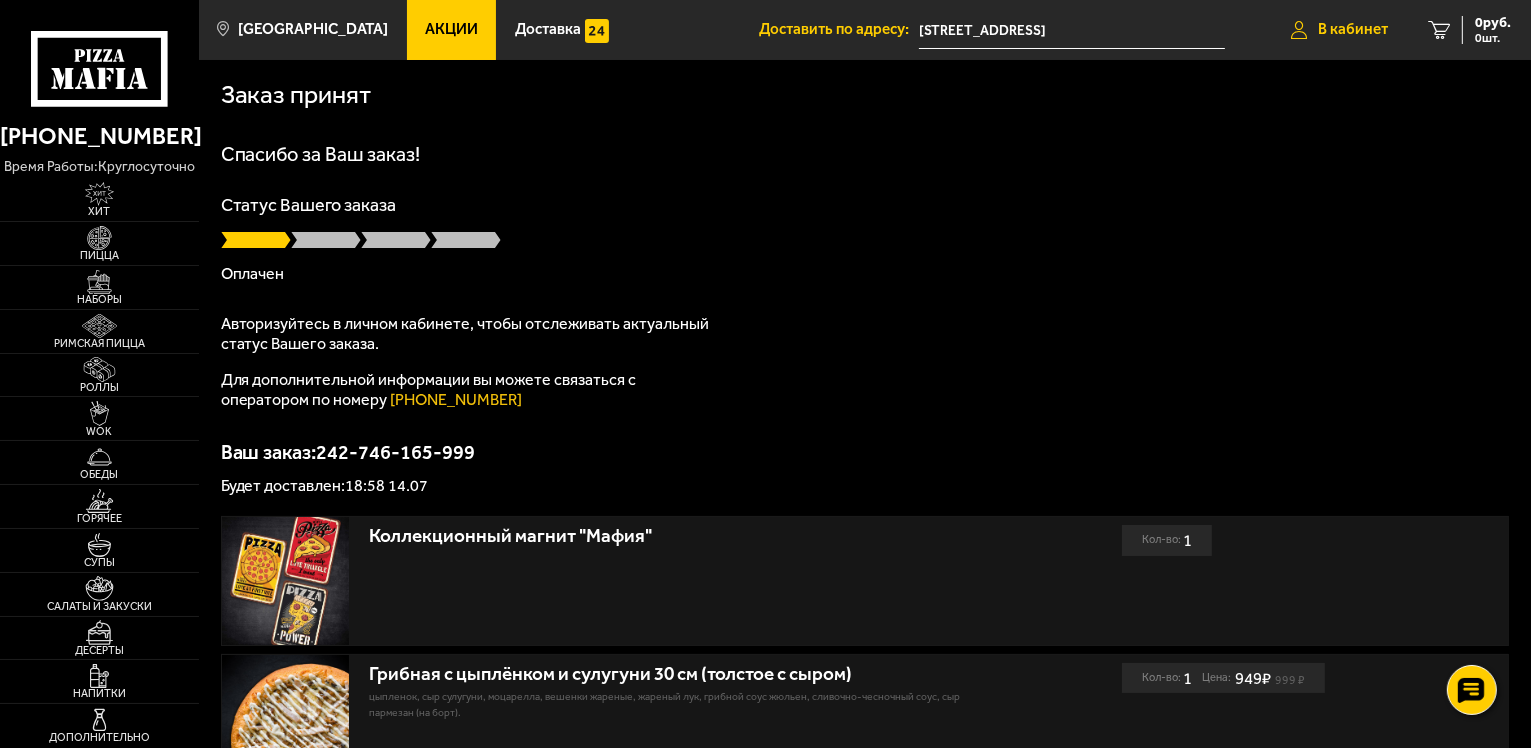 click on "В кабинет" at bounding box center (1353, 29) 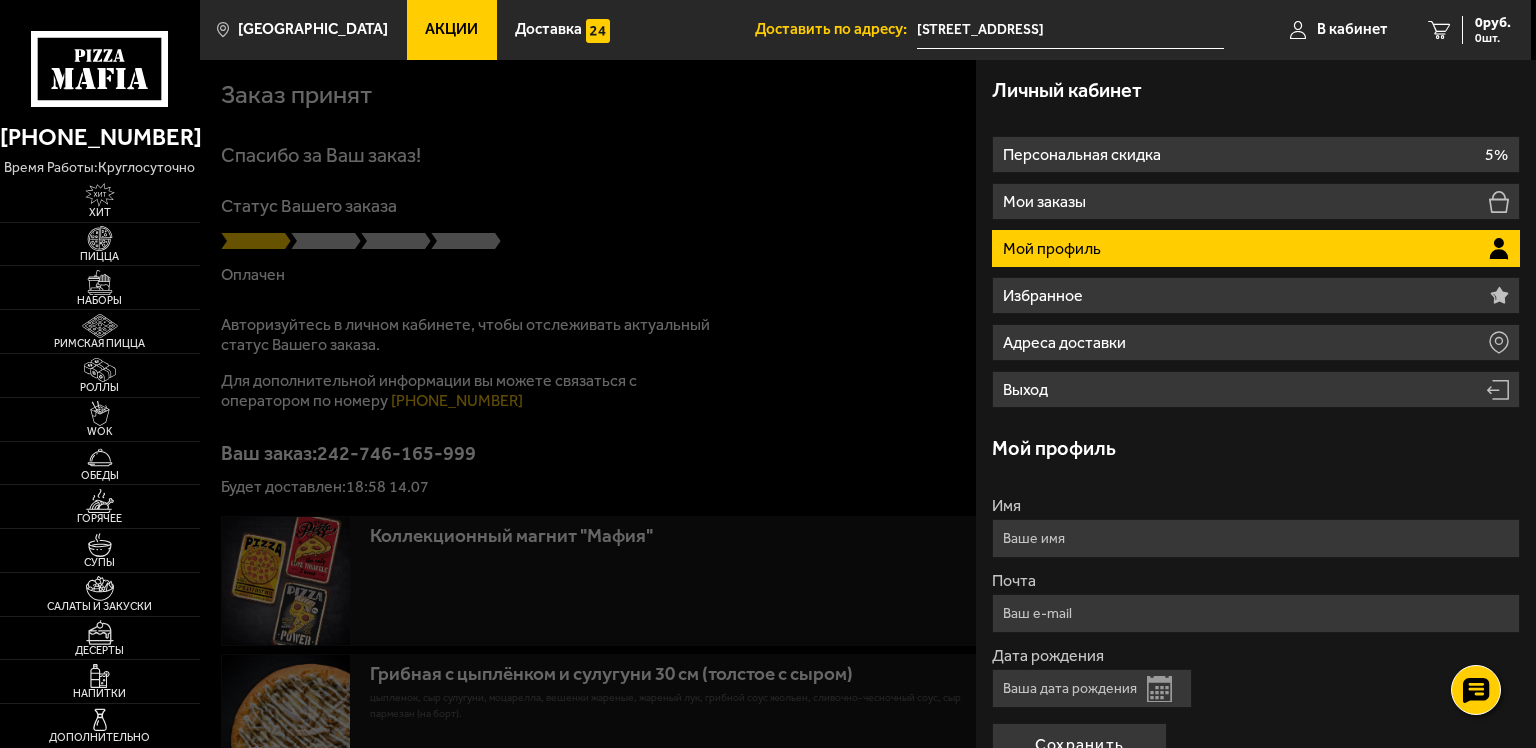 click on "Мой профиль" at bounding box center [1256, 248] 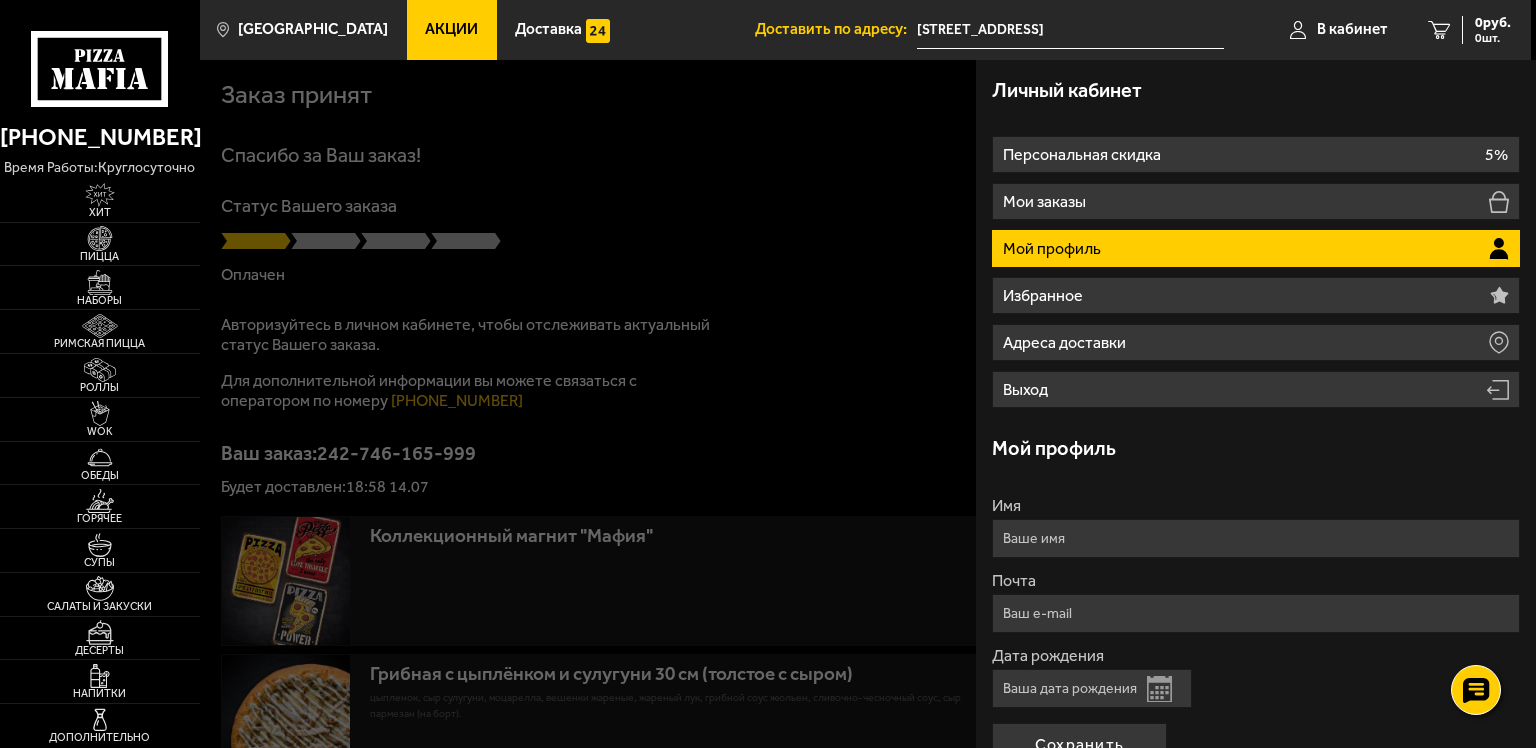 click on "Мой профиль" at bounding box center (1256, 248) 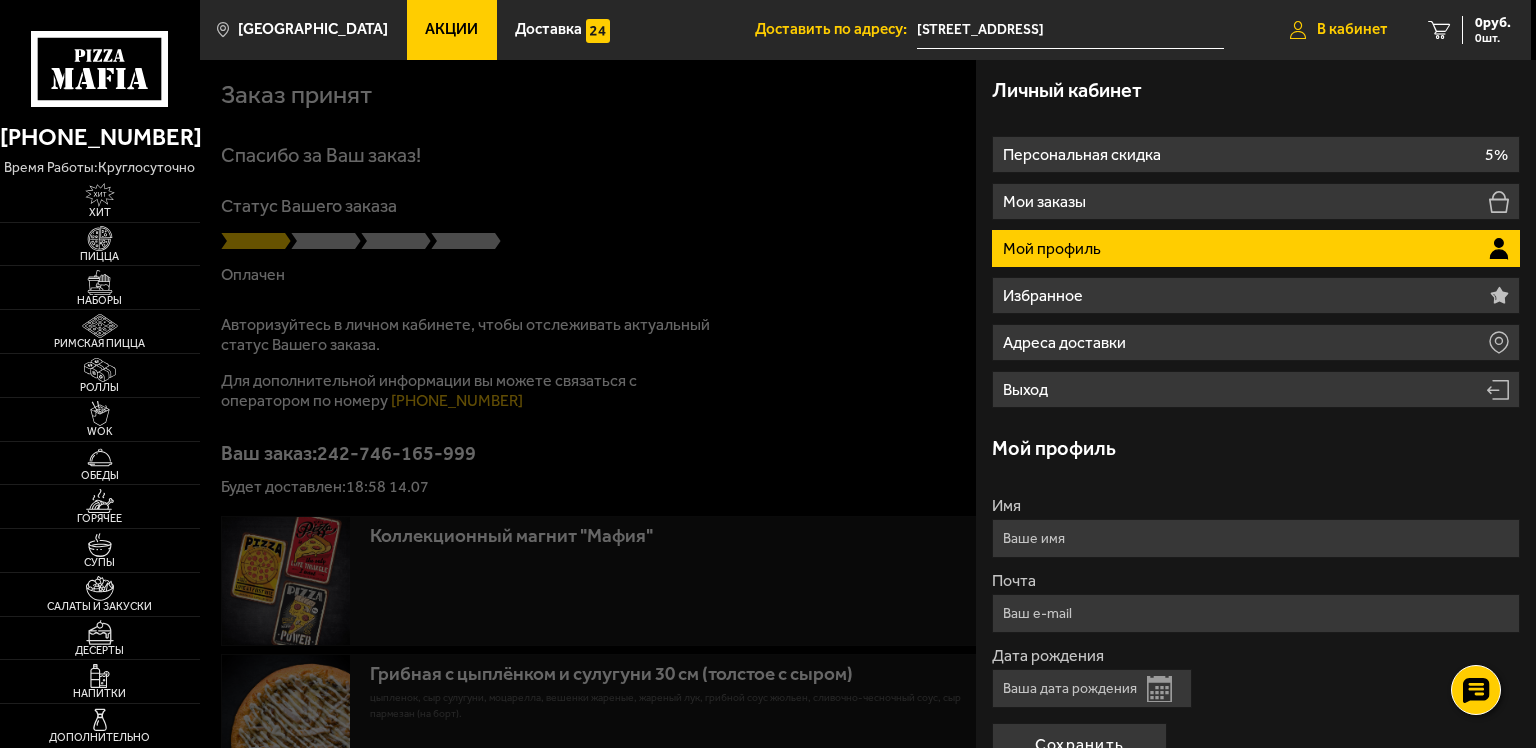 click on "В кабинет" at bounding box center [1352, 29] 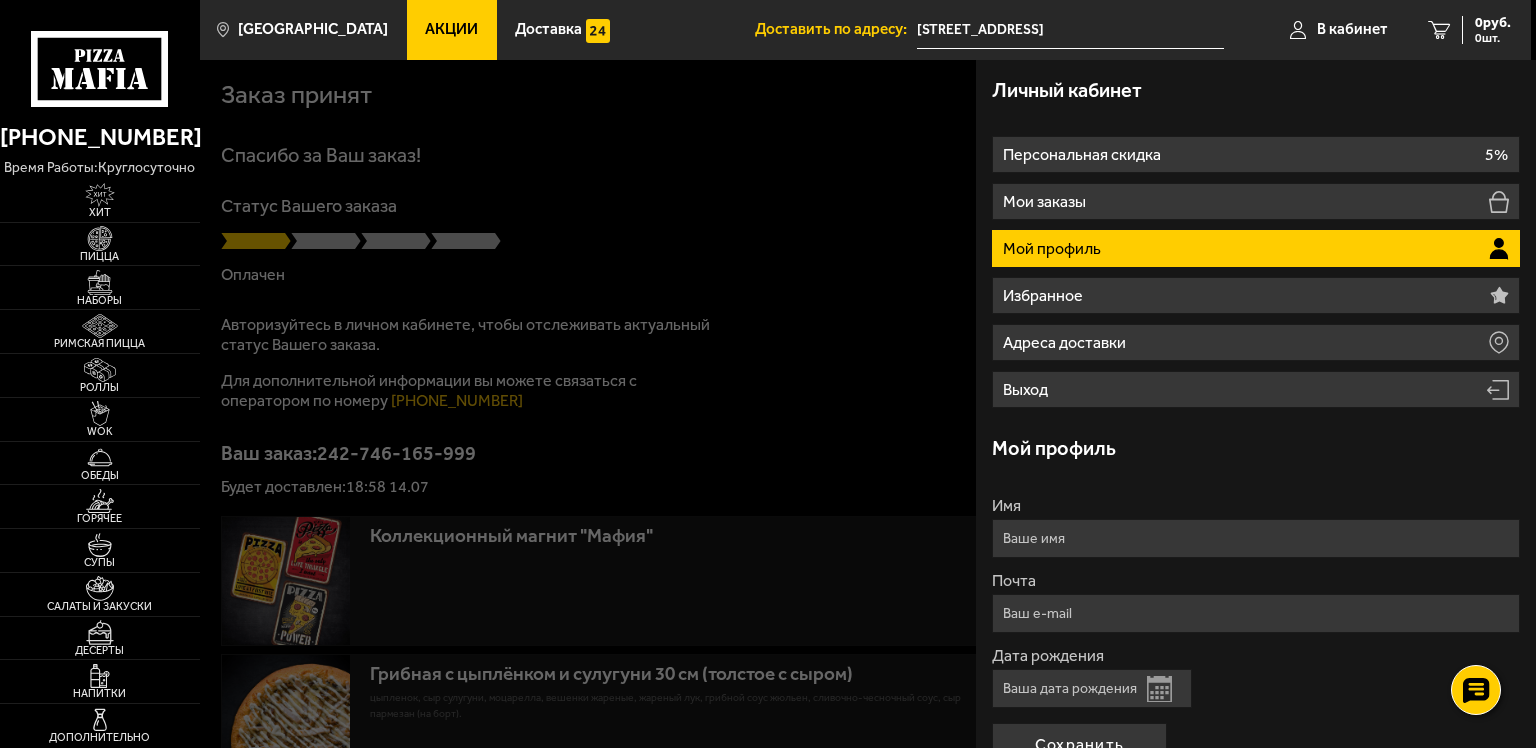 click at bounding box center [968, 434] 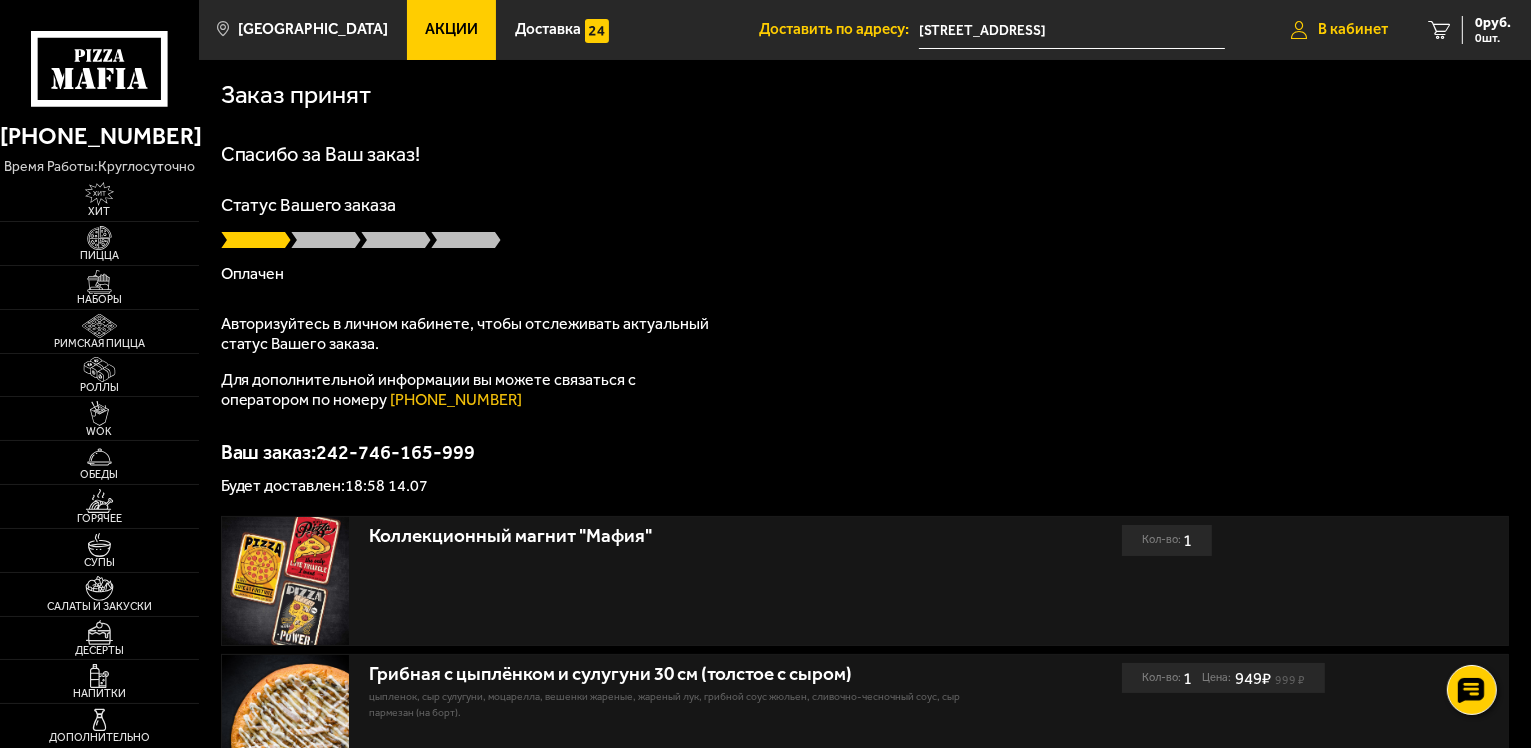 click on "В кабинет" at bounding box center [1339, 30] 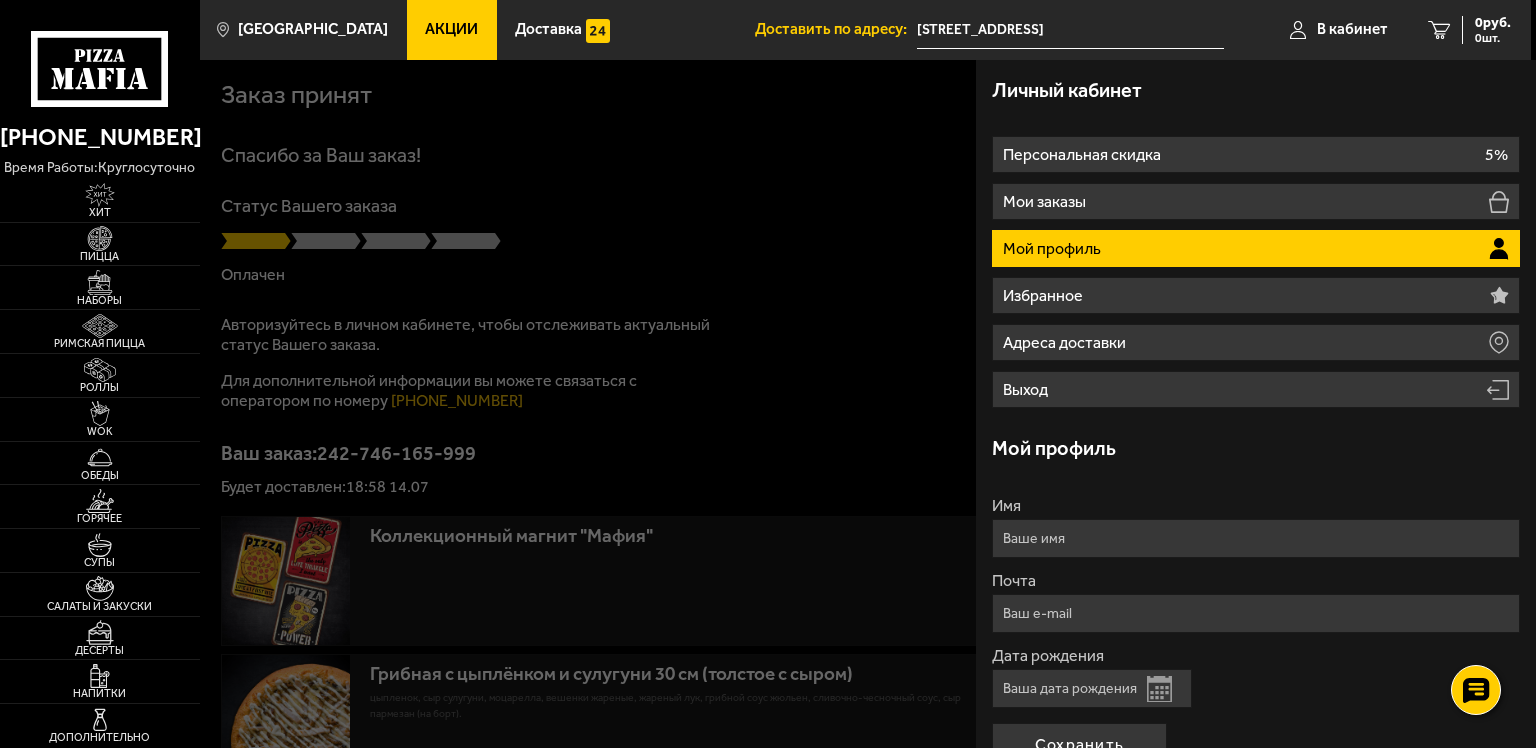 click on "Мой профиль" at bounding box center [1256, 248] 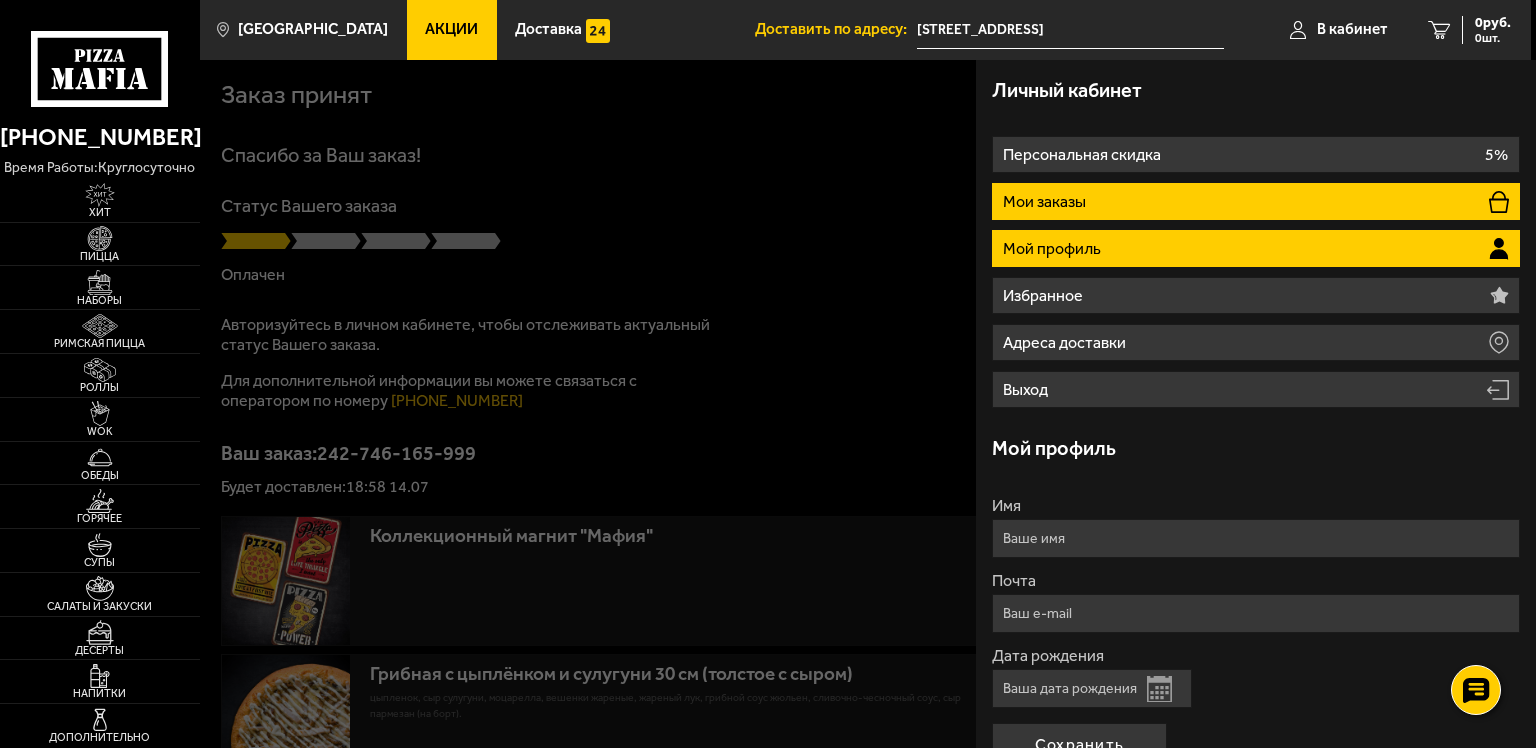 click on "Мои заказы" at bounding box center [1256, 201] 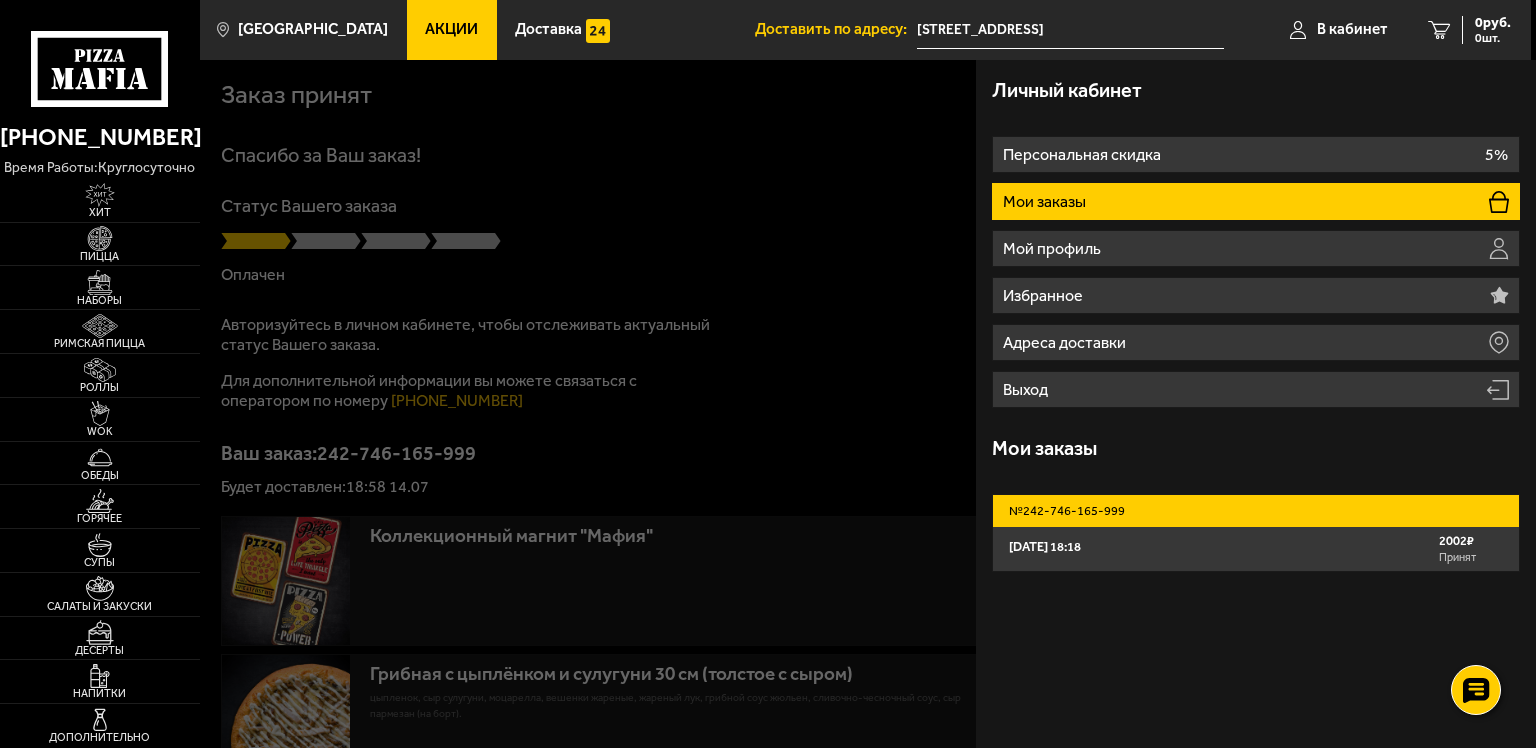 click on "[DATE] 18:18" at bounding box center [1045, 547] 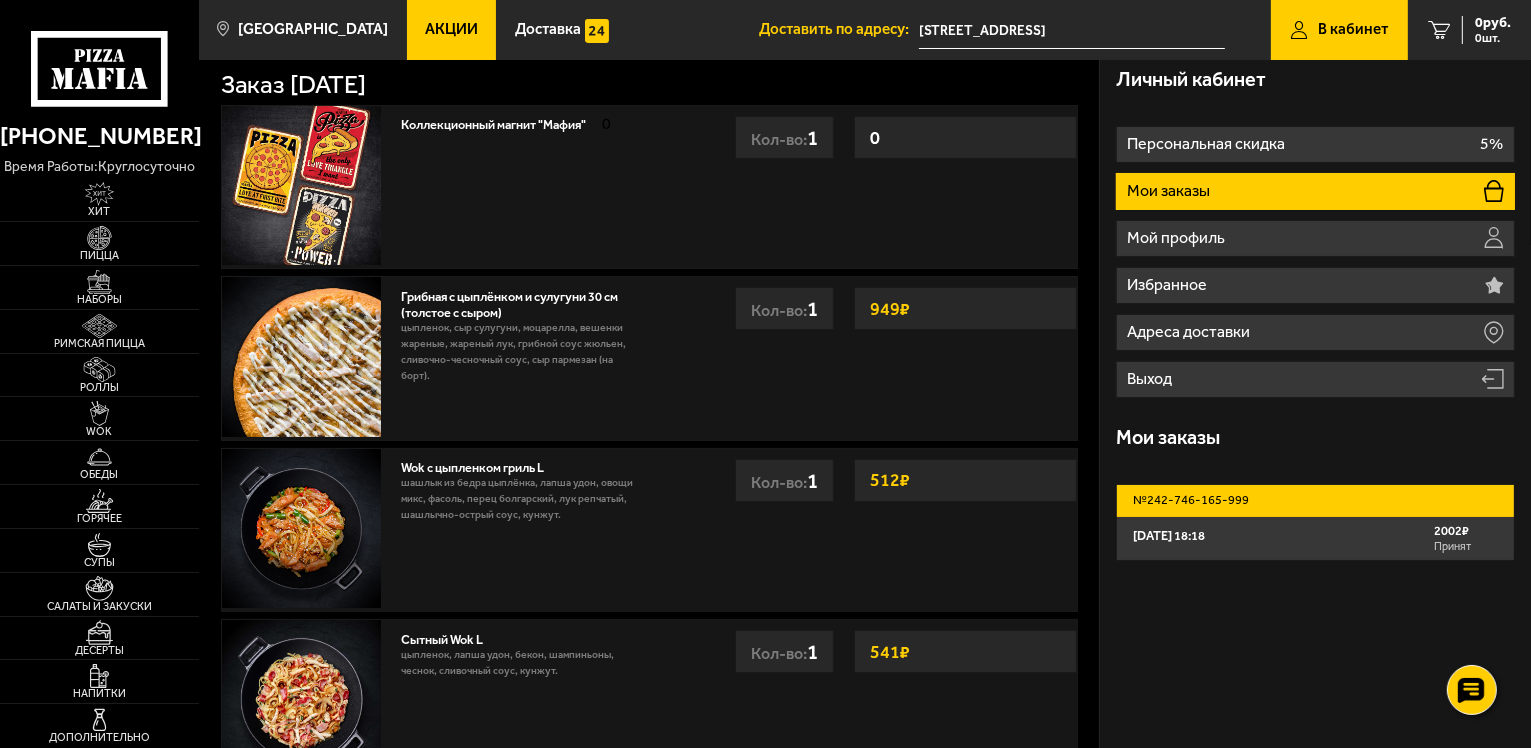 scroll, scrollTop: 0, scrollLeft: 0, axis: both 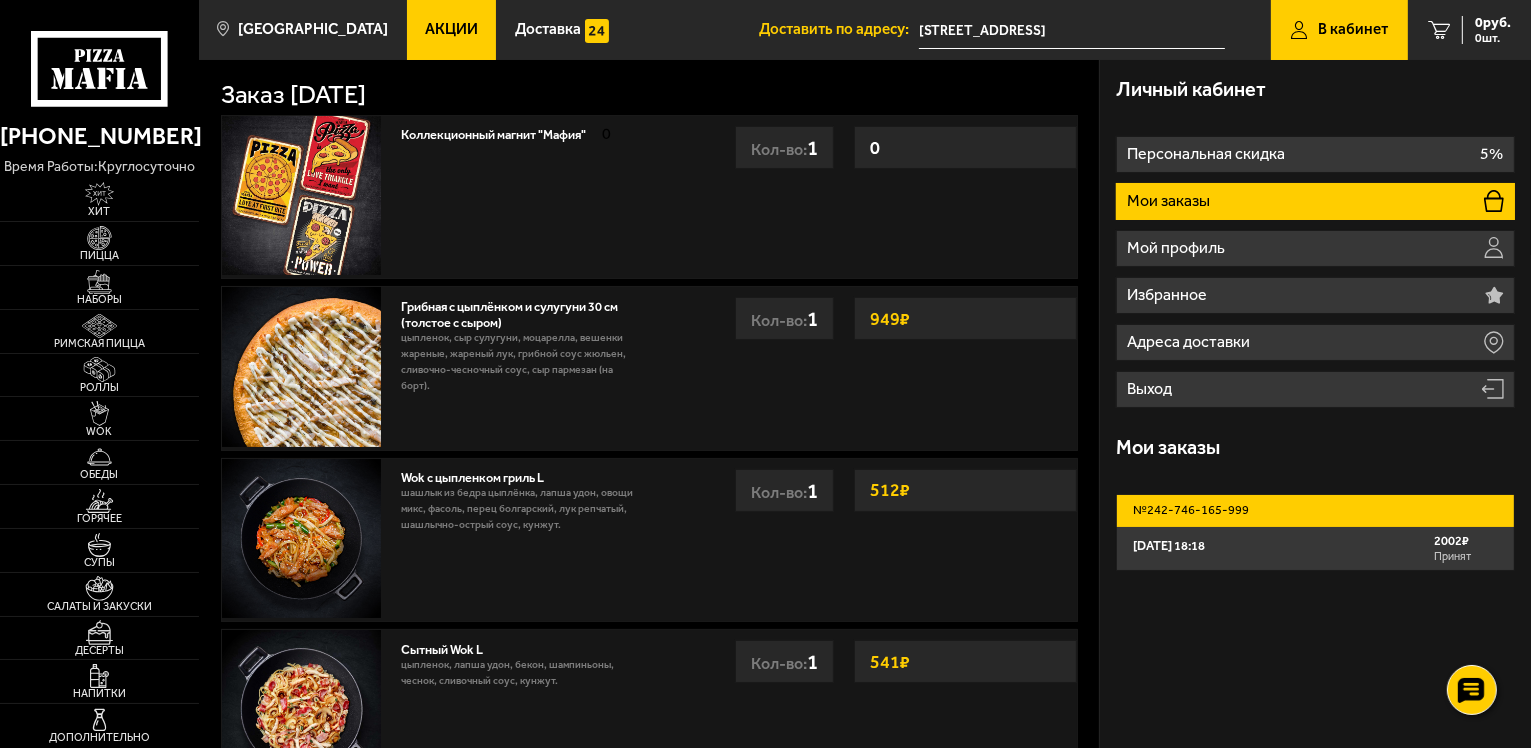 click on "№  242-746-165-999" at bounding box center [1315, 511] 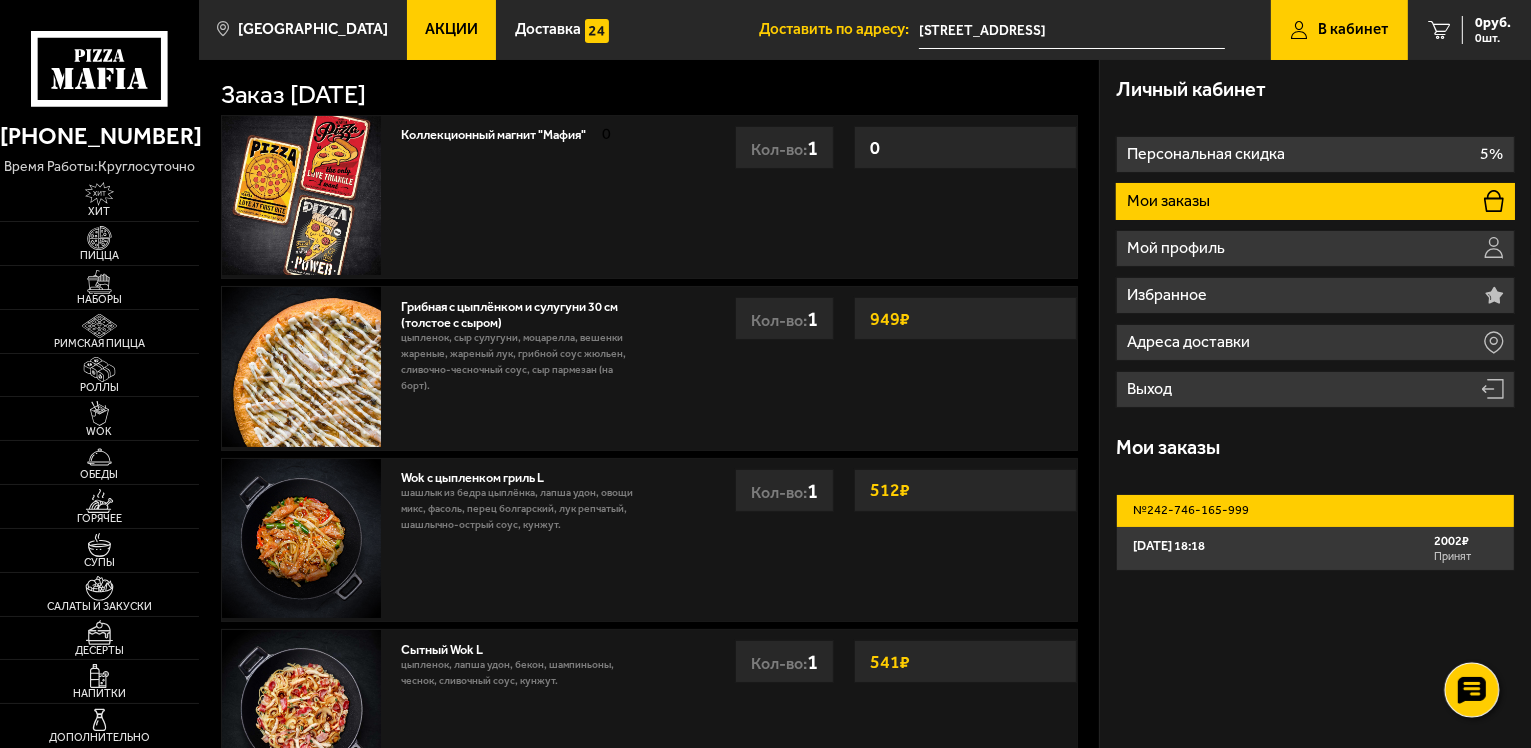 click 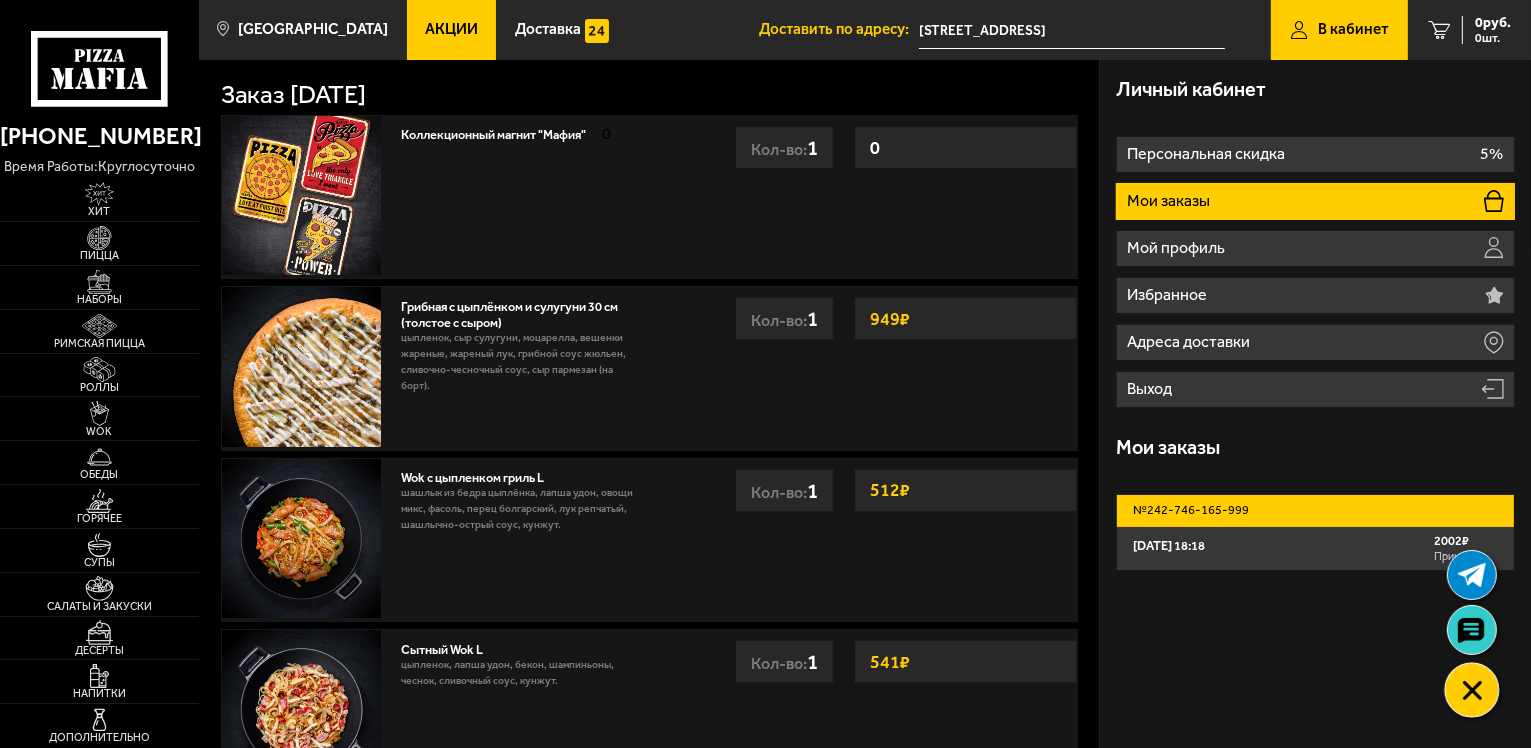 click 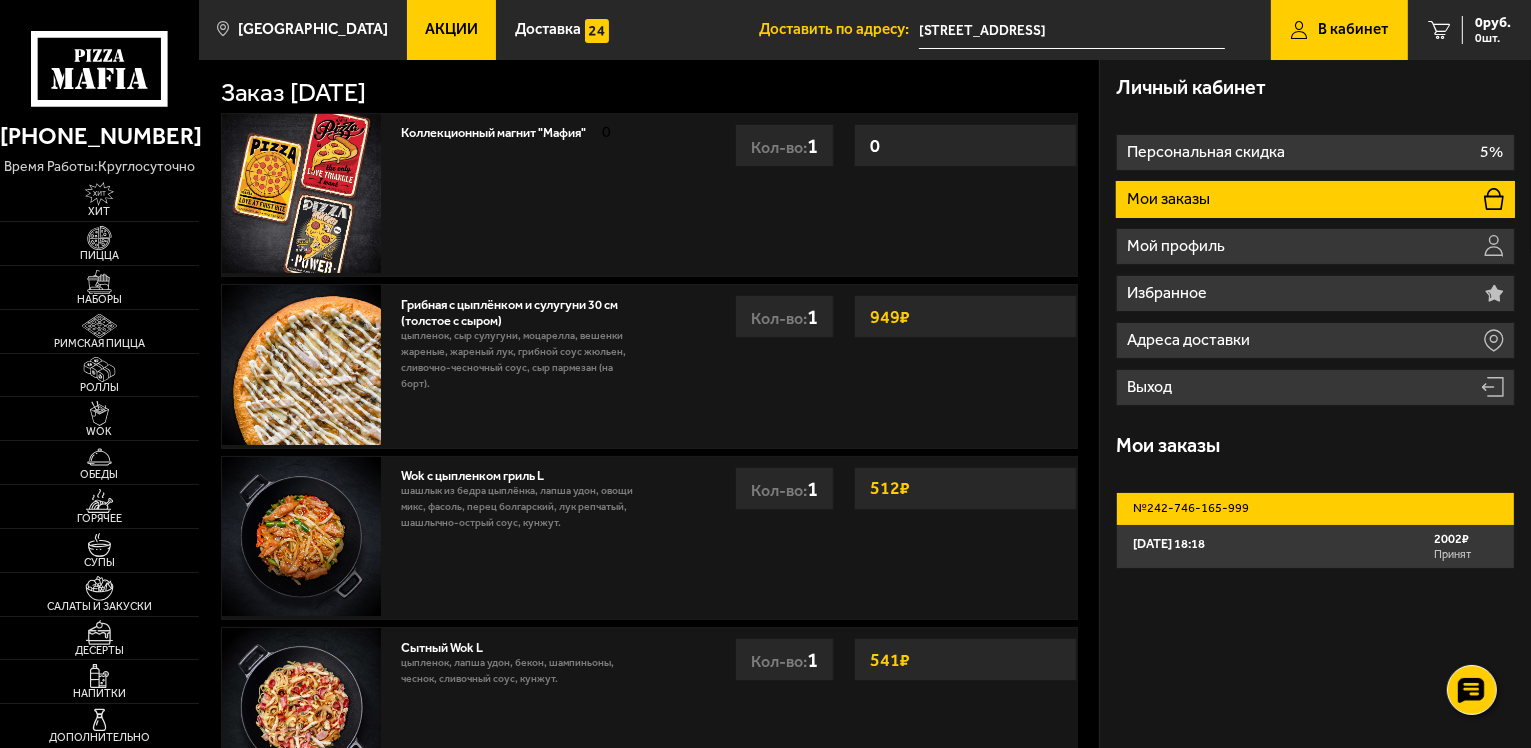 scroll, scrollTop: 0, scrollLeft: 0, axis: both 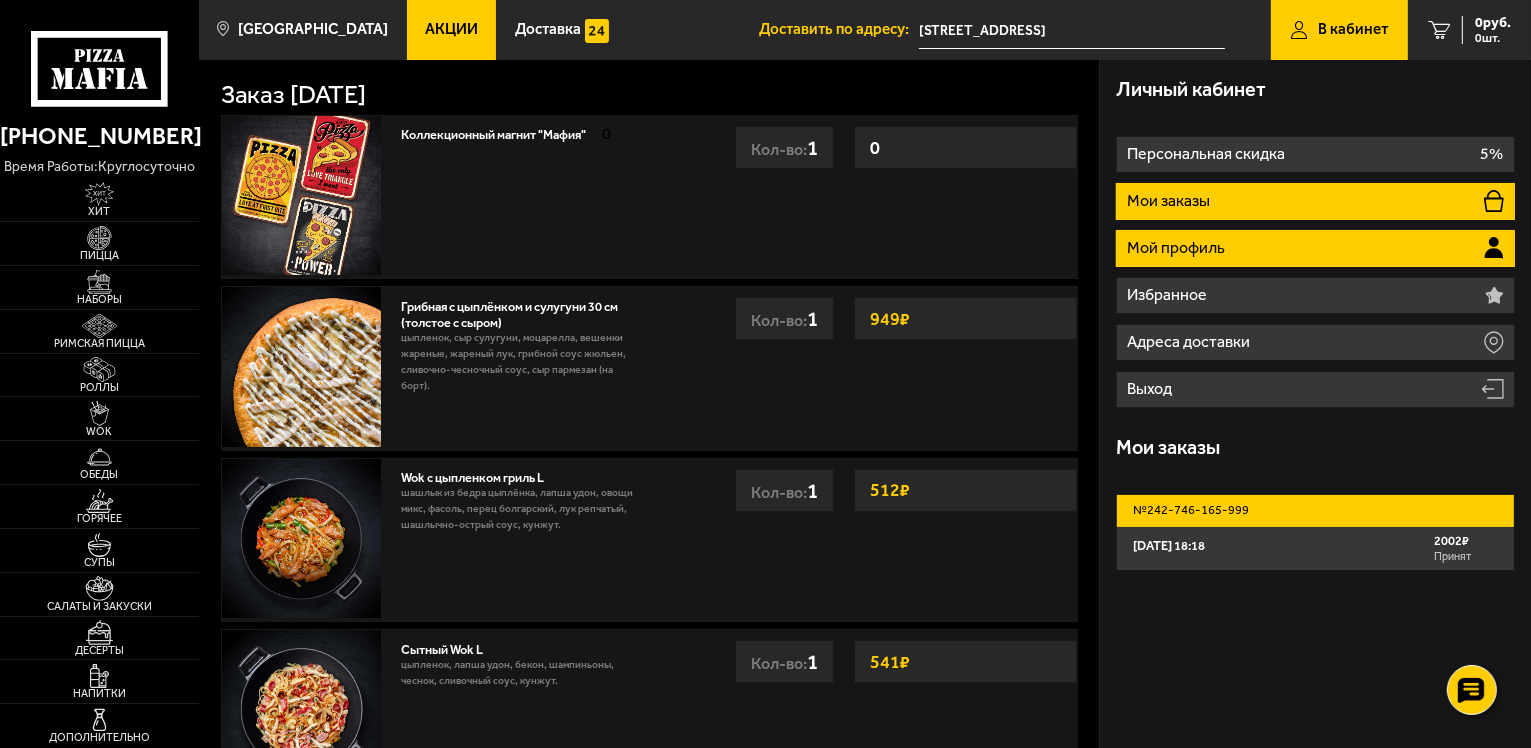 click on "Мой профиль" at bounding box center [1178, 248] 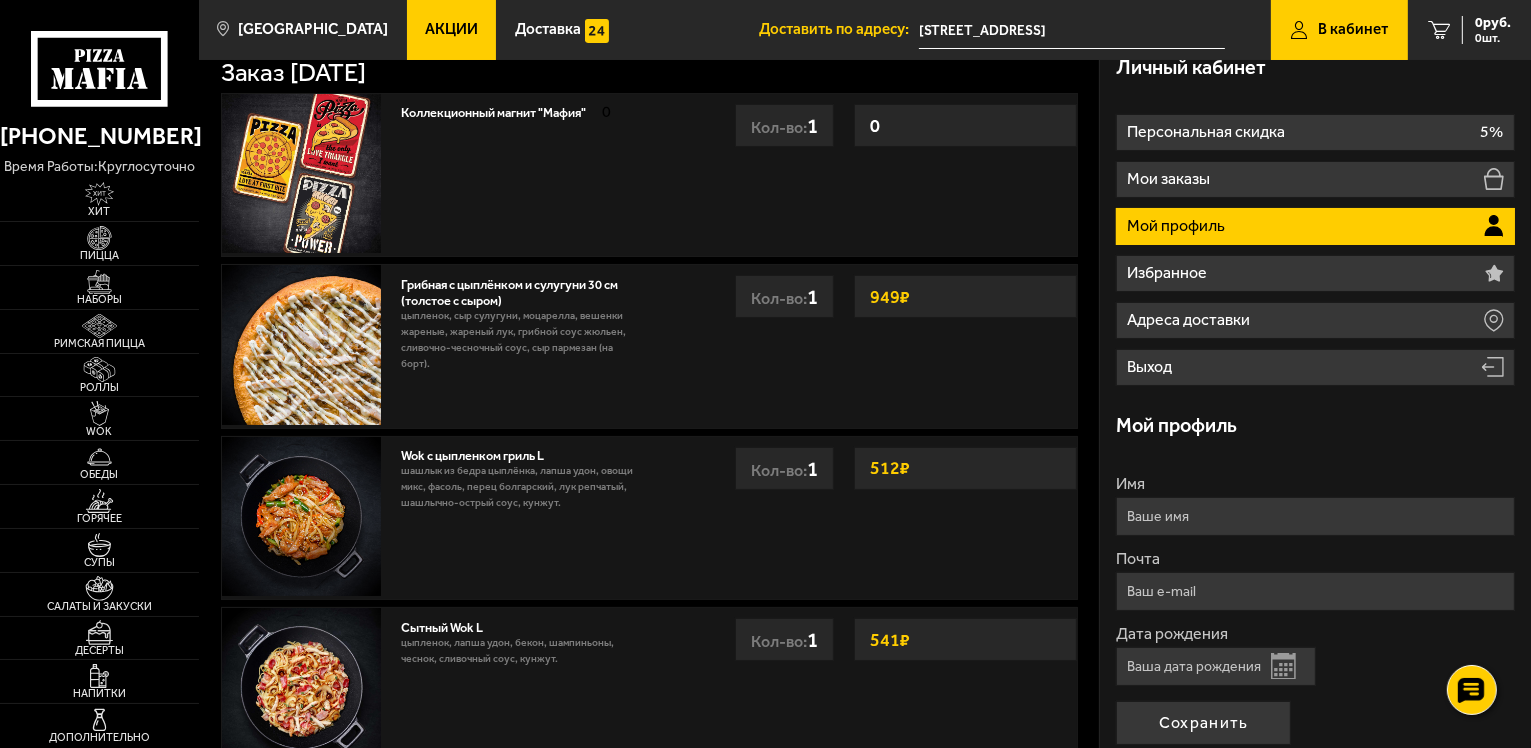 scroll, scrollTop: 0, scrollLeft: 0, axis: both 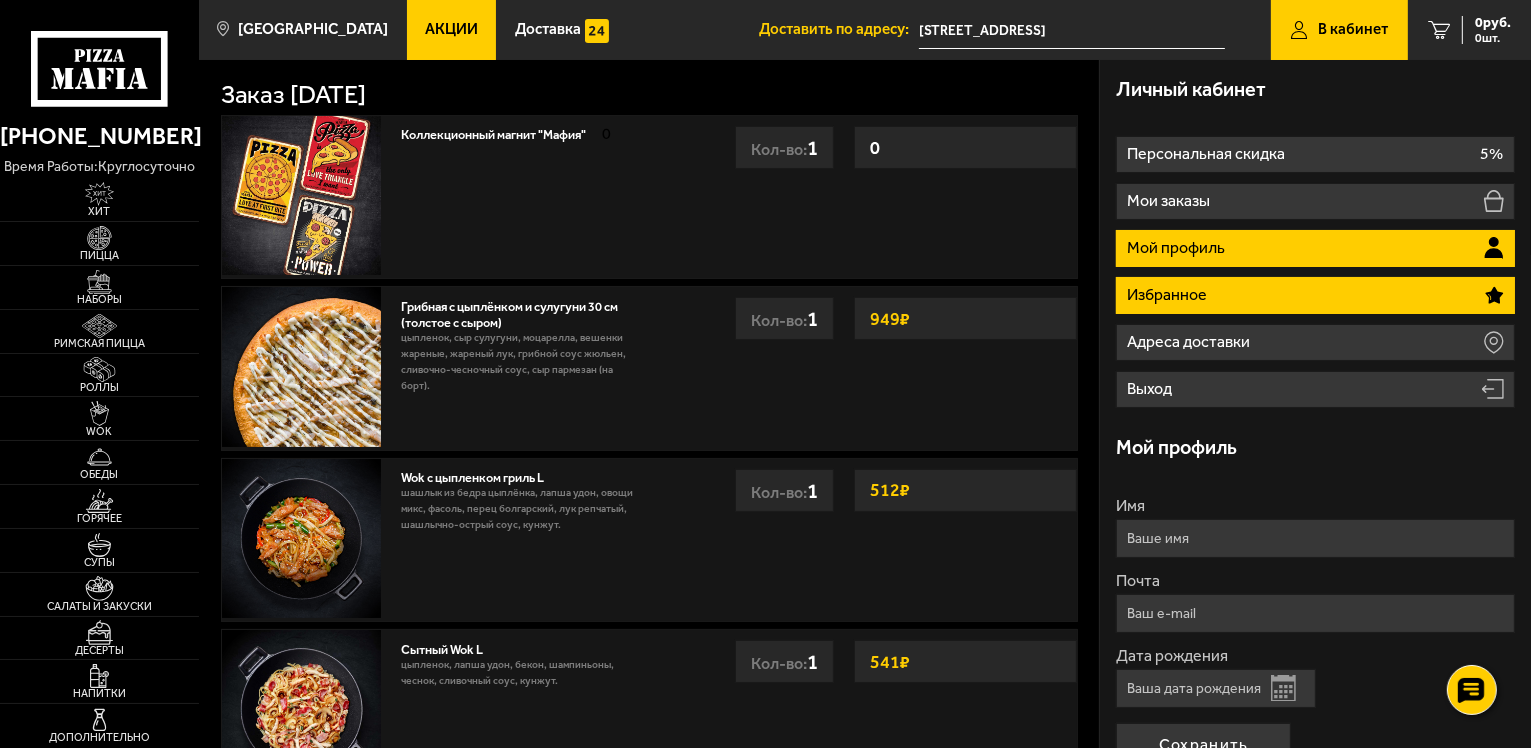 click on "Избранное" at bounding box center [1315, 295] 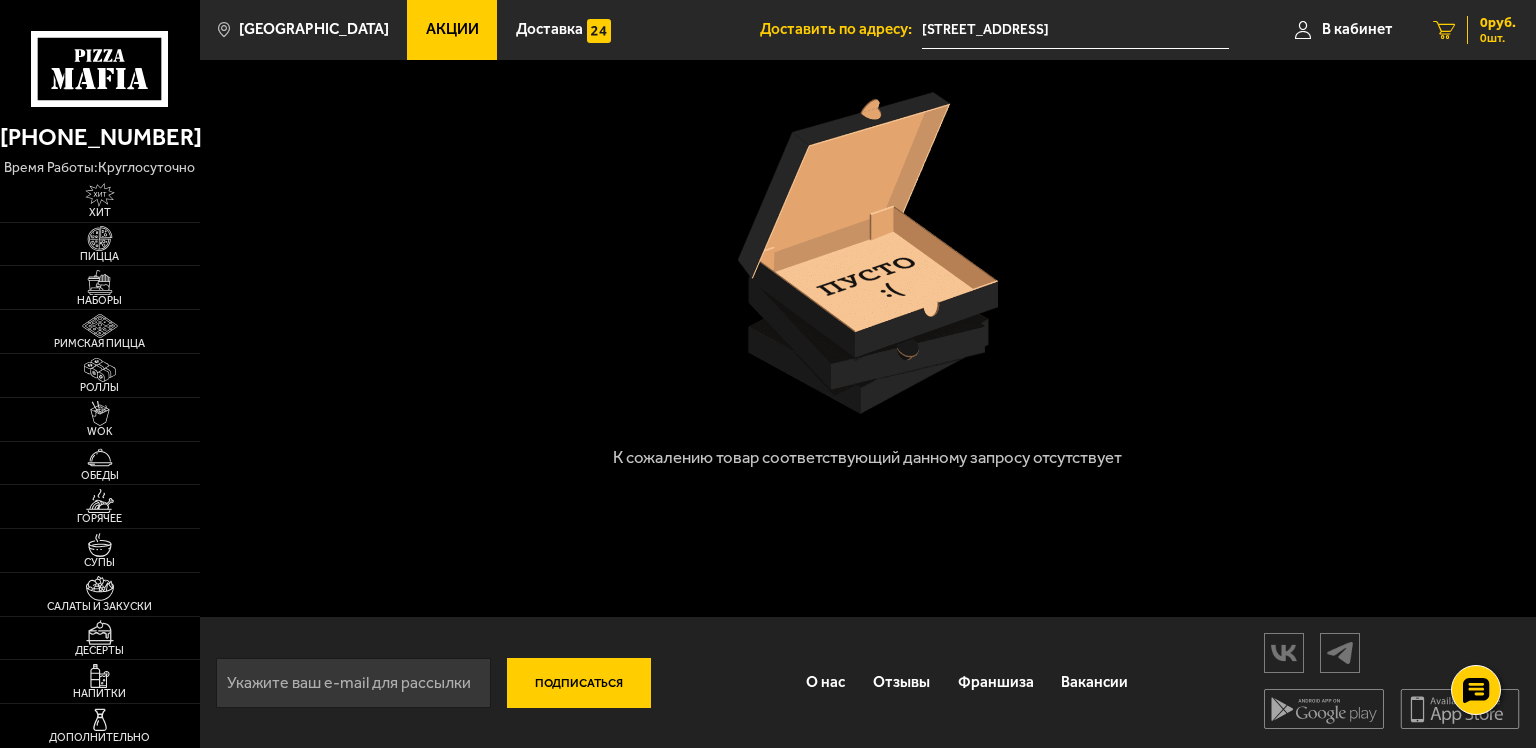 click on "0  руб. 0  шт." at bounding box center (1474, 30) 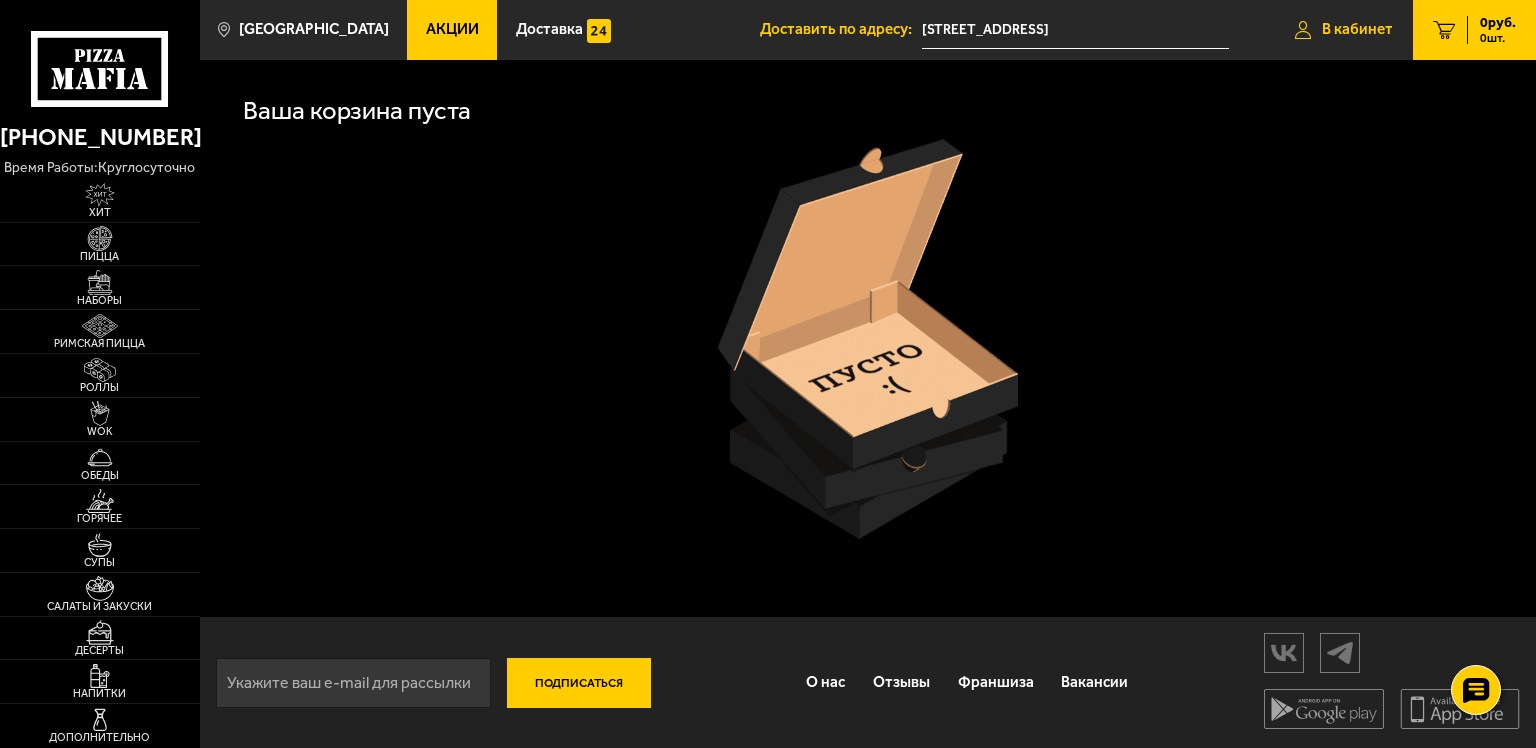 click on "В кабинет" at bounding box center (1357, 29) 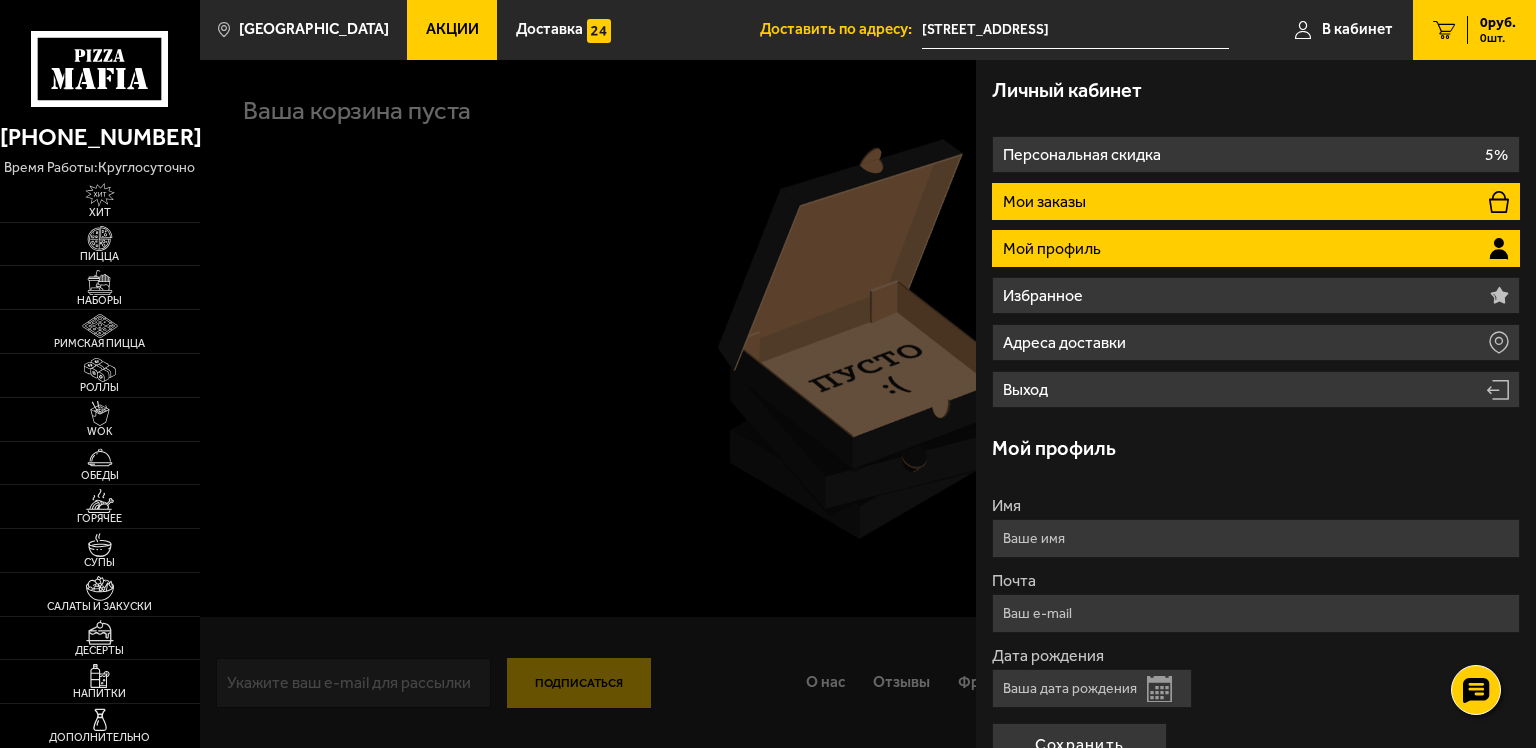 click on "Мои заказы" at bounding box center [1256, 201] 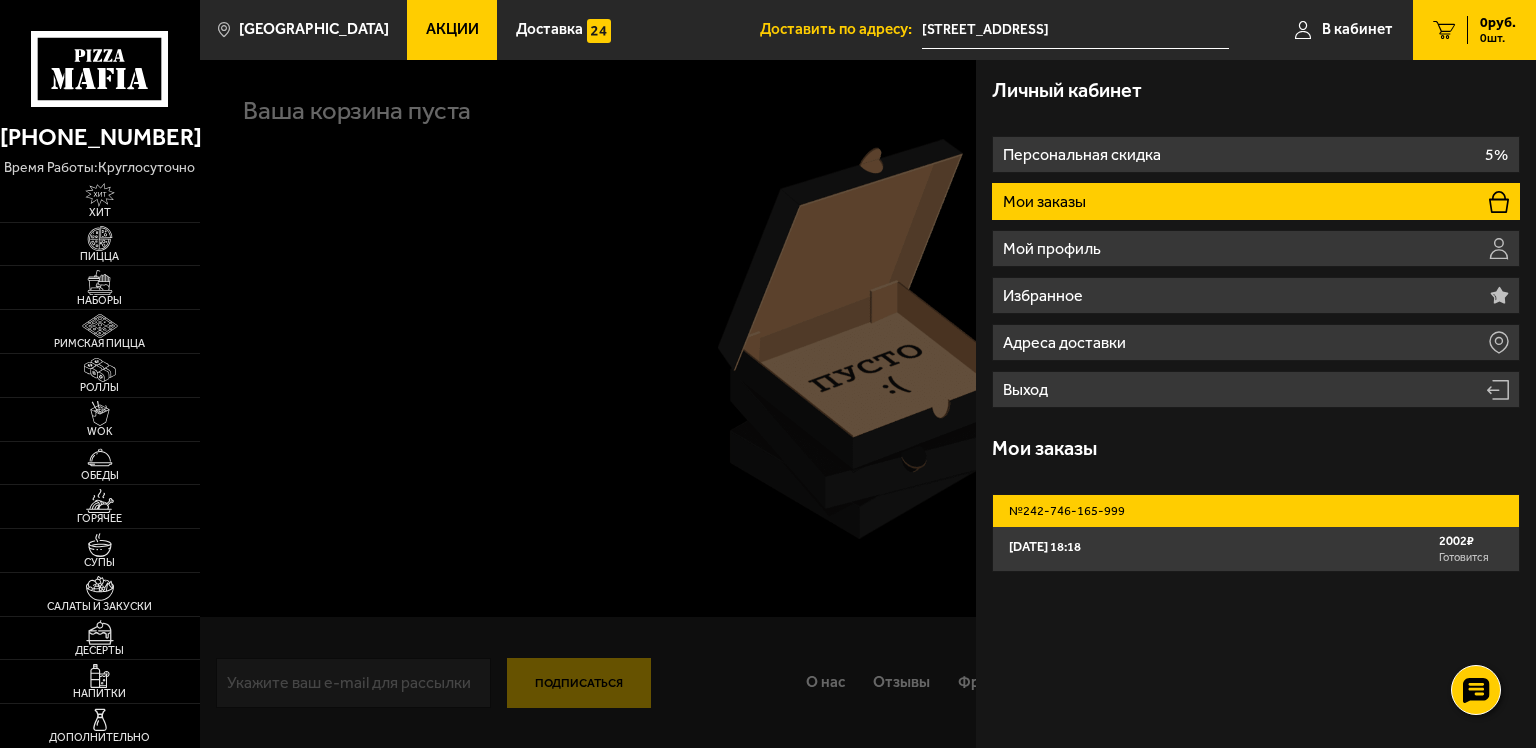 click on "№  242-746-165-999" at bounding box center [1256, 511] 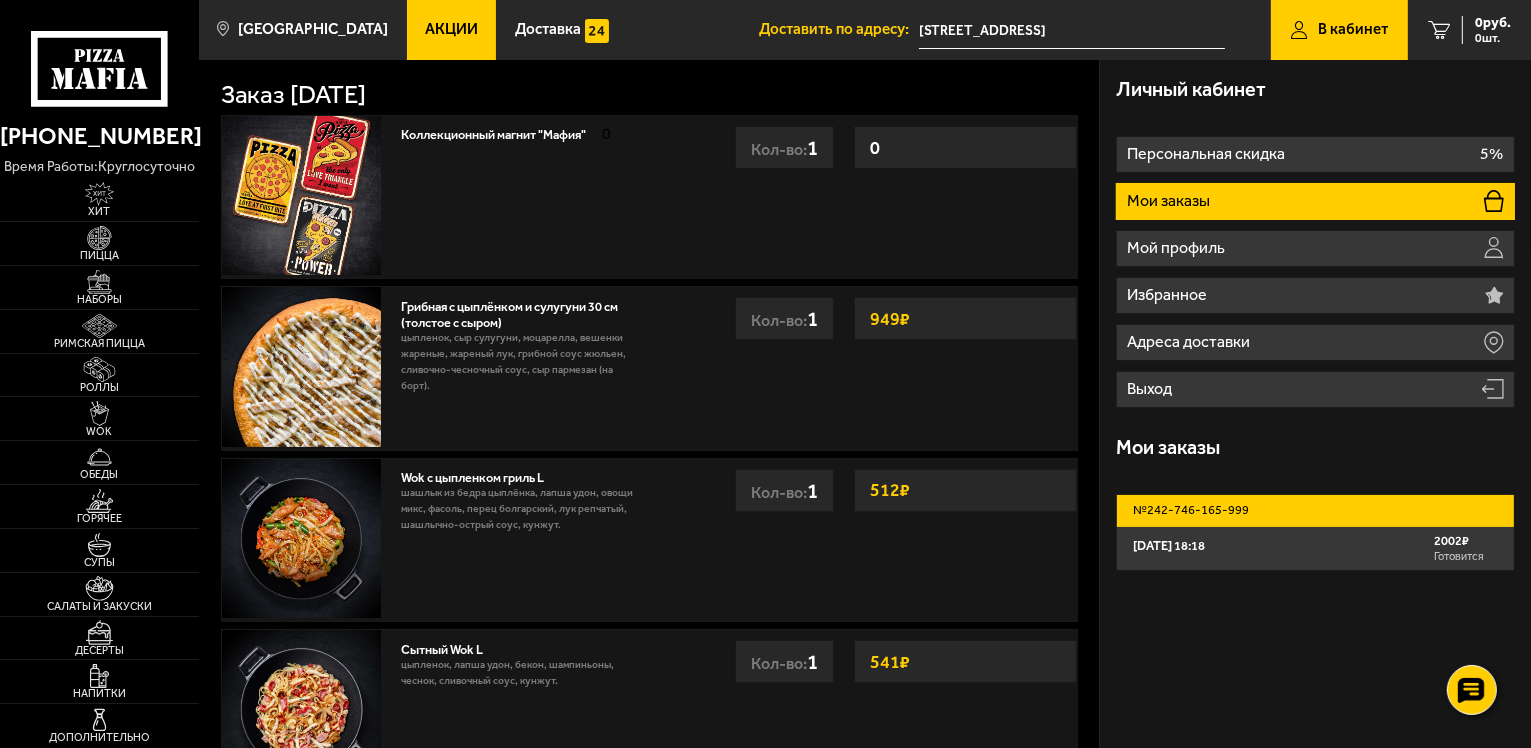 scroll, scrollTop: 0, scrollLeft: 0, axis: both 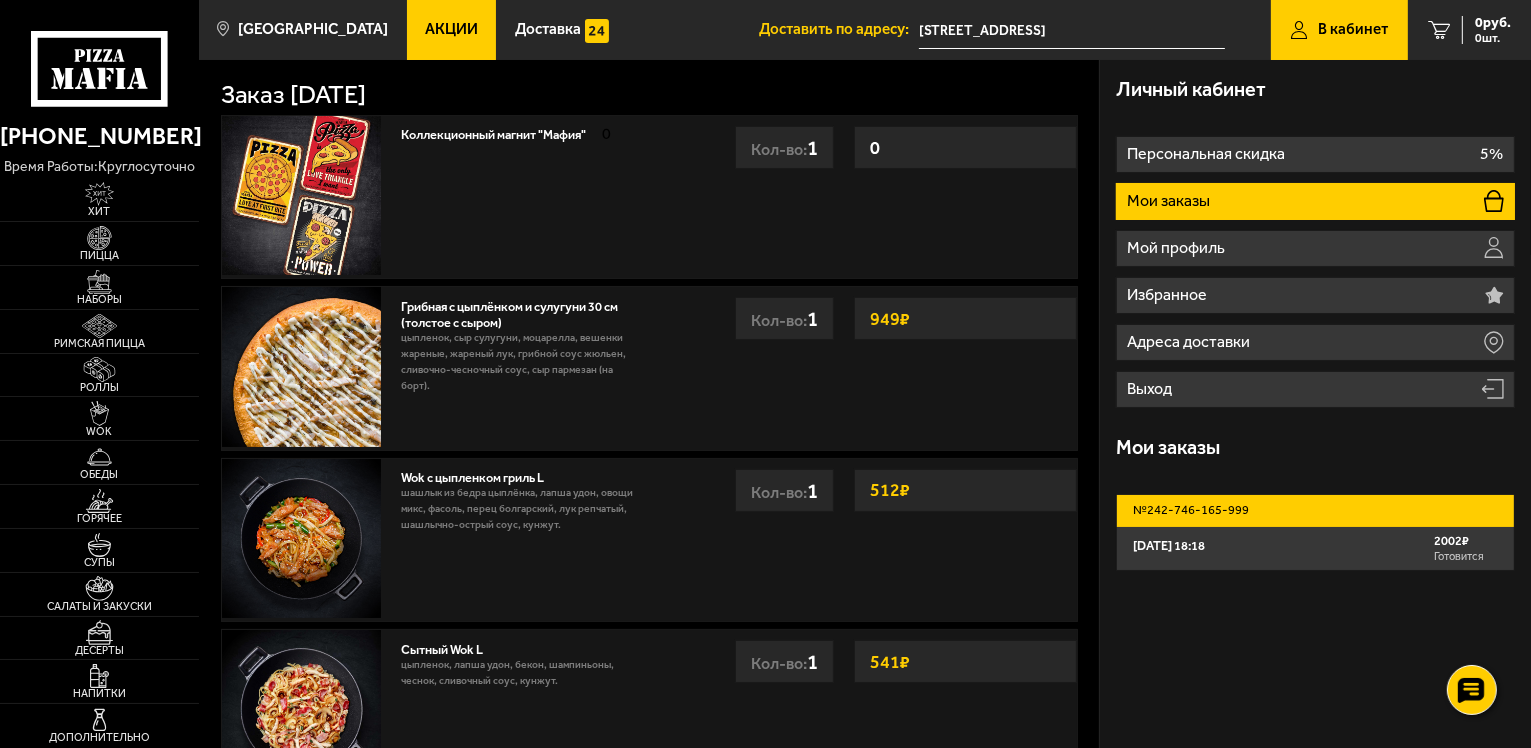 click on "[DATE] 18:18" at bounding box center [1169, 546] 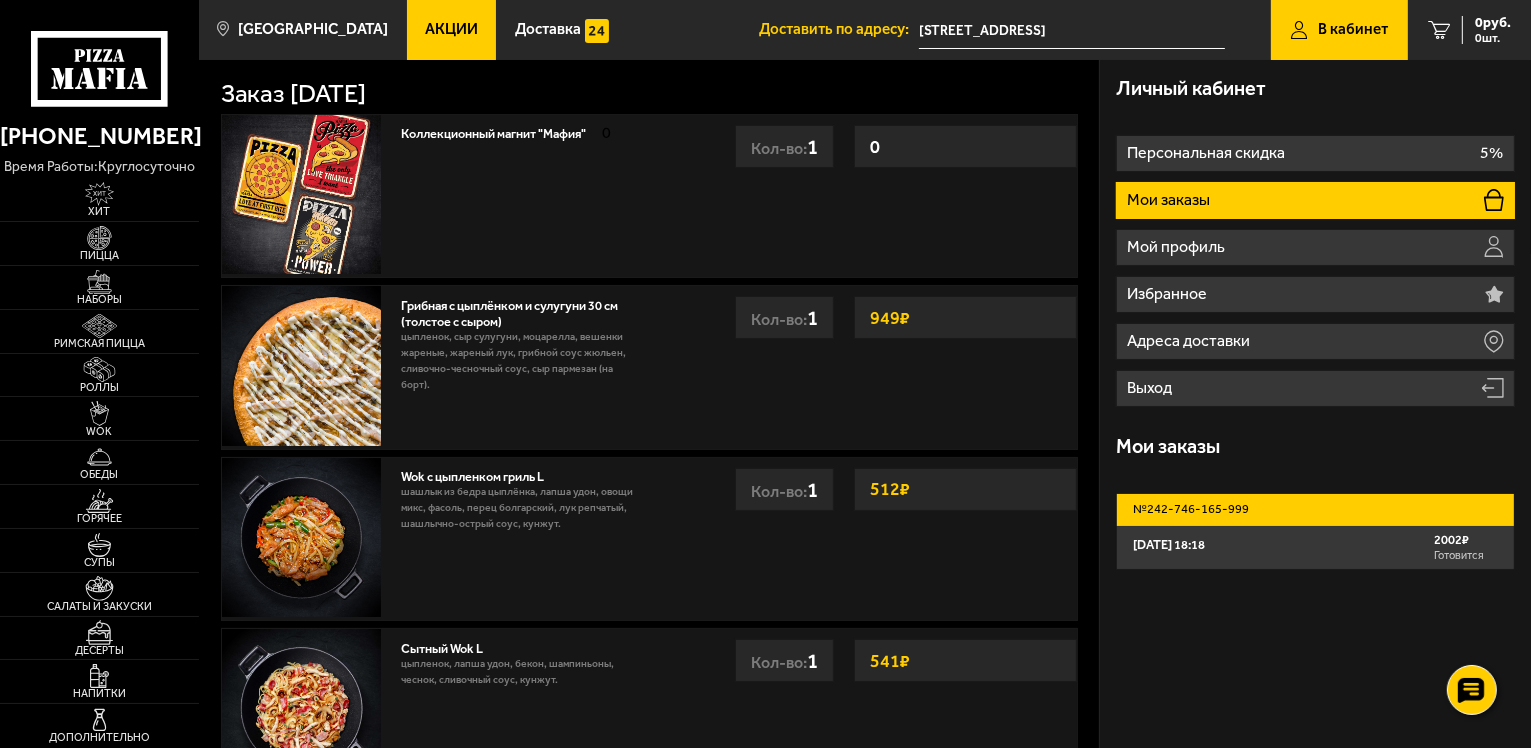 scroll, scrollTop: 0, scrollLeft: 0, axis: both 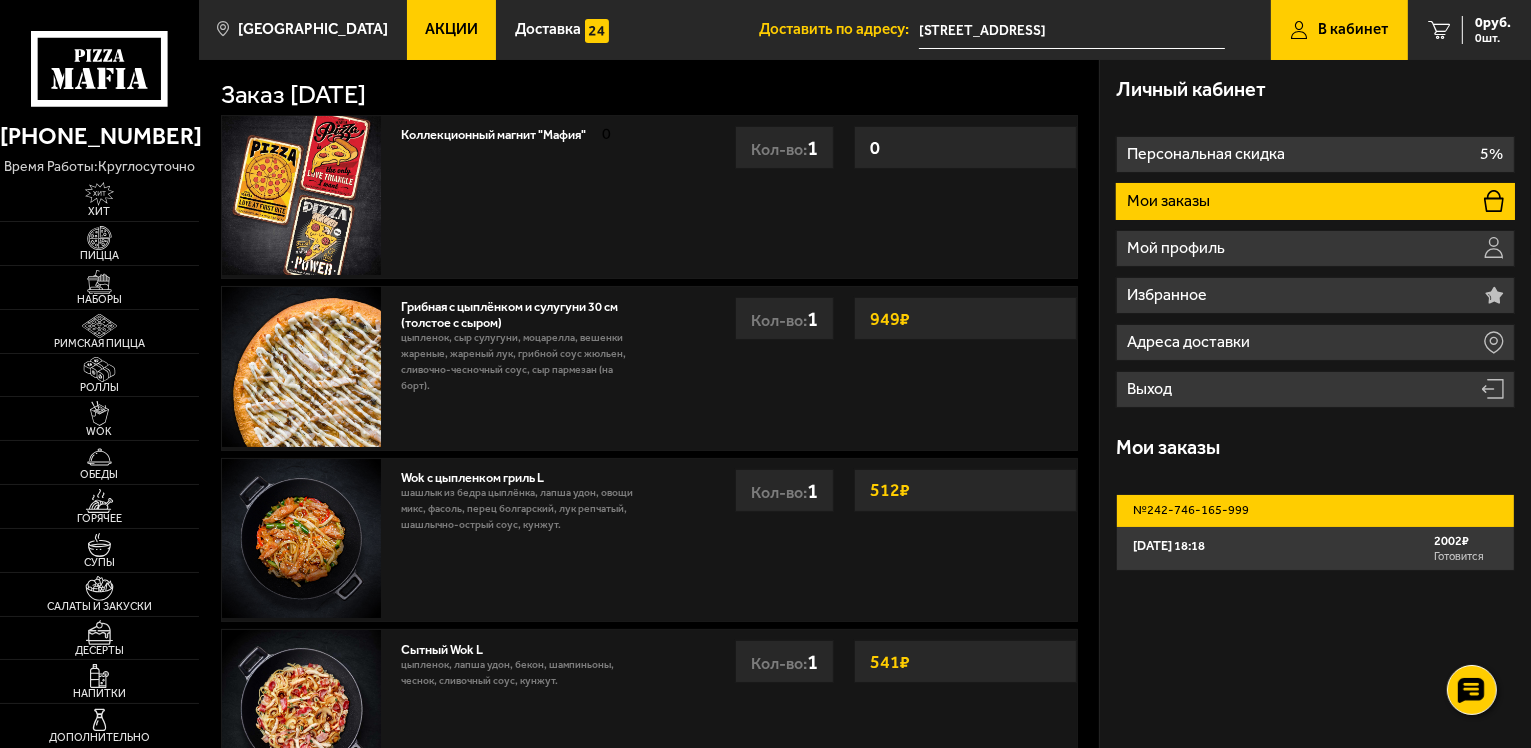 click on "№  242-746-165-999" at bounding box center (1315, 511) 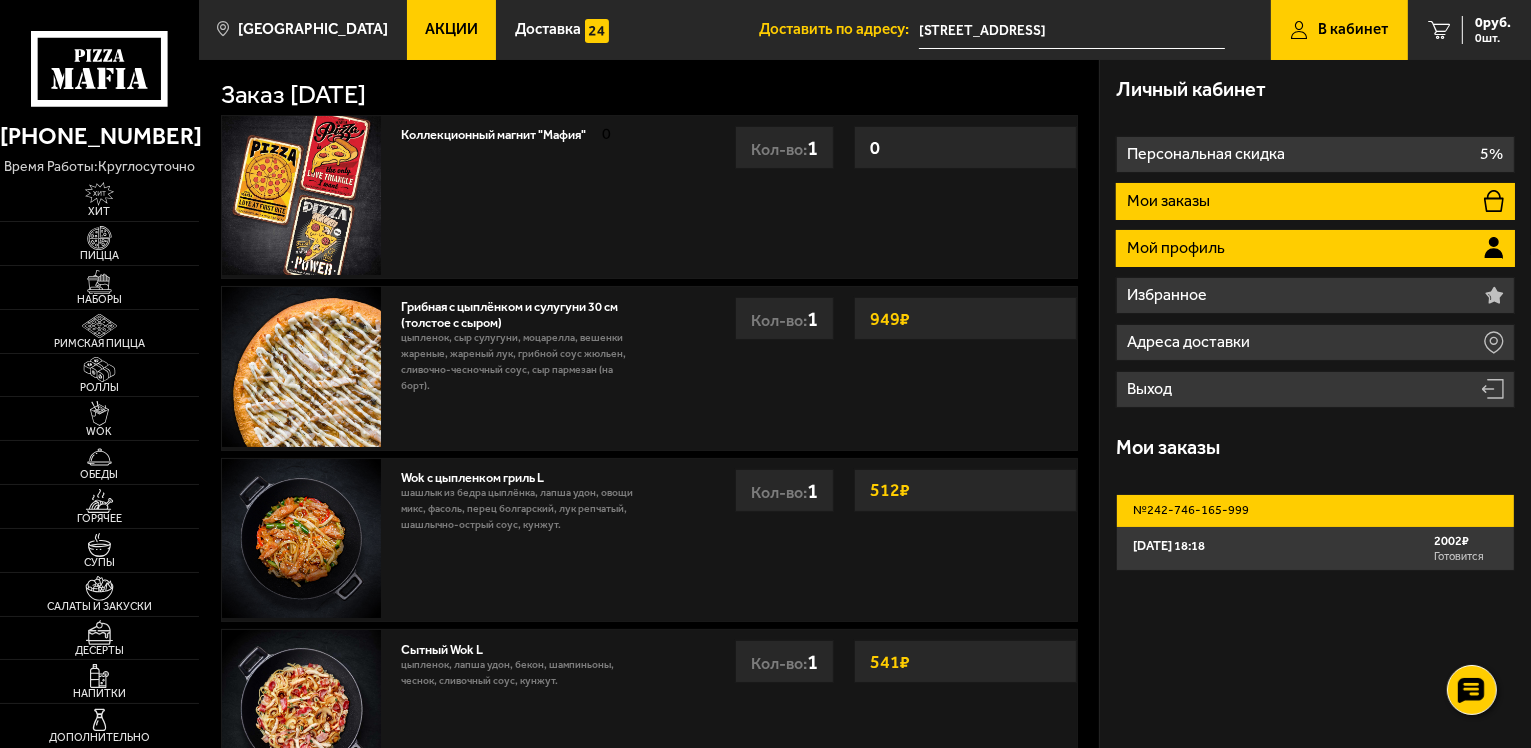click on "Мой профиль" at bounding box center (1315, 248) 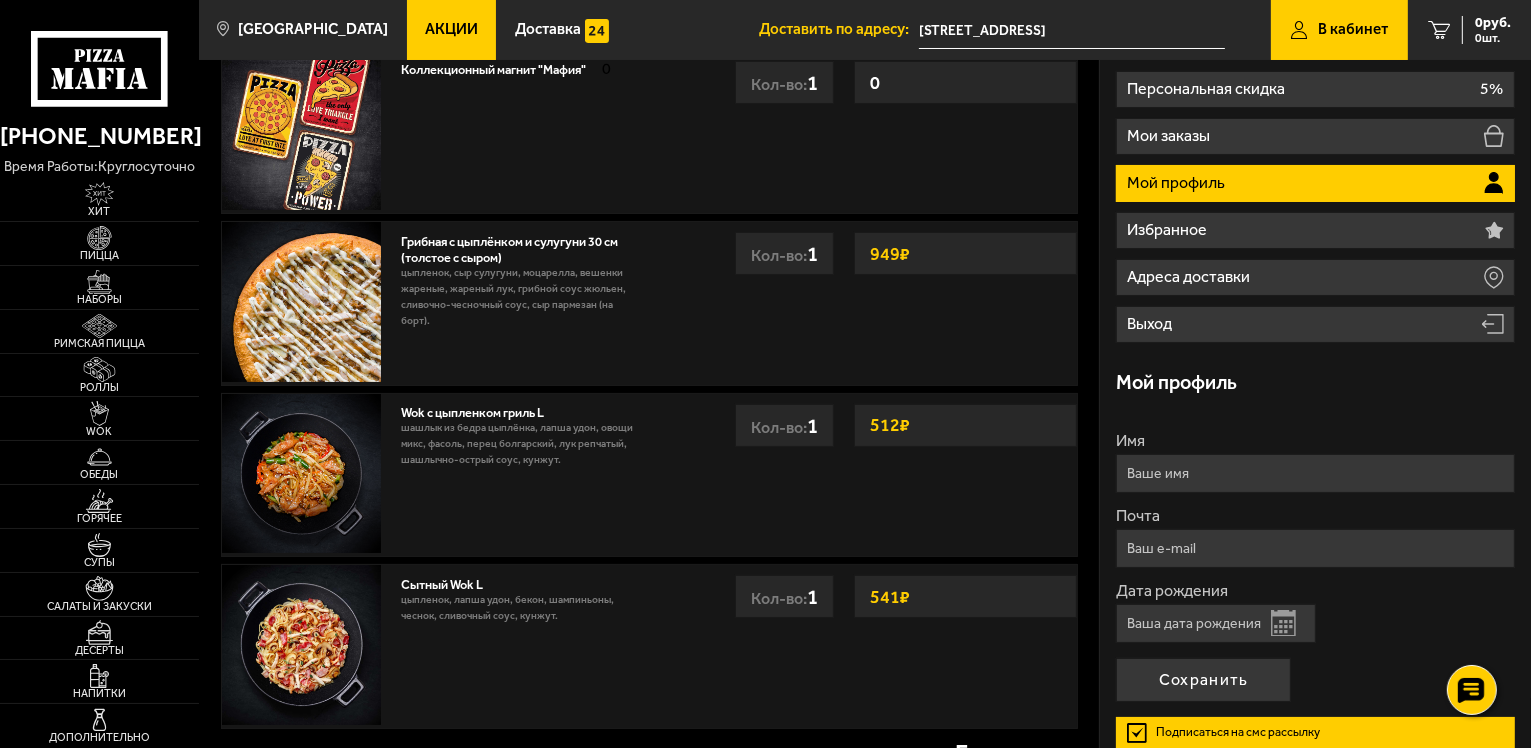 scroll, scrollTop: 100, scrollLeft: 0, axis: vertical 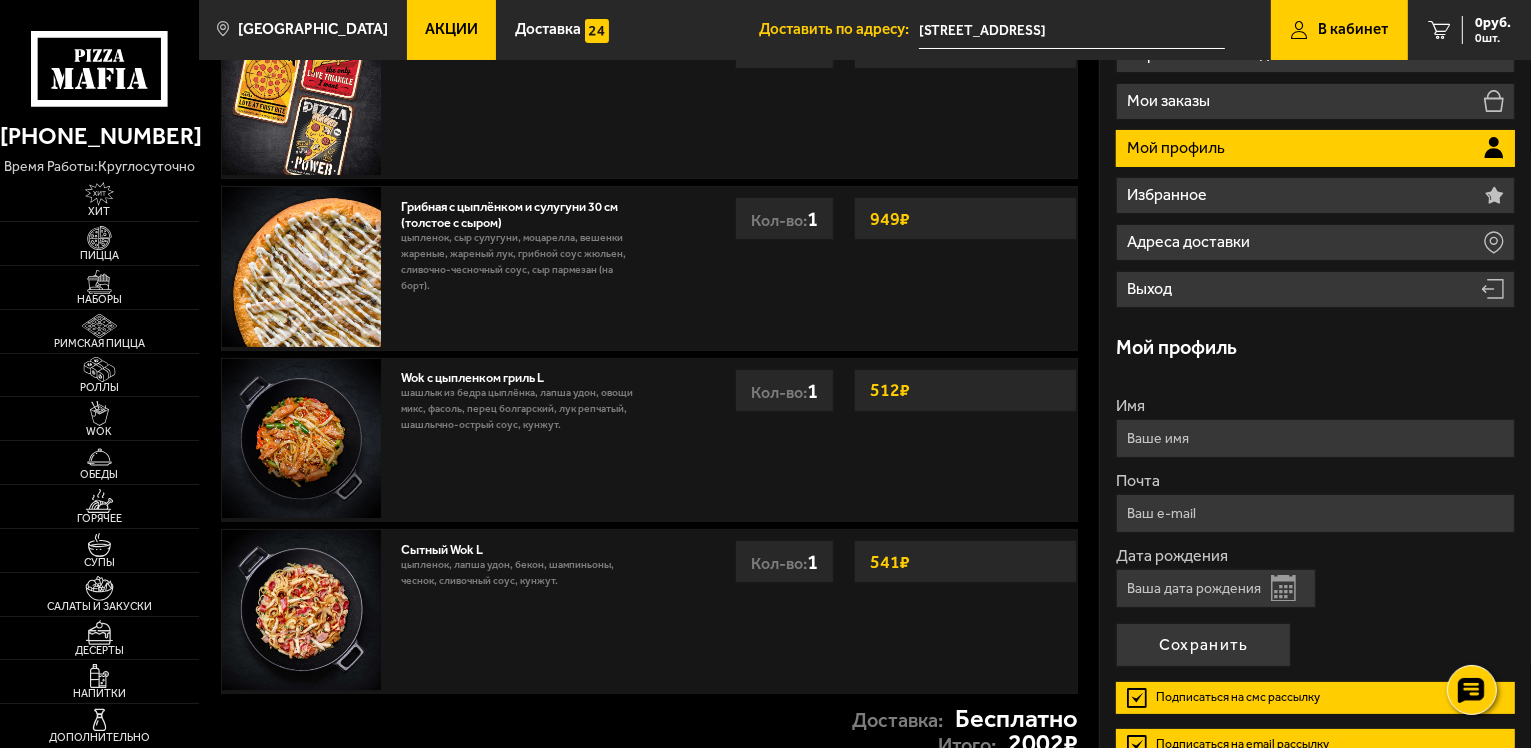 click on "Почта" at bounding box center [1315, 513] 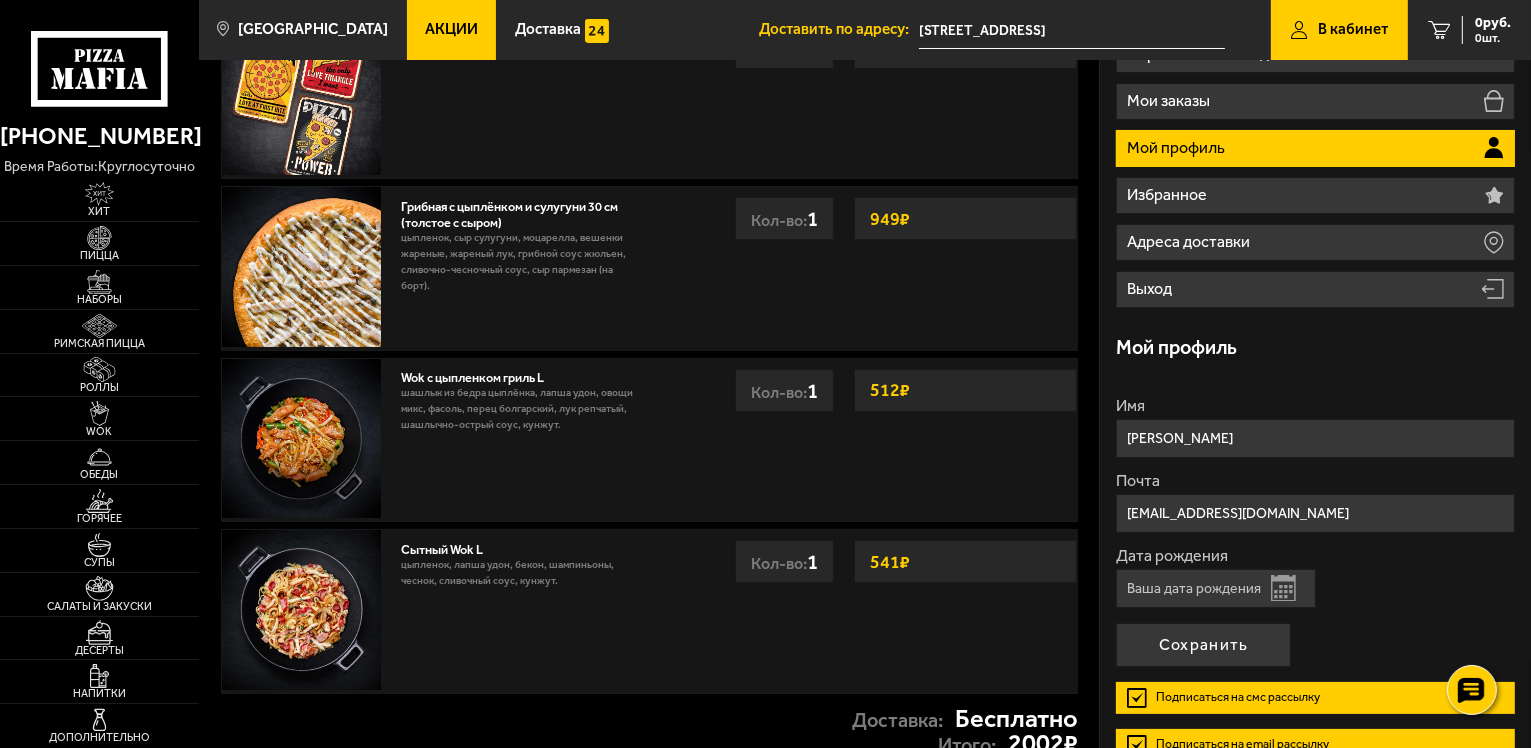 click on "[PERSON_NAME]" at bounding box center [1315, 438] 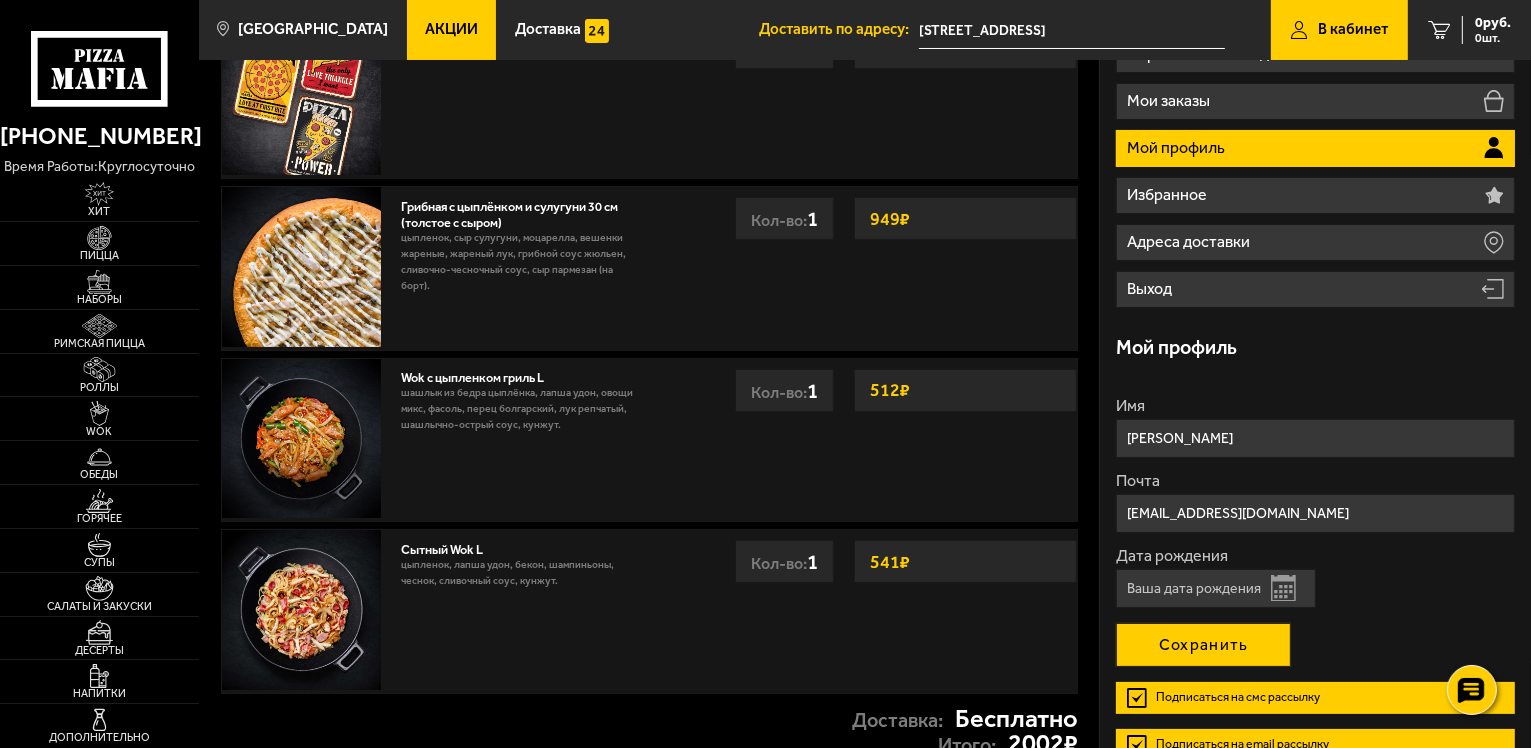 click on "Сохранить" at bounding box center (1203, 645) 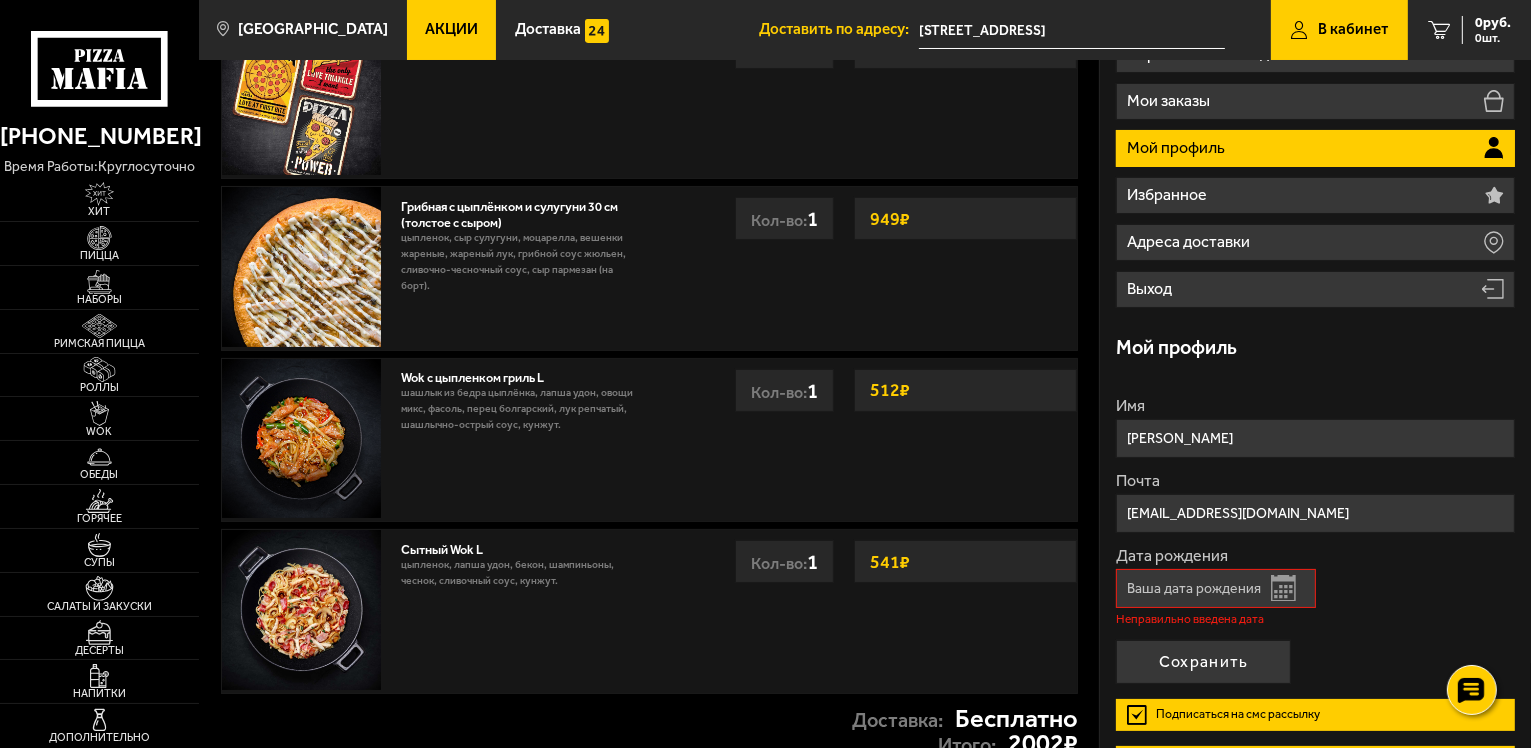 click on "Дата рождения" at bounding box center (1216, 588) 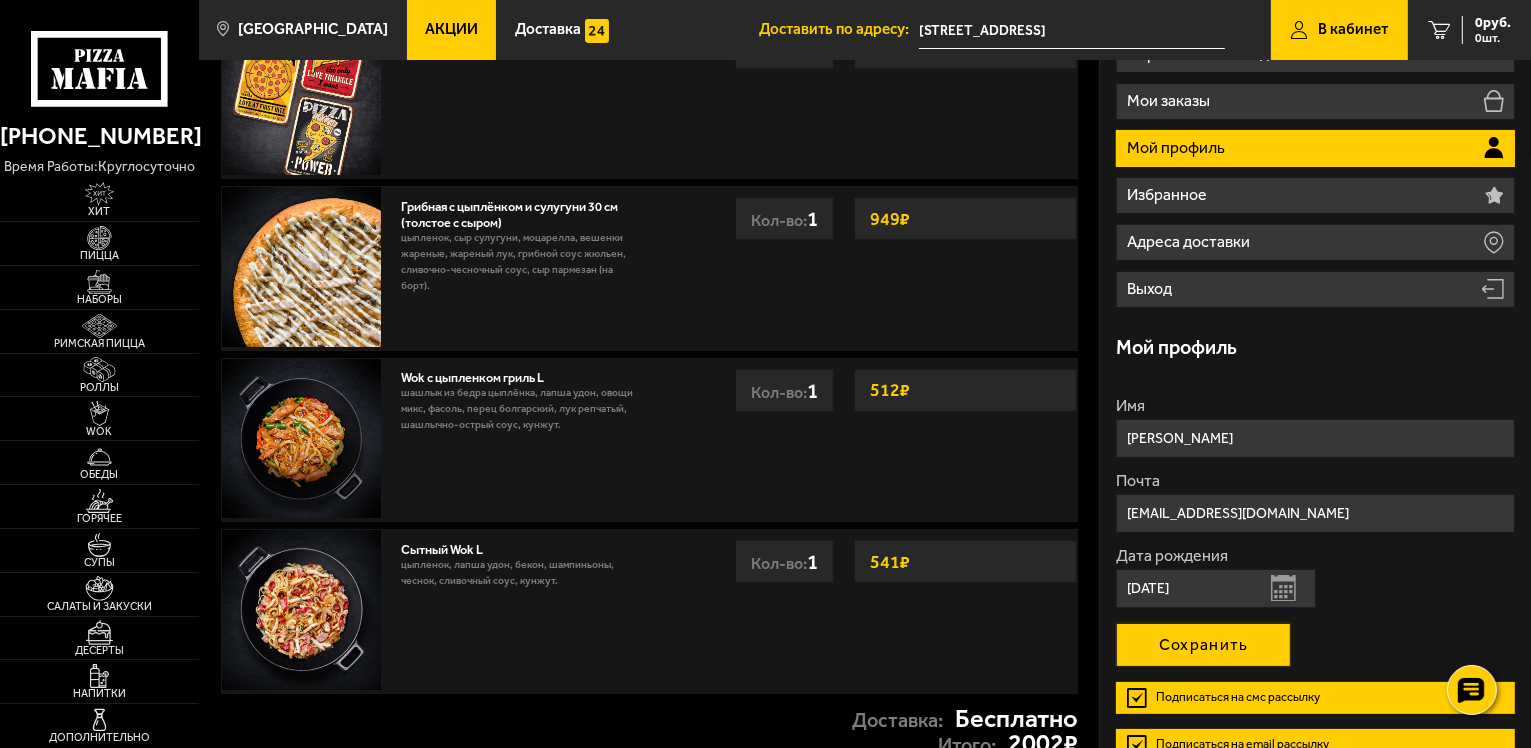 type on "[DATE]" 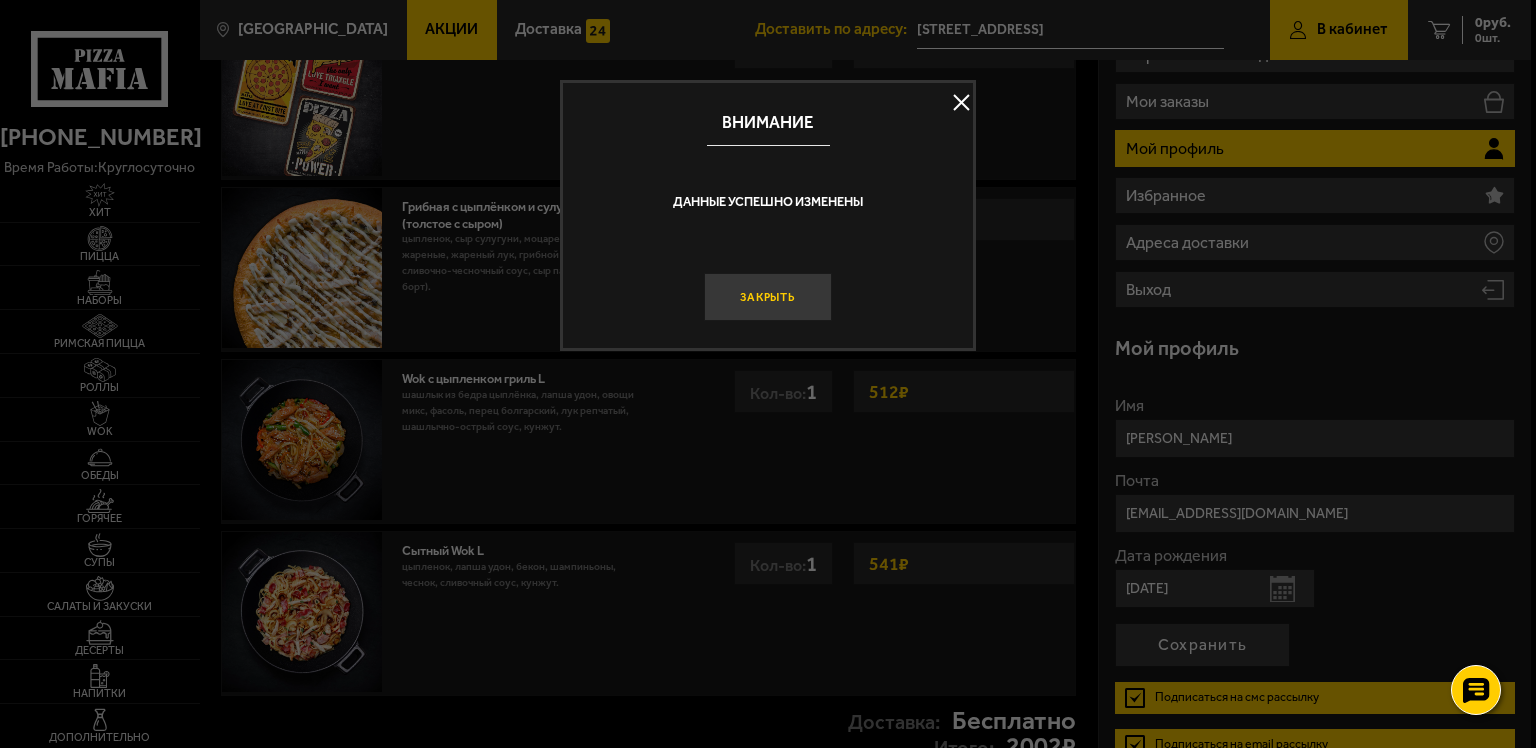 click on "Закрыть" at bounding box center [768, 297] 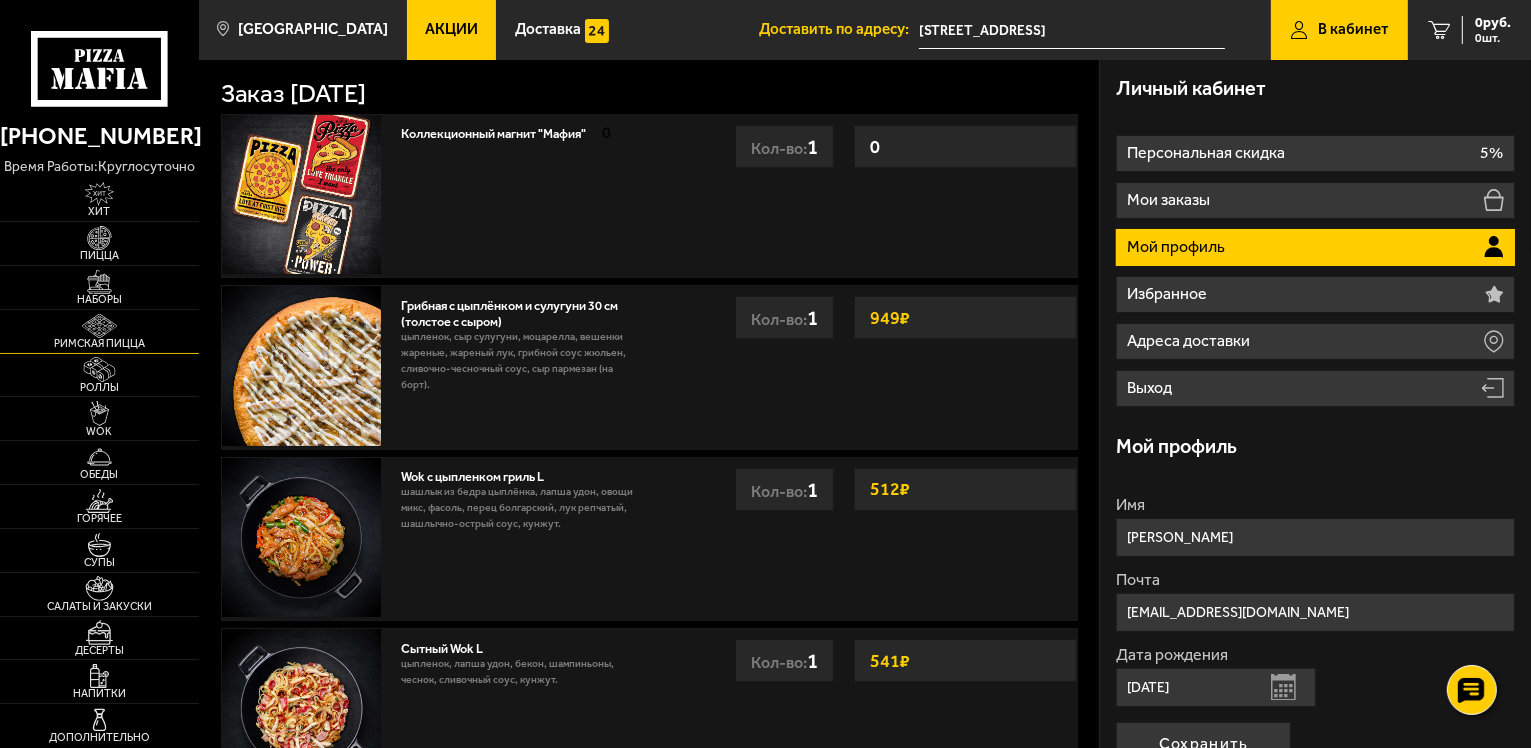 scroll, scrollTop: 0, scrollLeft: 0, axis: both 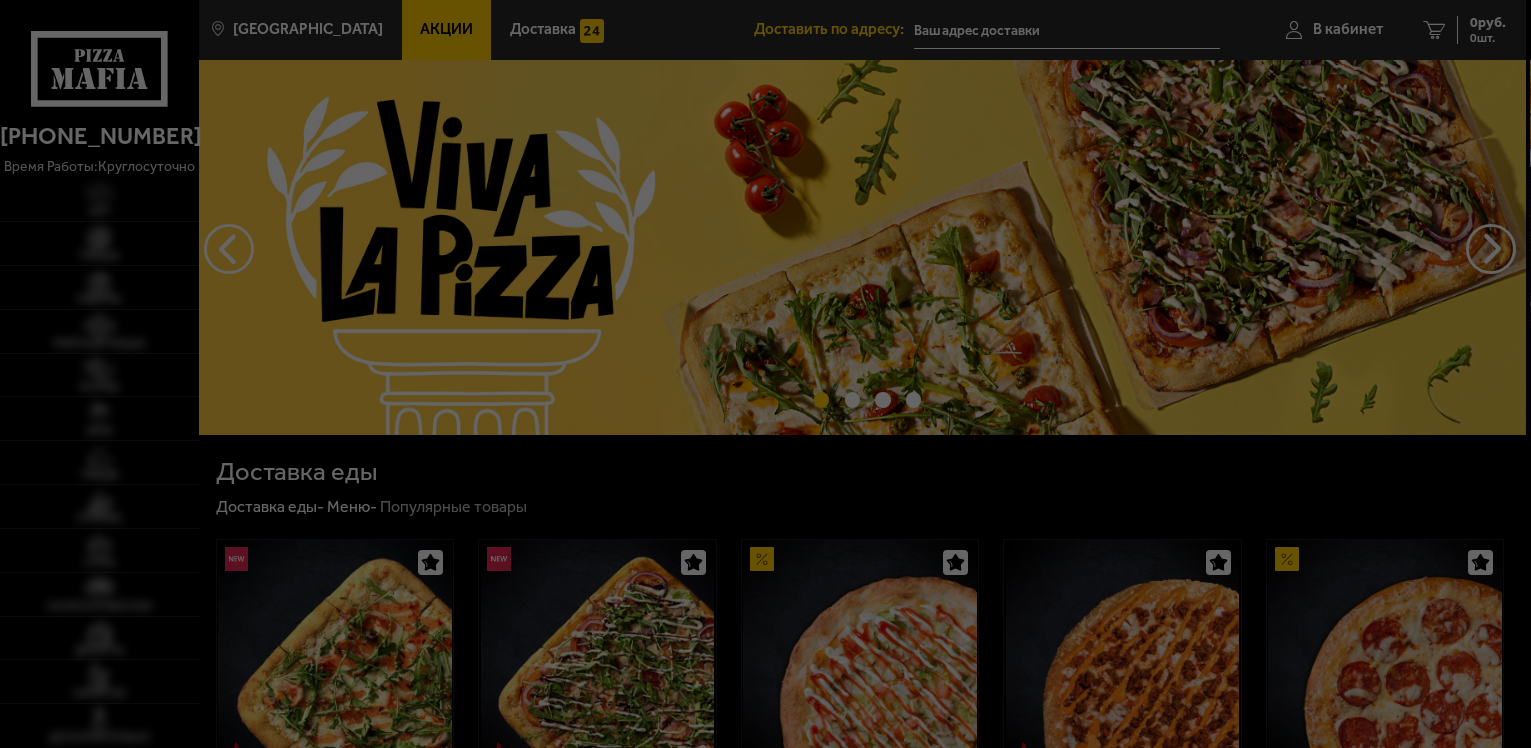 type on "[STREET_ADDRESS]" 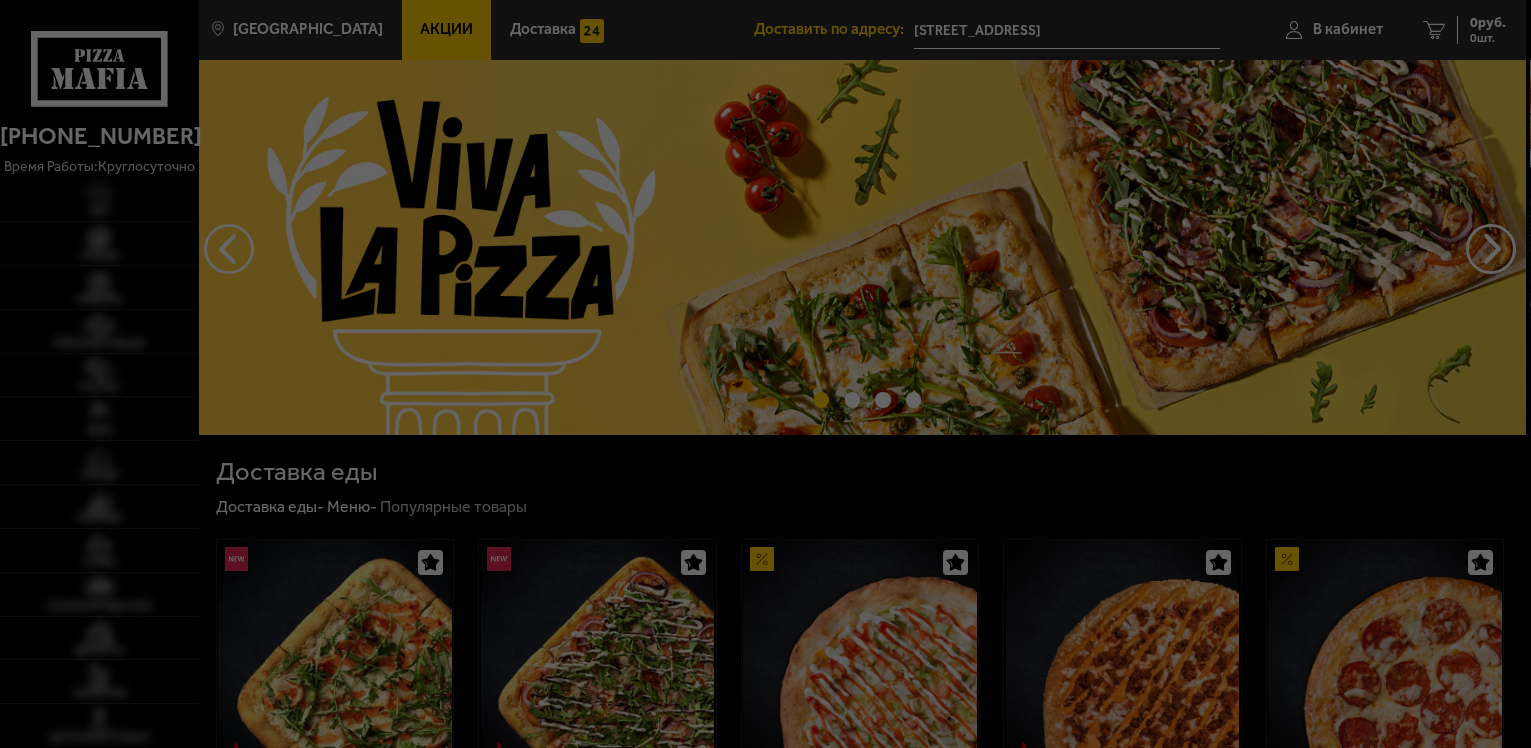 scroll, scrollTop: 0, scrollLeft: 0, axis: both 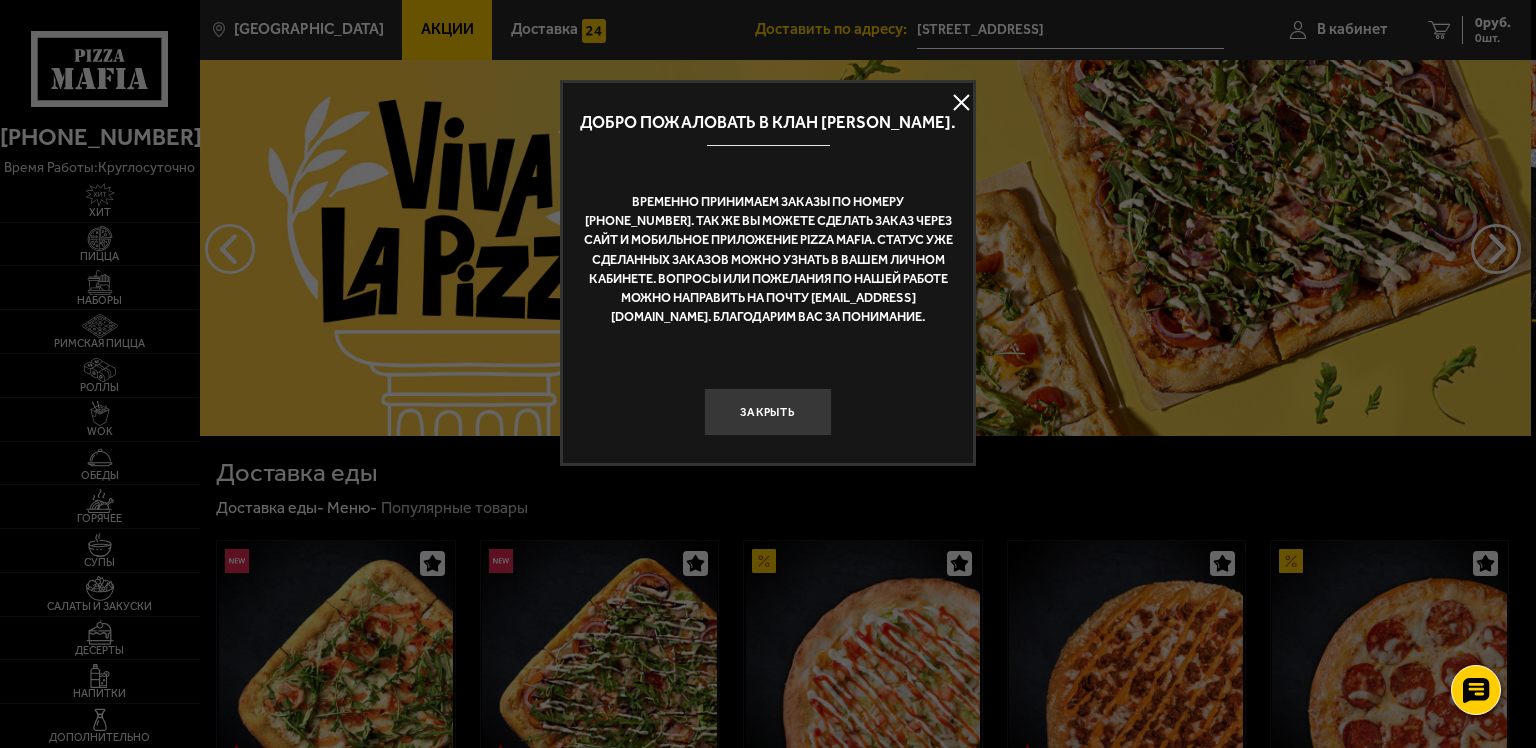 click at bounding box center [961, 103] 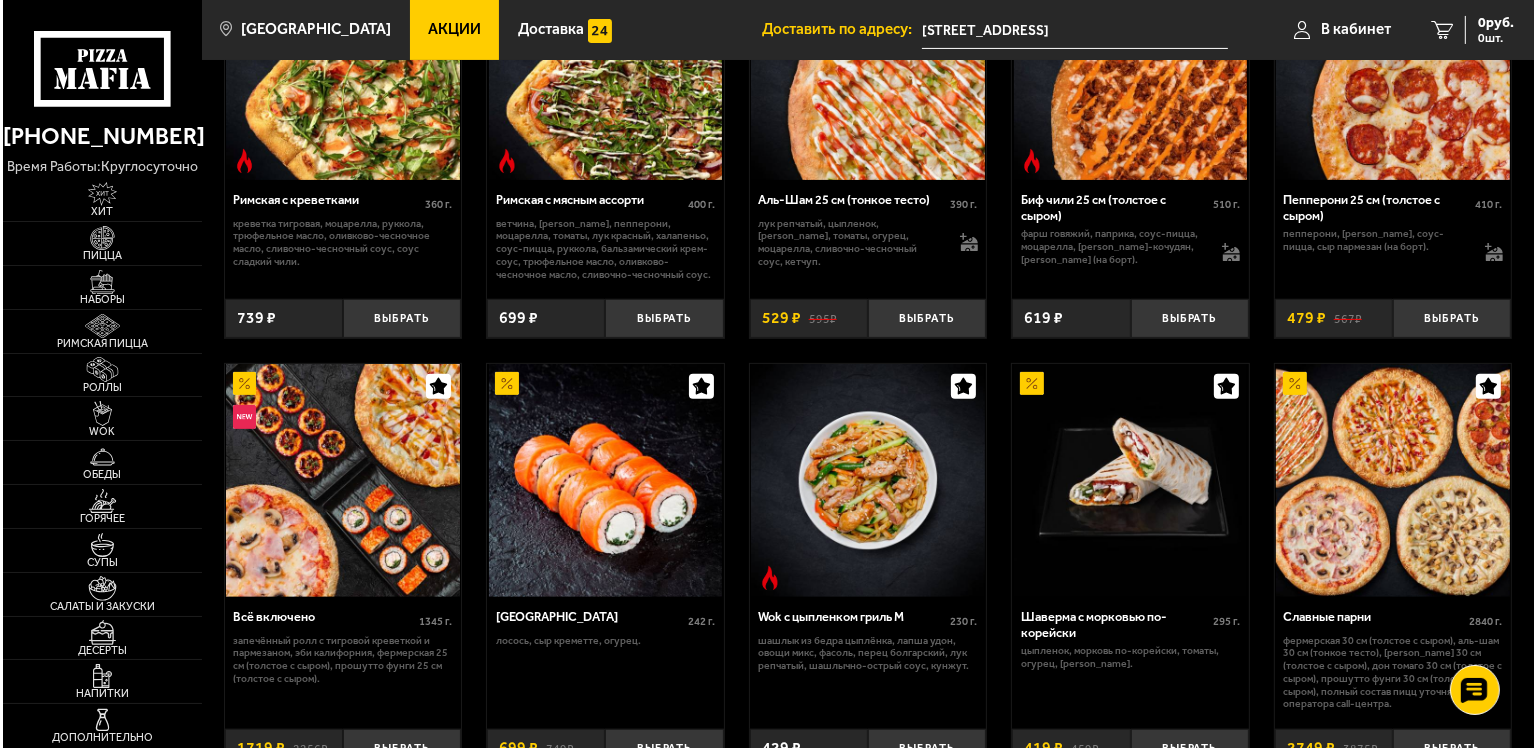 scroll, scrollTop: 600, scrollLeft: 0, axis: vertical 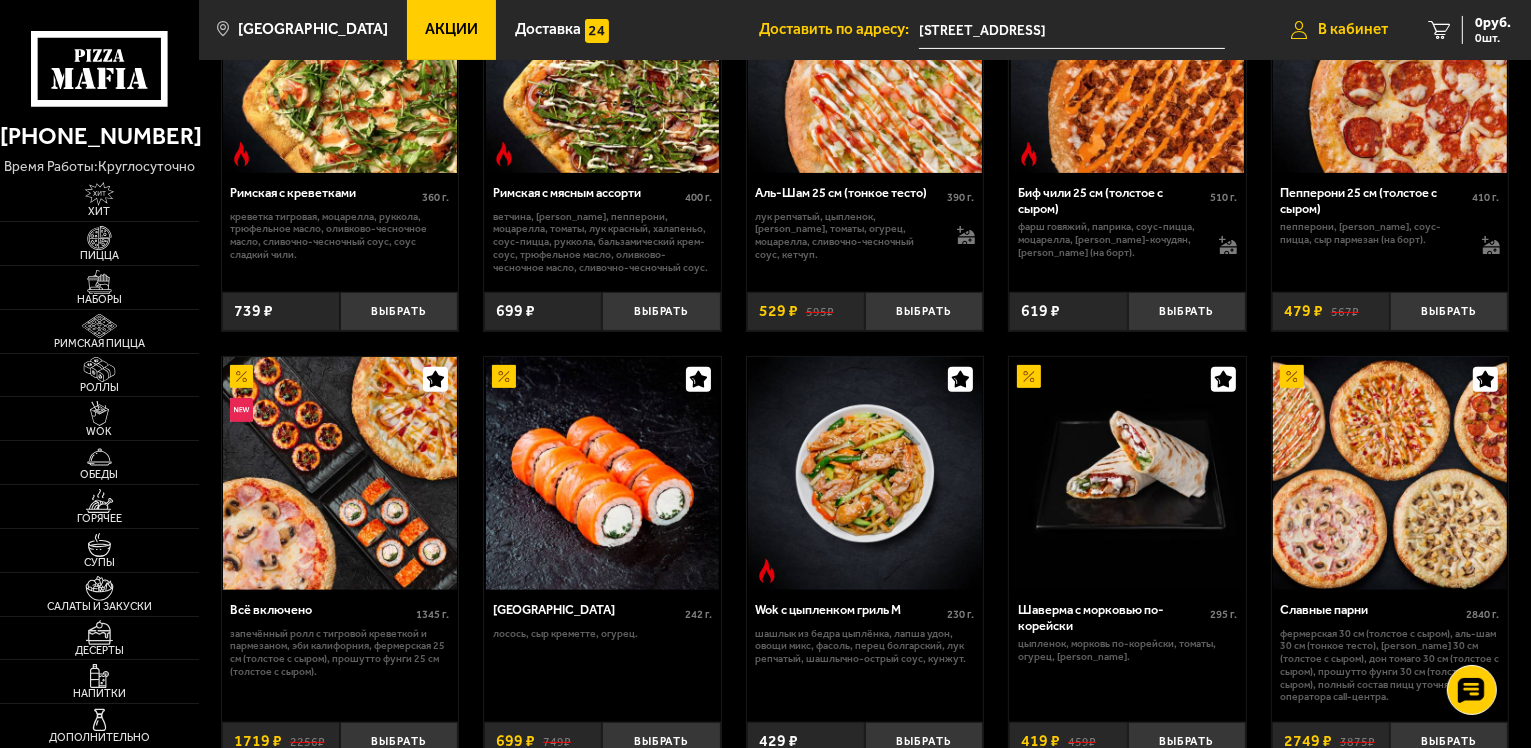 click on "В кабинет" at bounding box center (1339, 30) 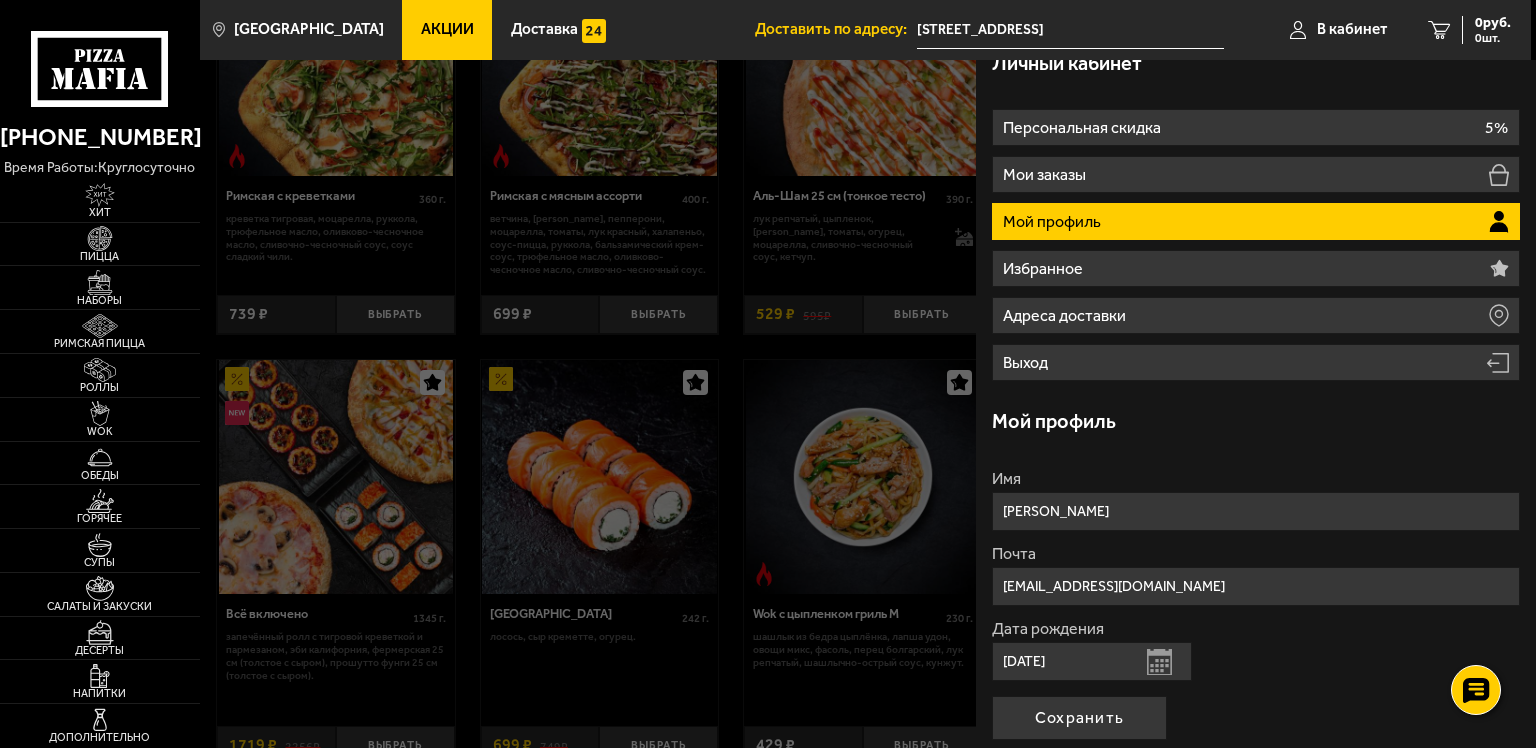 scroll, scrollTop: 3, scrollLeft: 0, axis: vertical 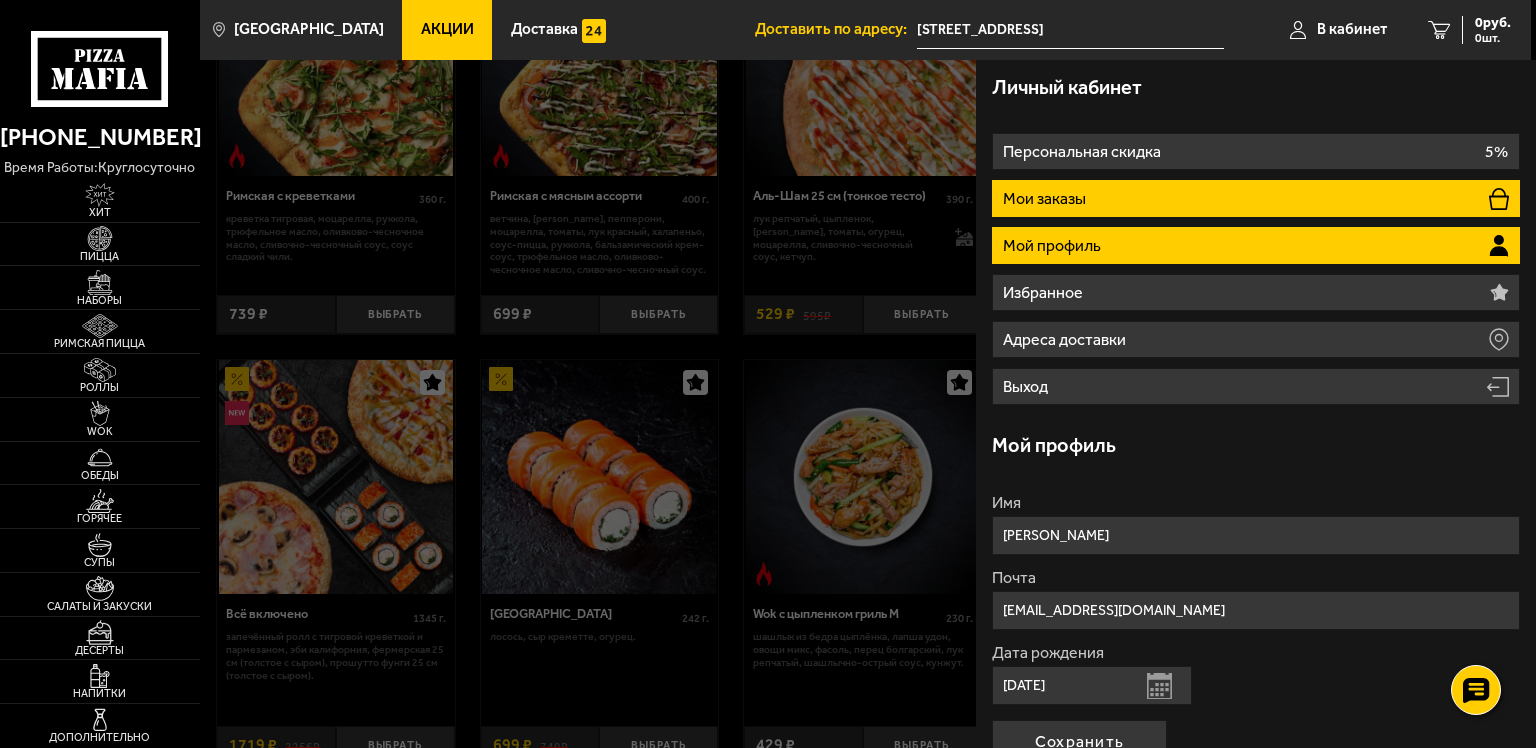 click on "Мои заказы" at bounding box center [1256, 198] 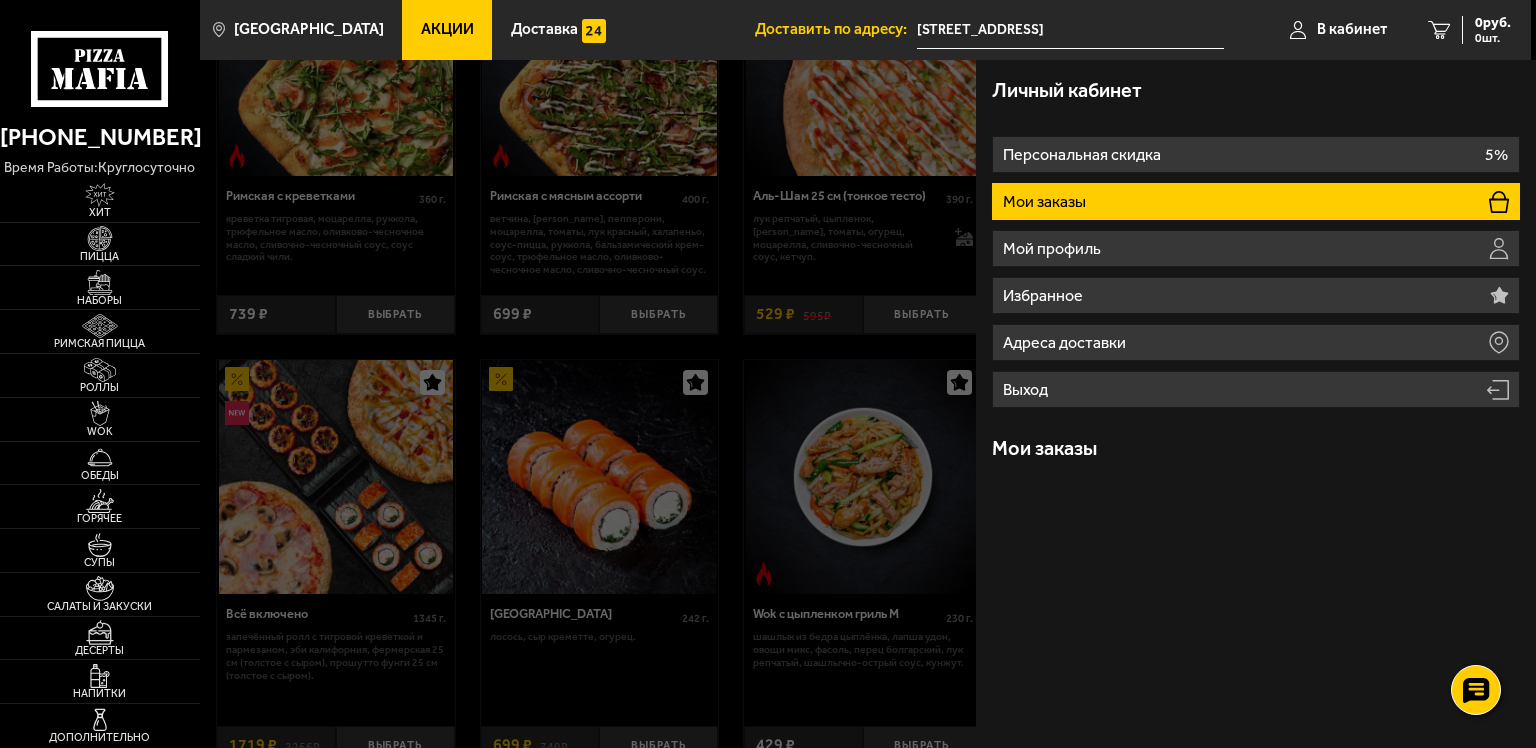 scroll, scrollTop: 0, scrollLeft: 0, axis: both 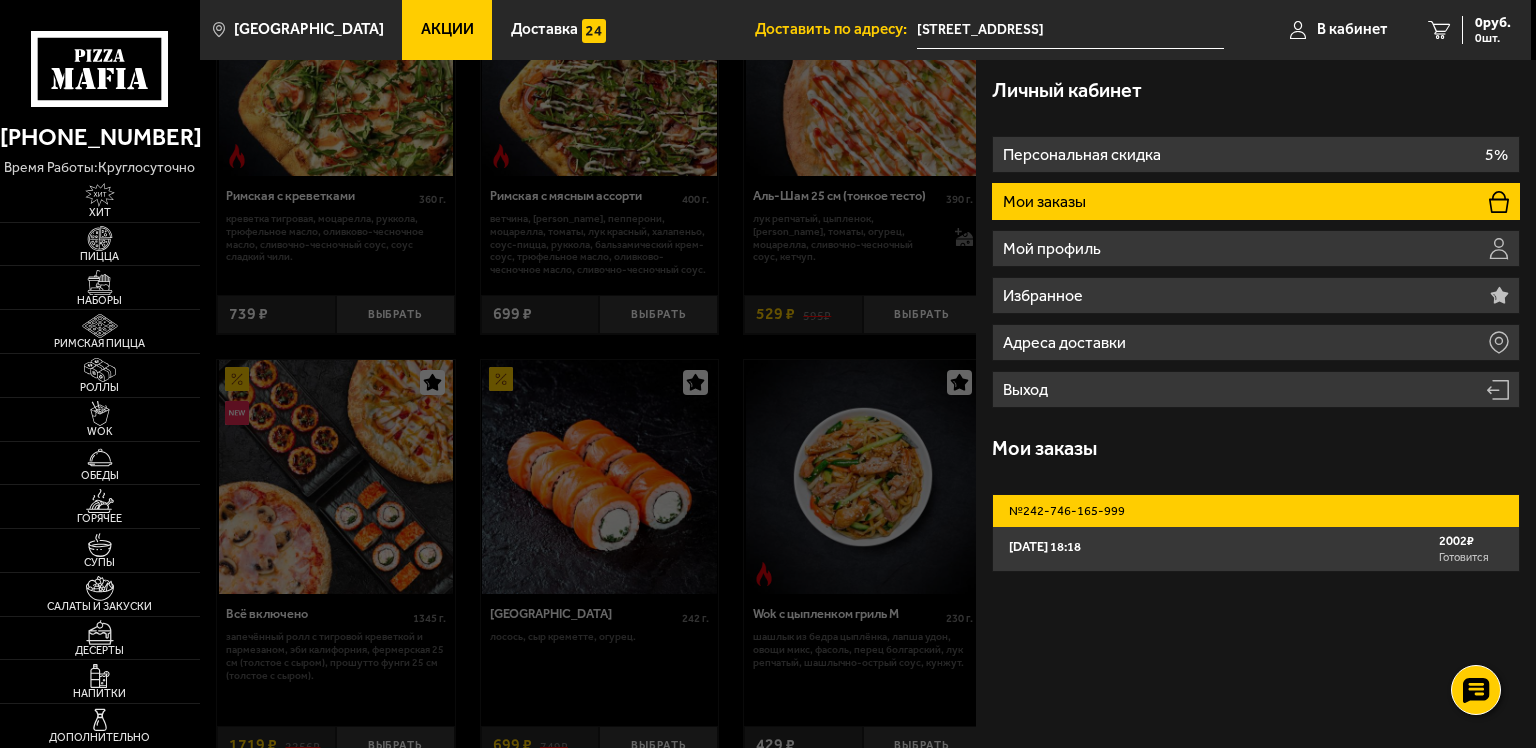 click on "14 июля 2025 г. 18:18 2002  ₽ Готовится" at bounding box center (1256, 549) 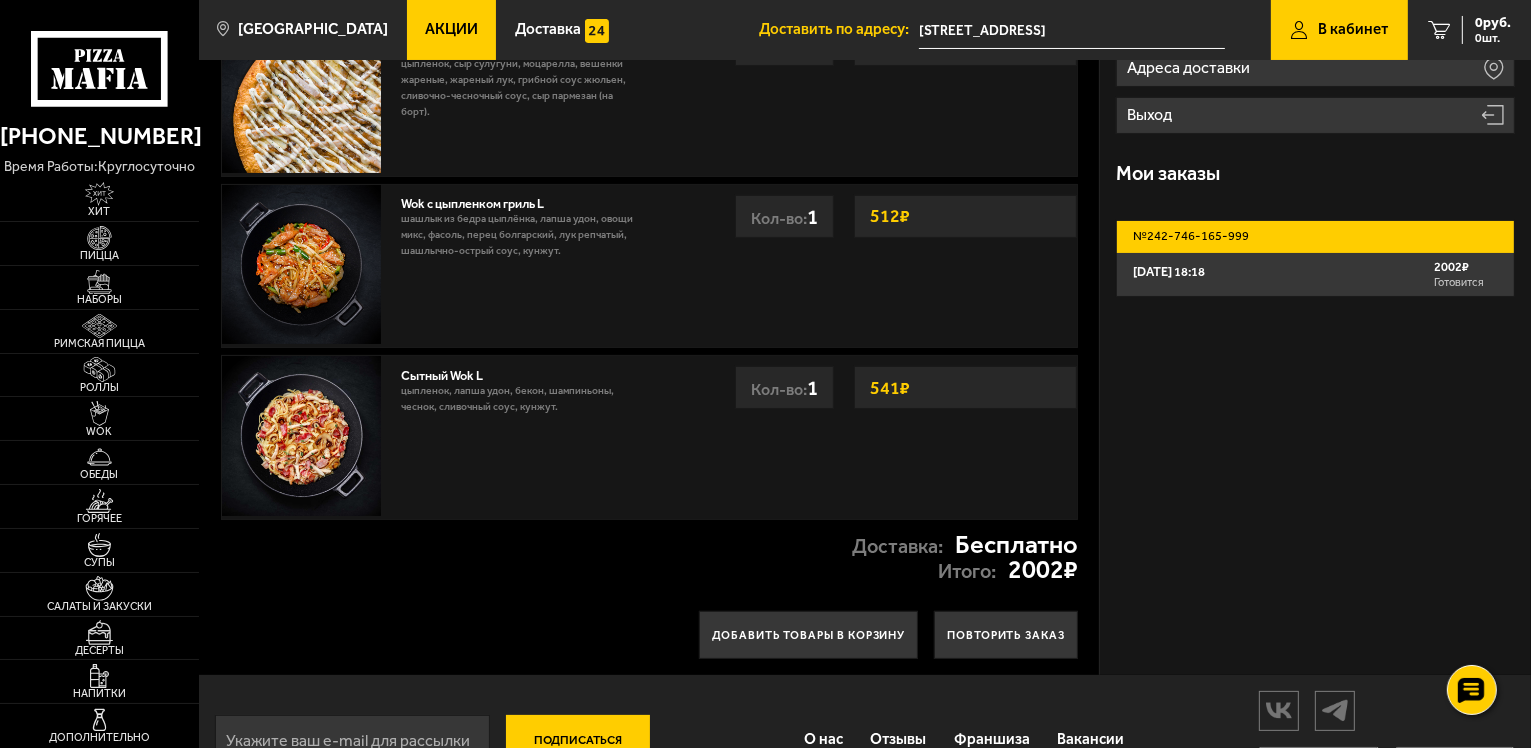 scroll, scrollTop: 229, scrollLeft: 0, axis: vertical 